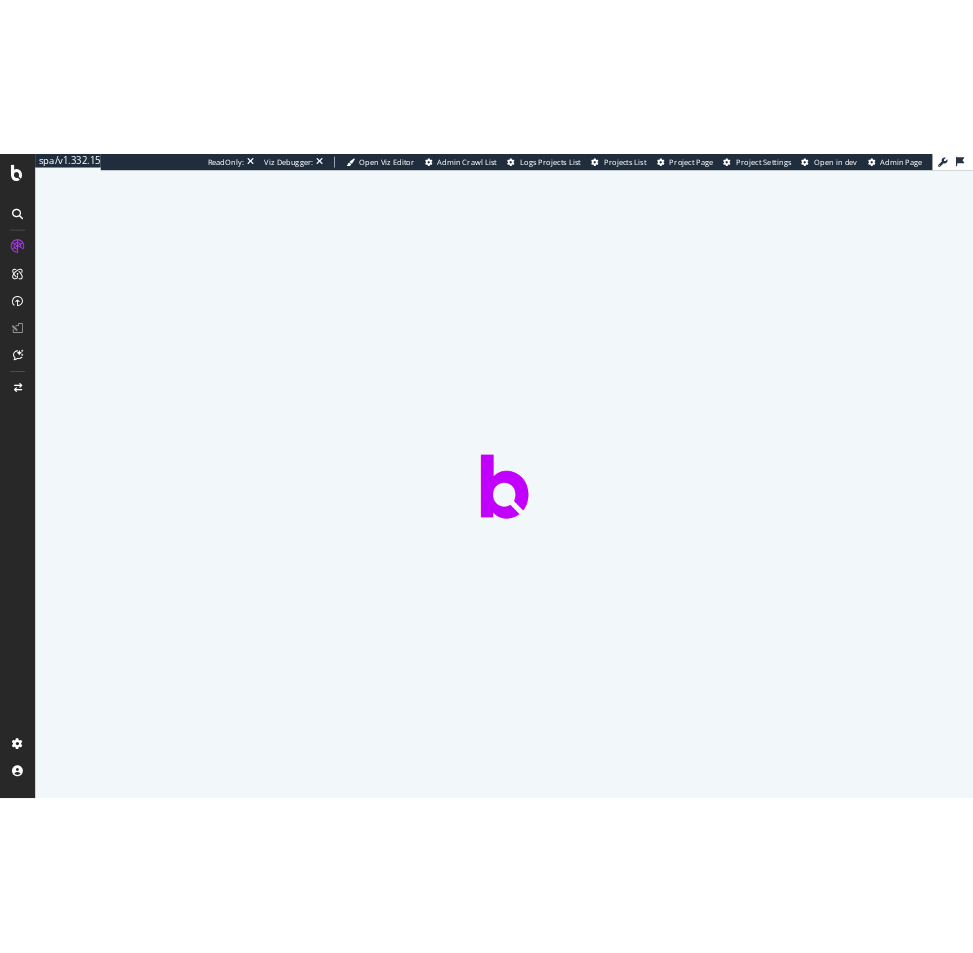 scroll, scrollTop: 0, scrollLeft: 0, axis: both 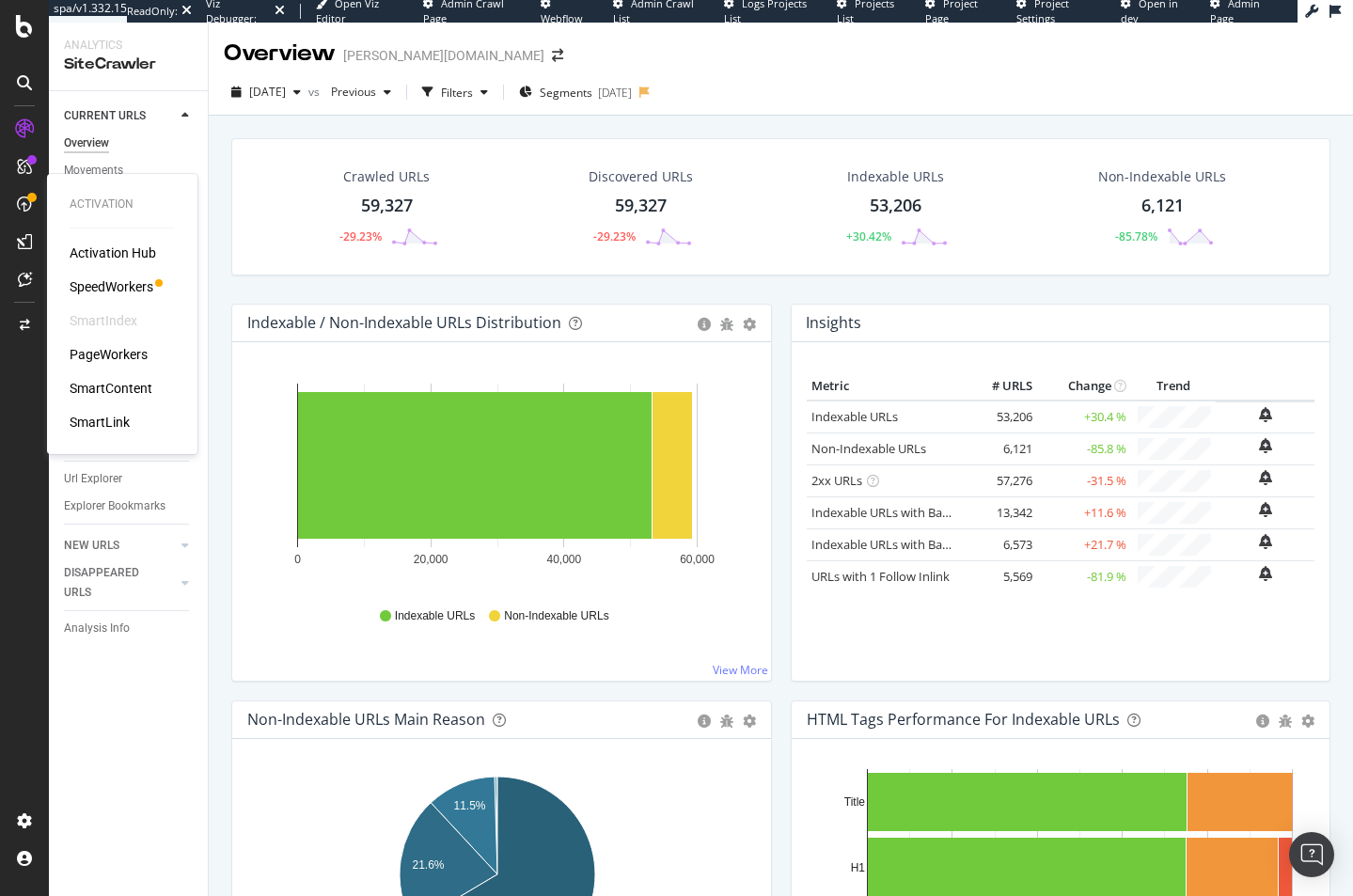 click on "PageWorkers" at bounding box center (108, 354) 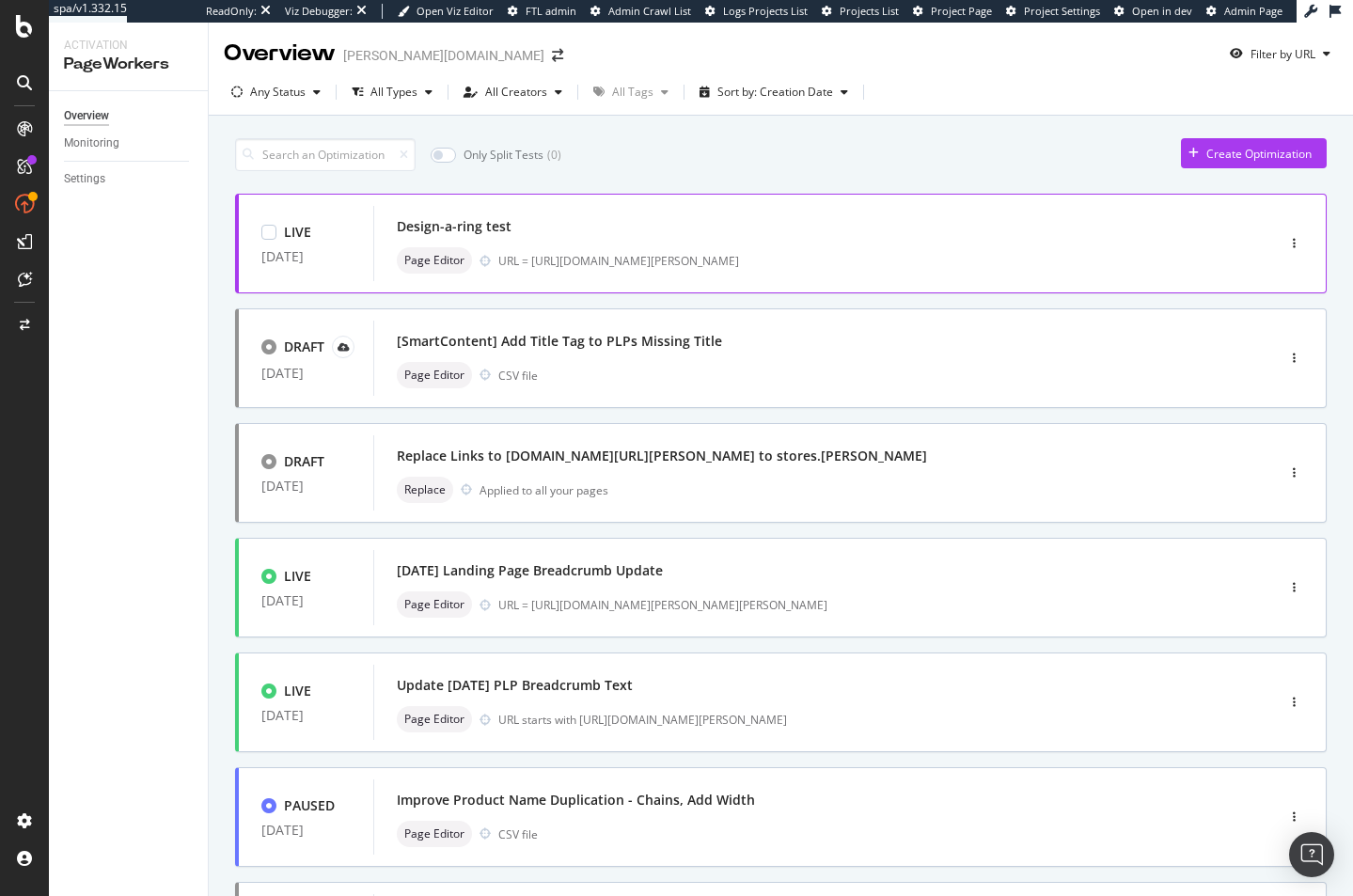 click on "Design-a-ring test" at bounding box center (795, 227) 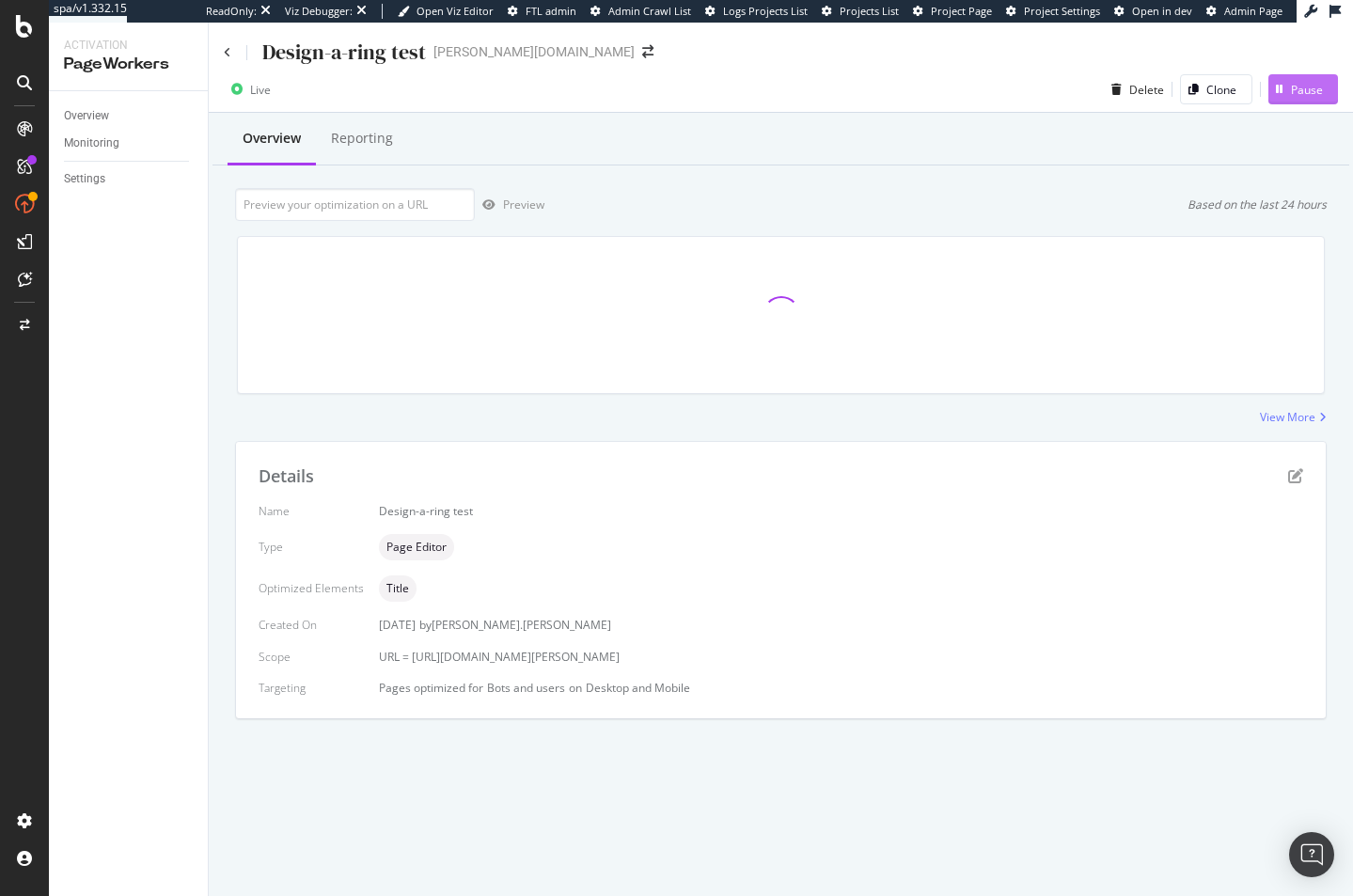 click on "Pause" at bounding box center (1307, 89) 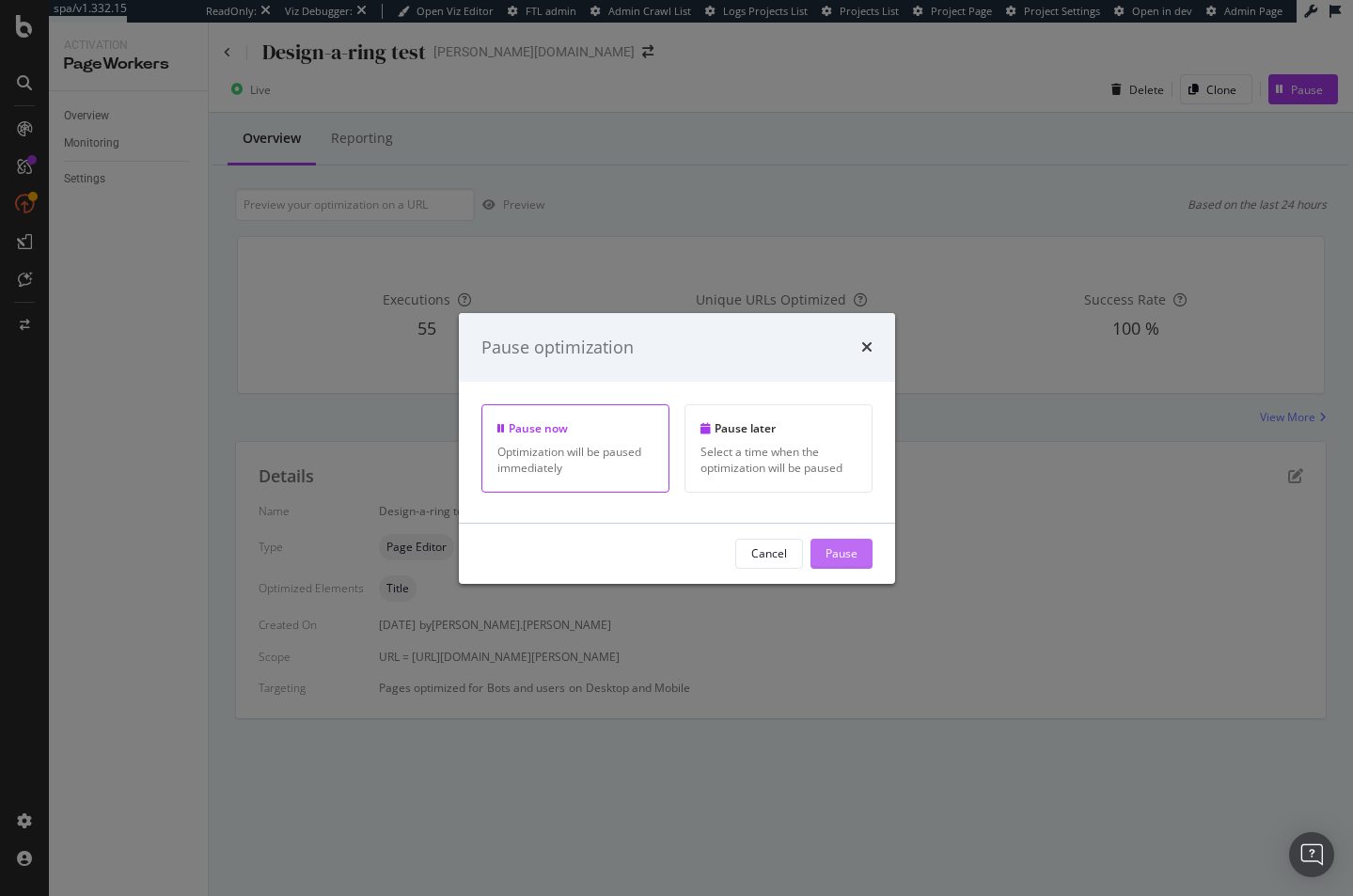 click on "Pause" at bounding box center (842, 553) 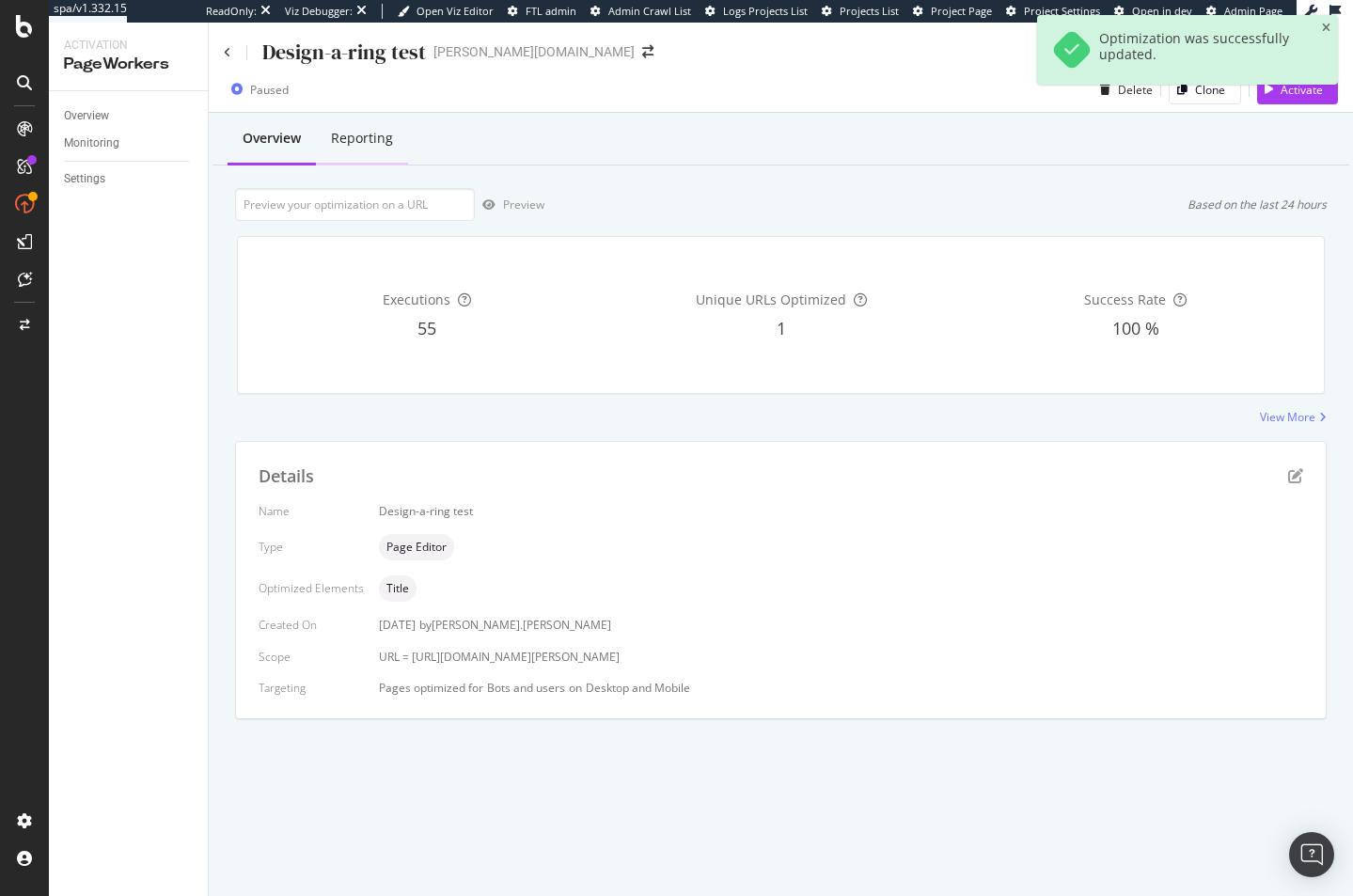 click on "Reporting" at bounding box center (362, 139) 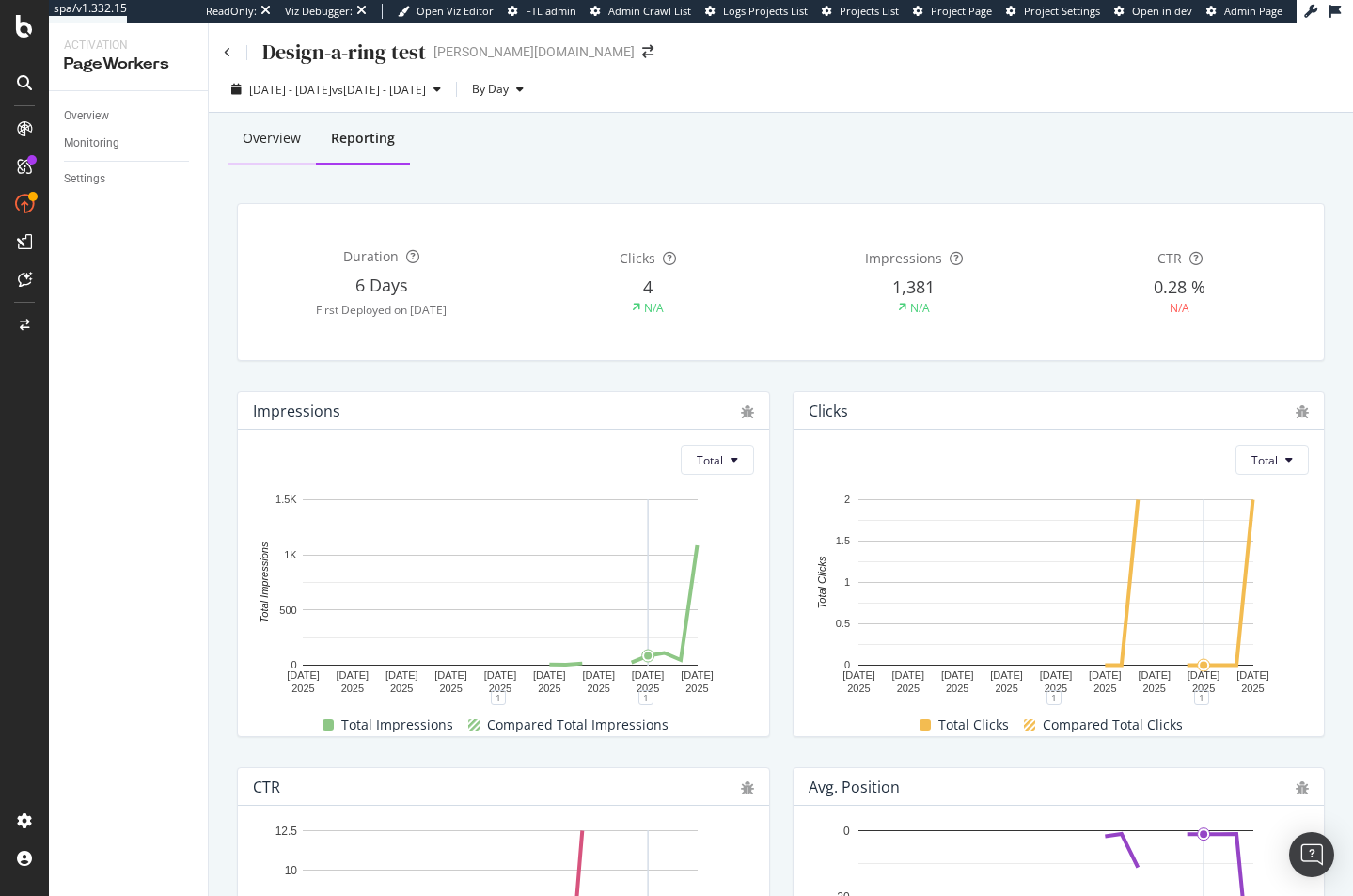 click on "Overview" at bounding box center (272, 138) 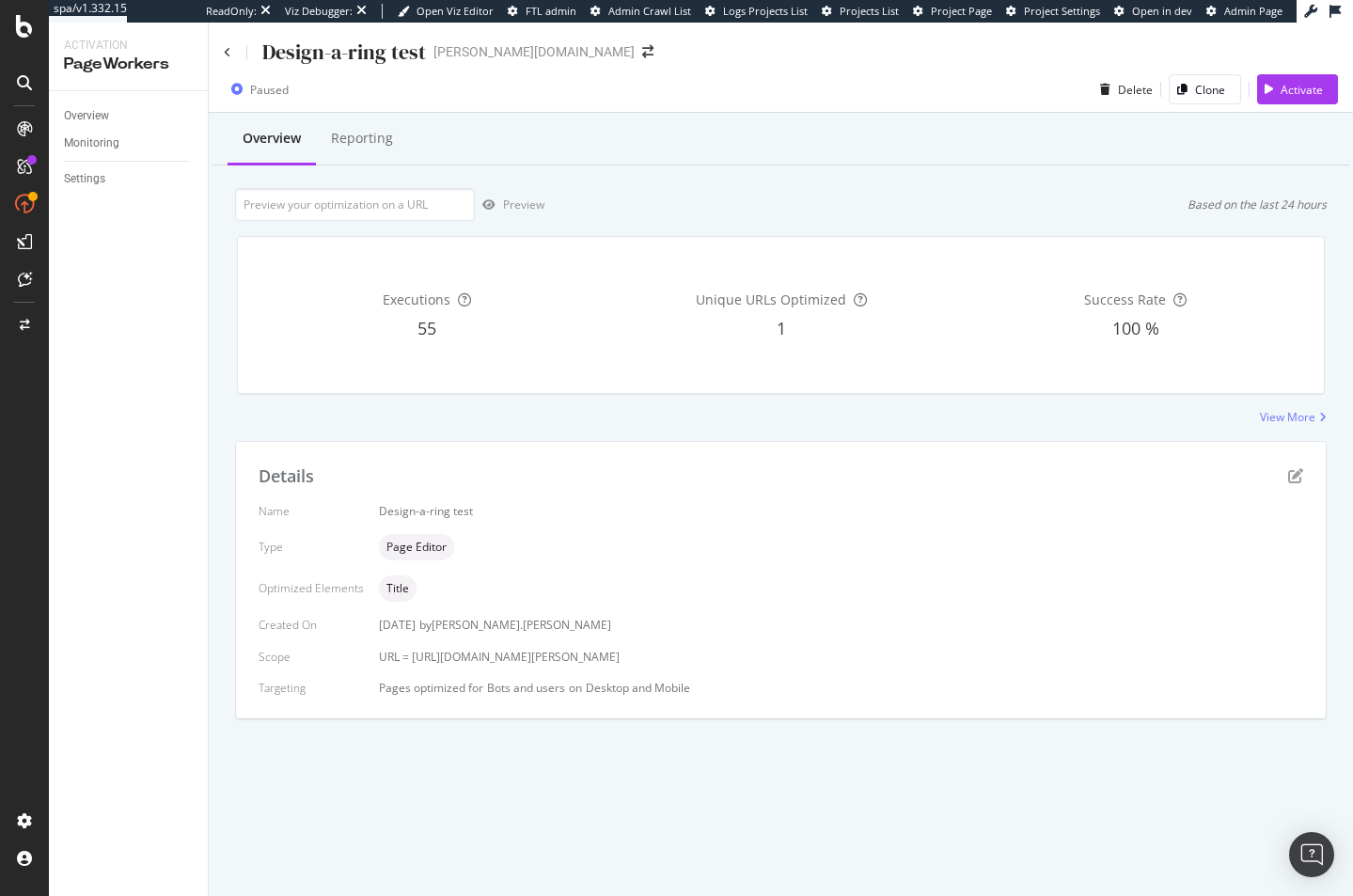 click on "URL = [URL][DOMAIN_NAME][PERSON_NAME]" at bounding box center (499, 656) 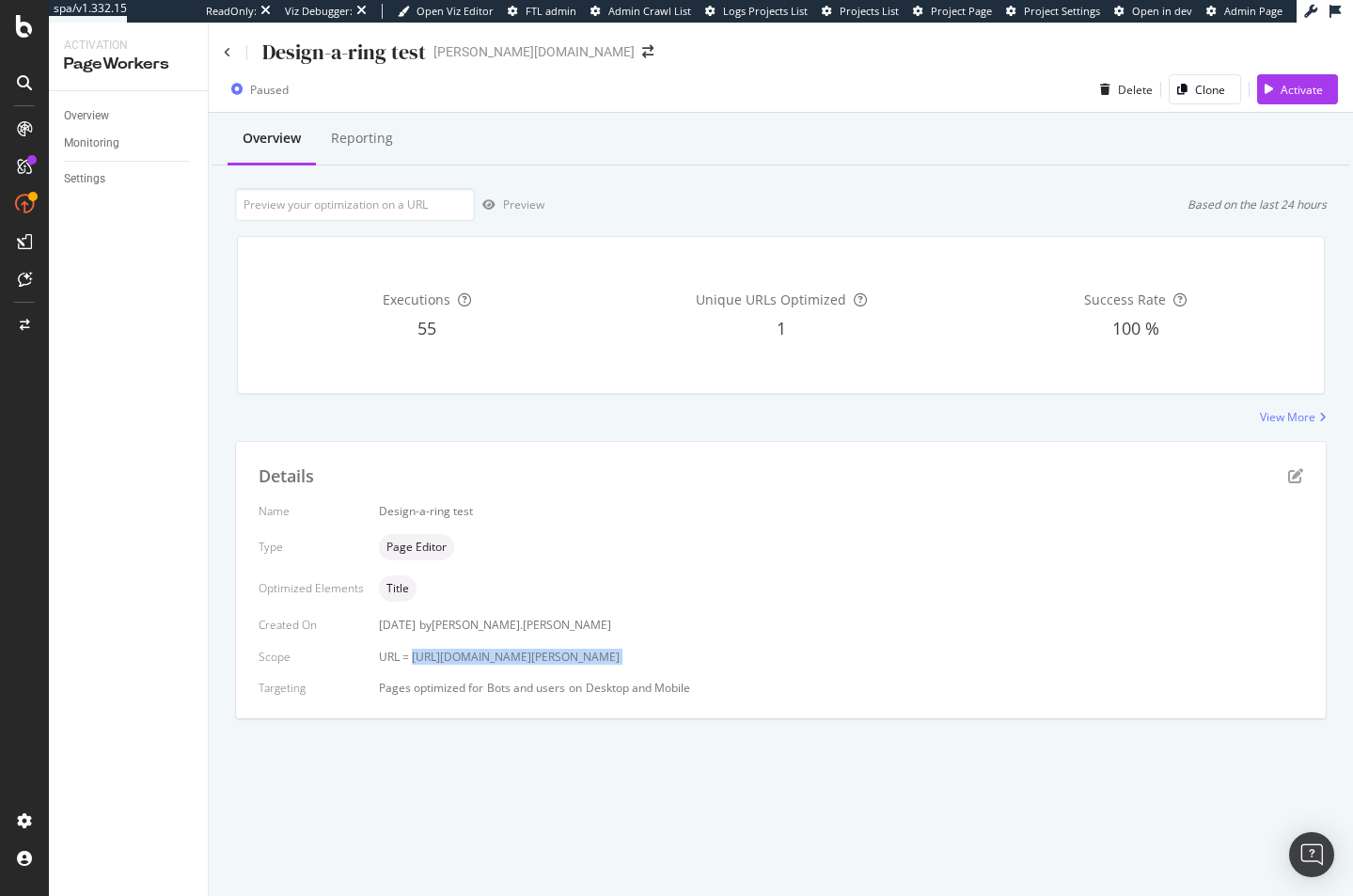 drag, startPoint x: 415, startPoint y: 660, endPoint x: 673, endPoint y: 665, distance: 258.04845 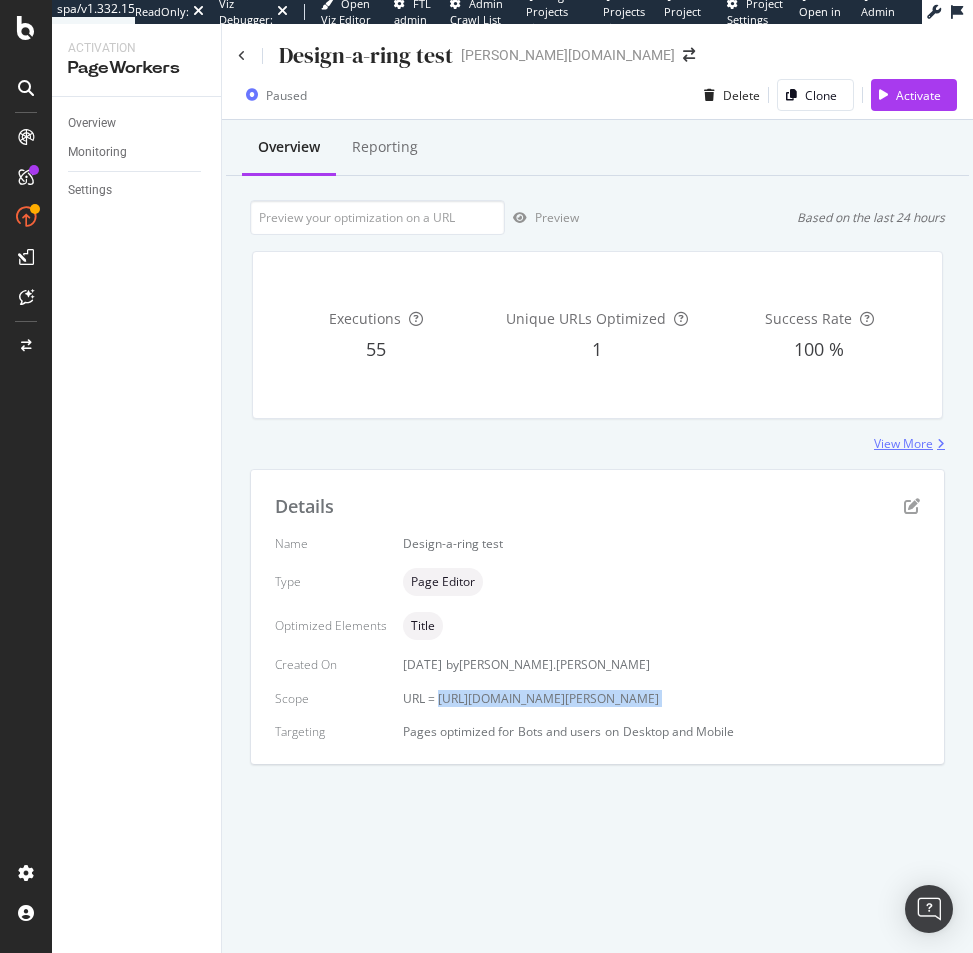 click on "View More" at bounding box center (903, 443) 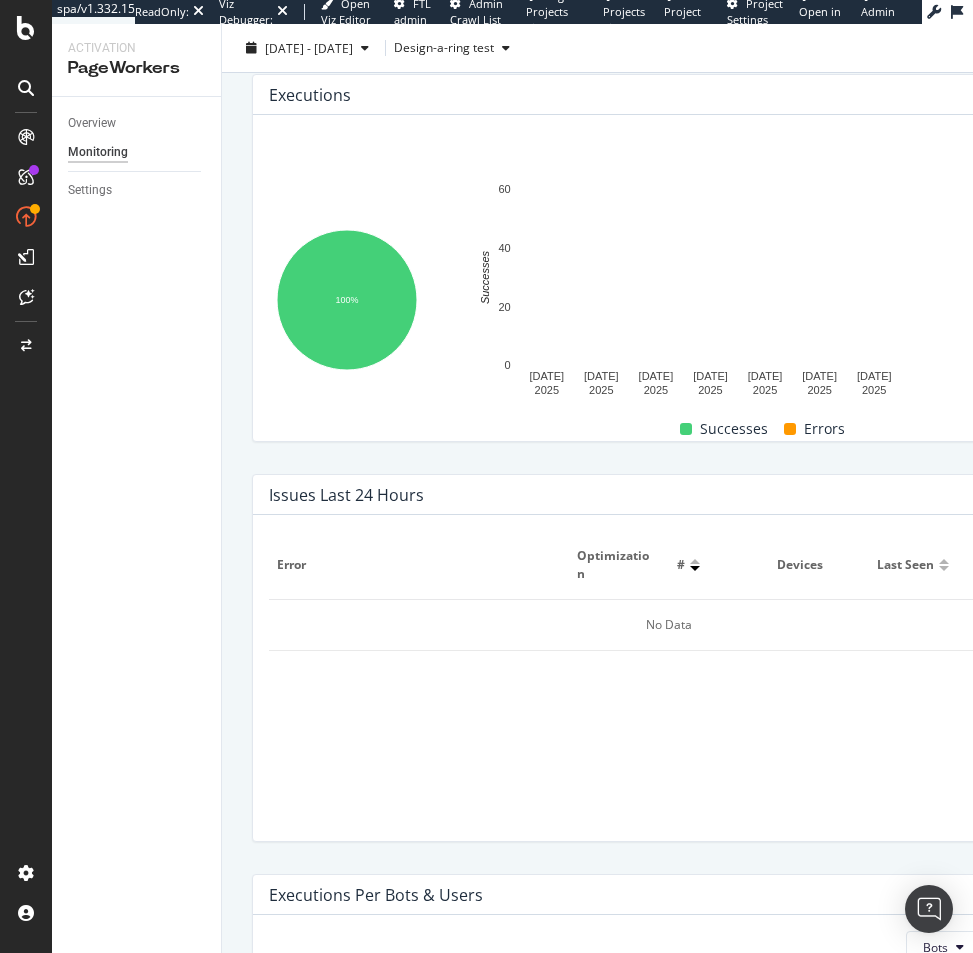 scroll, scrollTop: 0, scrollLeft: 0, axis: both 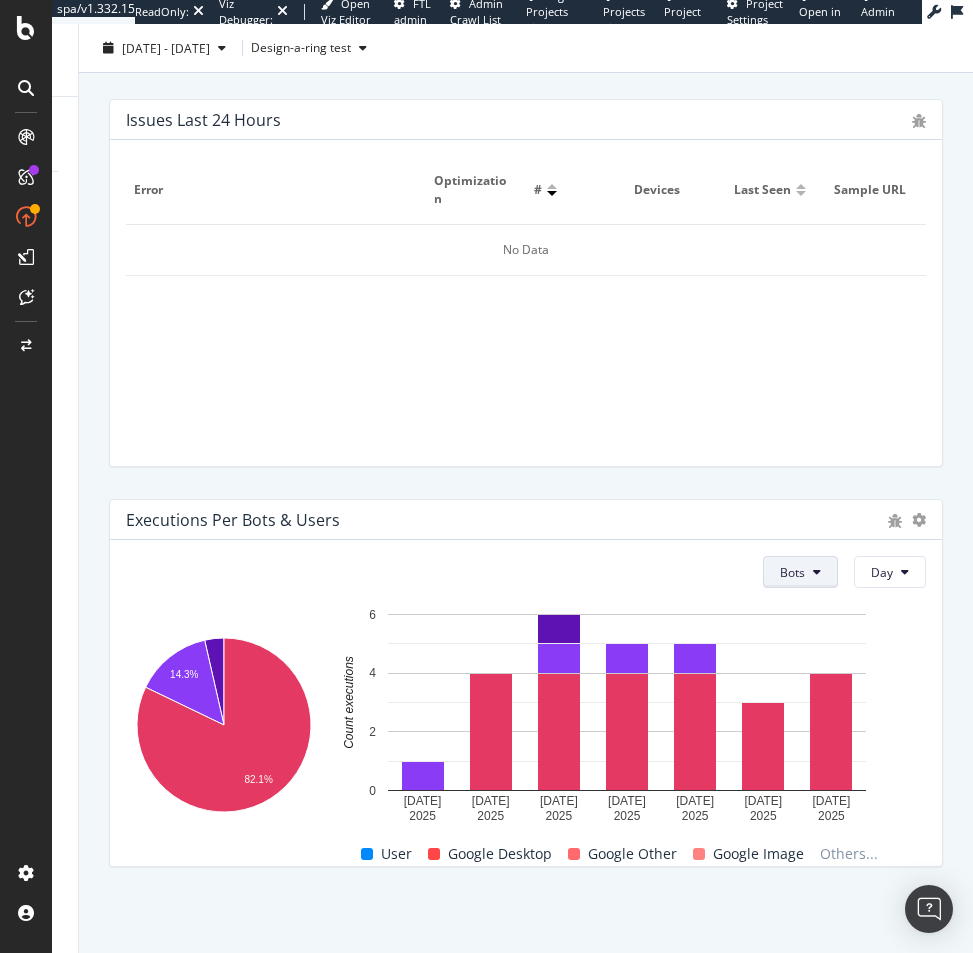 click at bounding box center (817, 572) 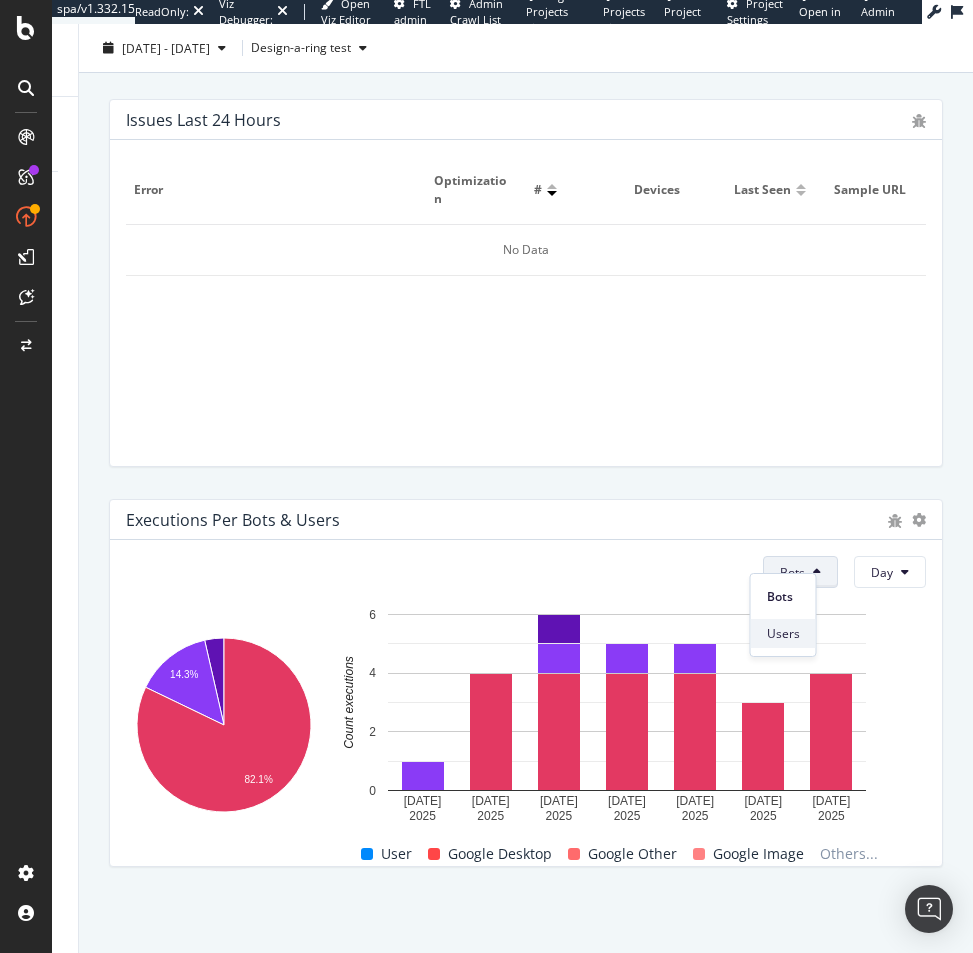 click on "Users" at bounding box center (783, 634) 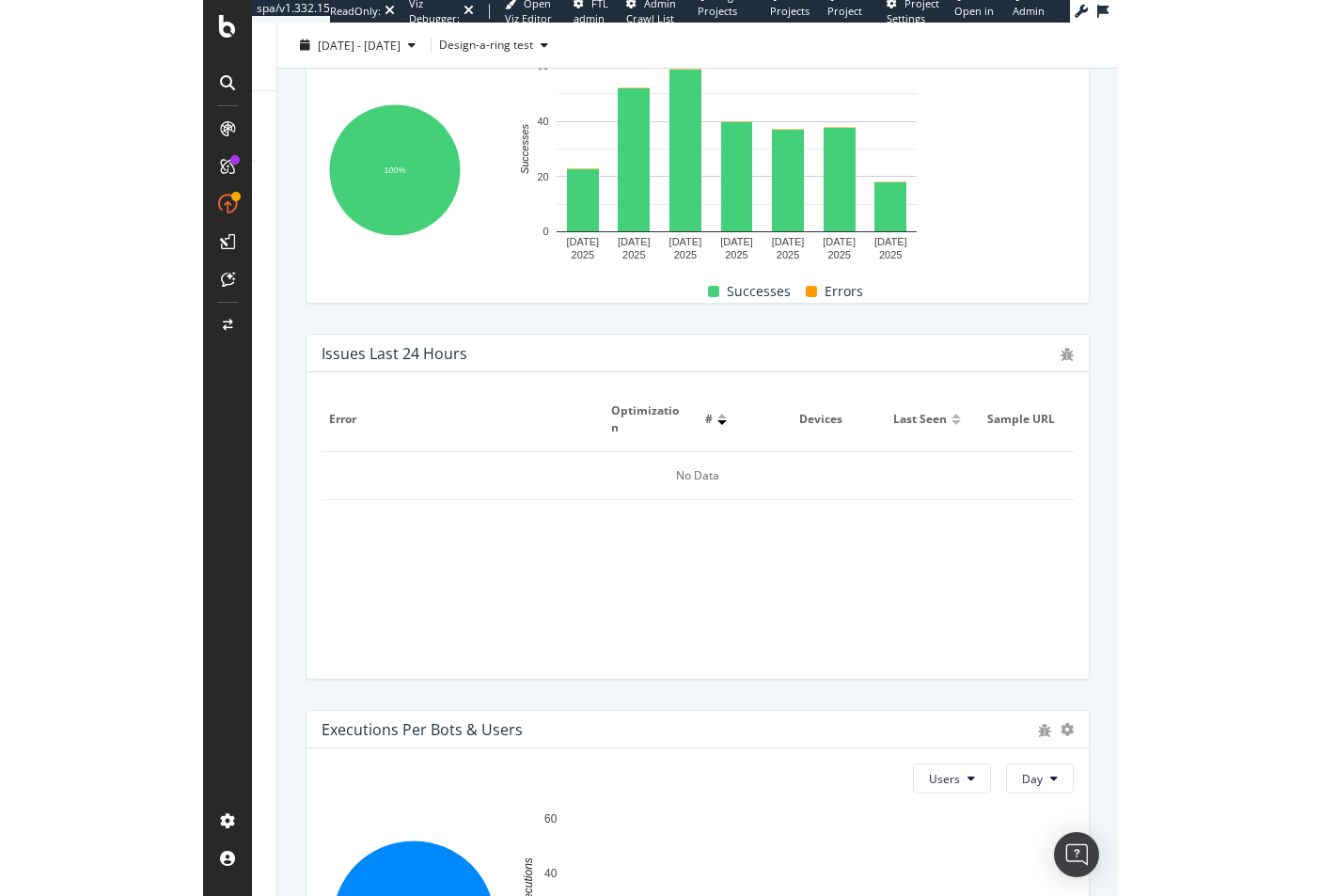 scroll, scrollTop: 0, scrollLeft: 0, axis: both 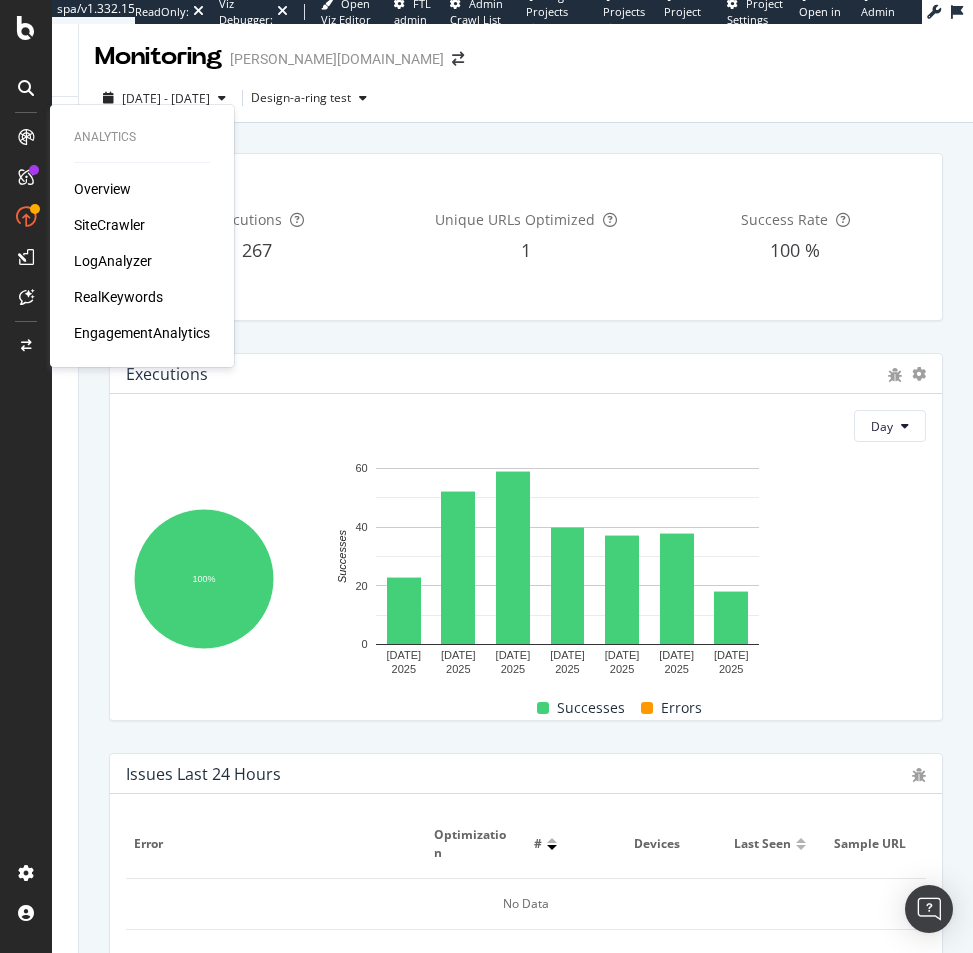 click on "RealKeywords" at bounding box center (118, 297) 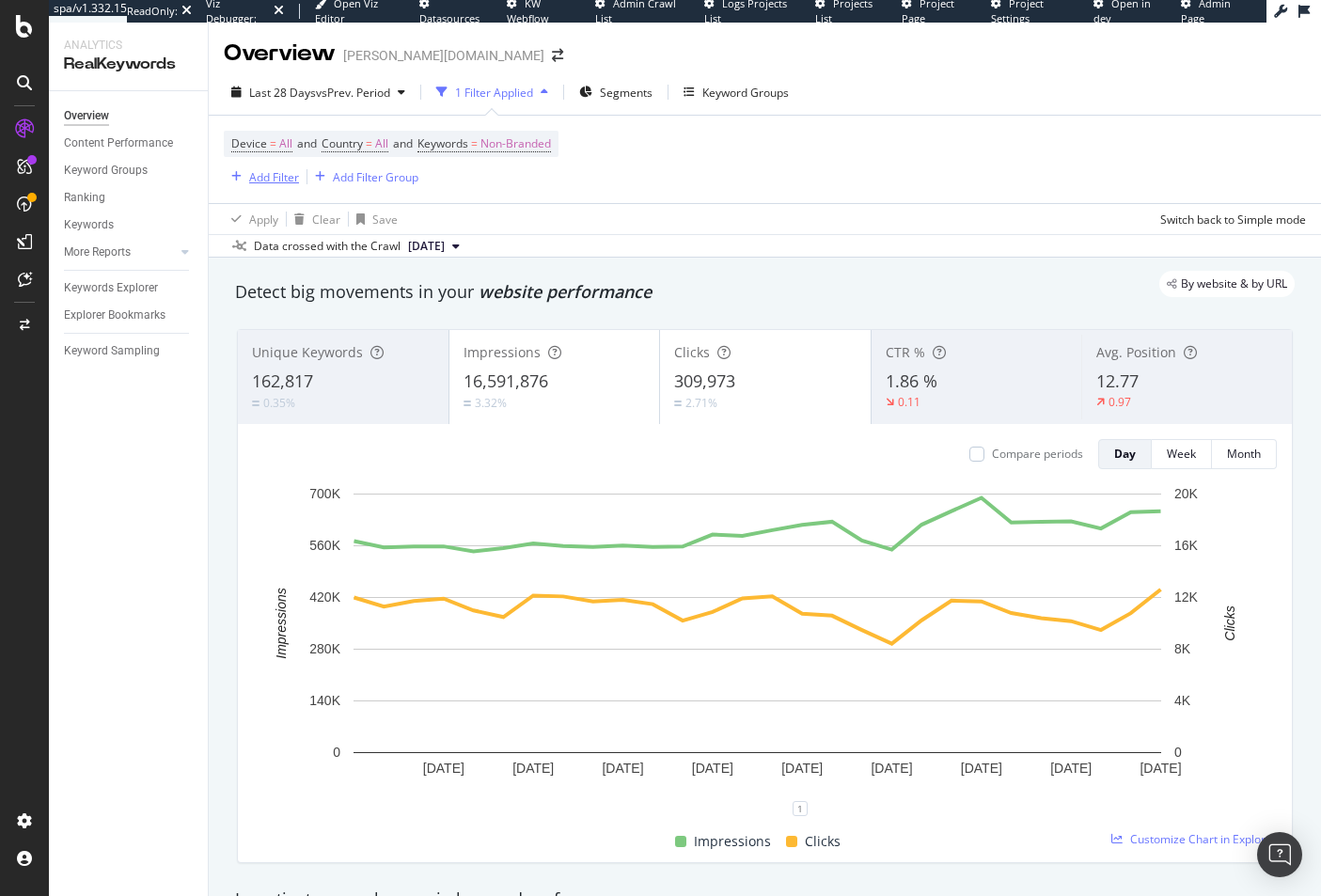 click on "Add Filter" at bounding box center (274, 177) 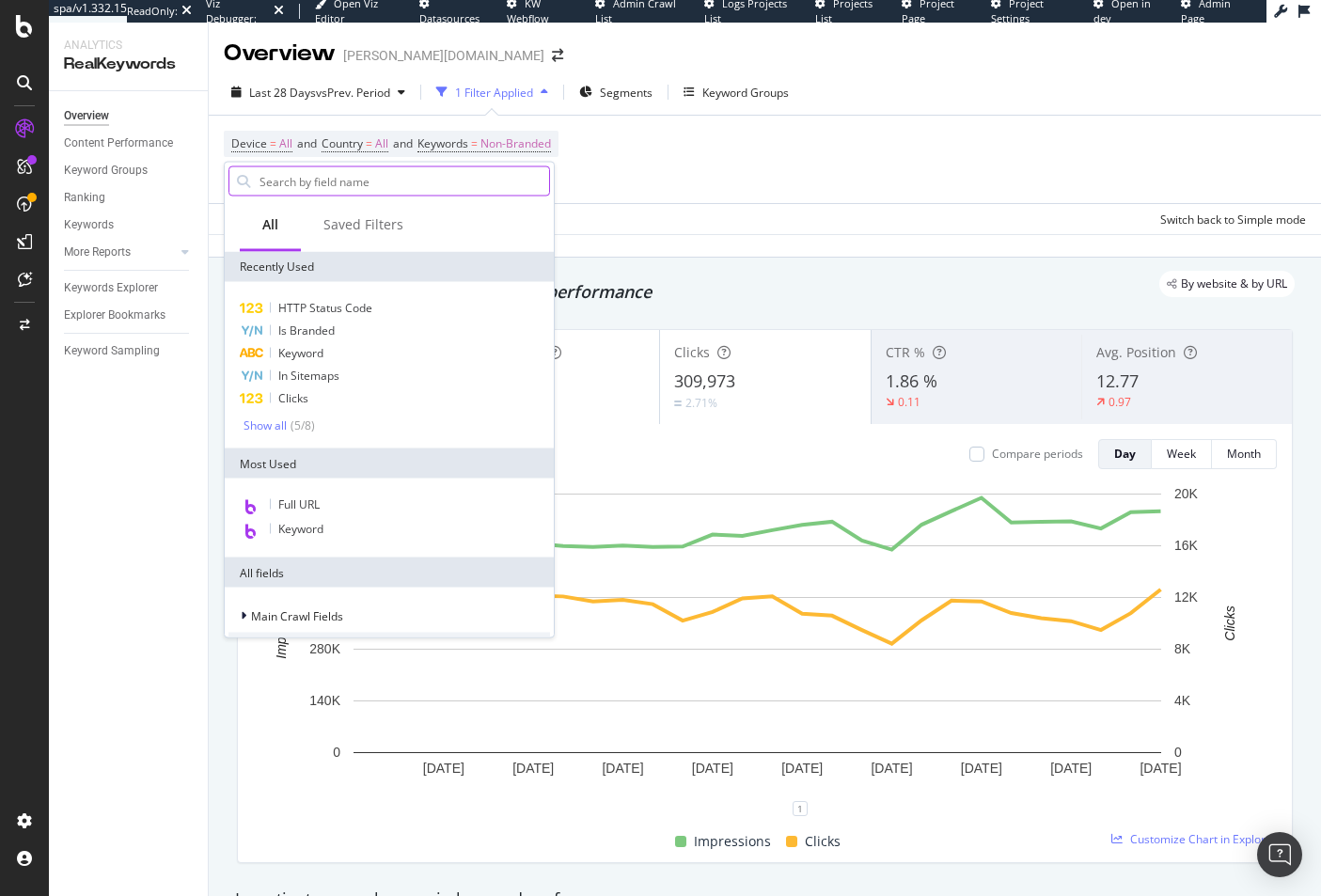 click at bounding box center (403, 181) 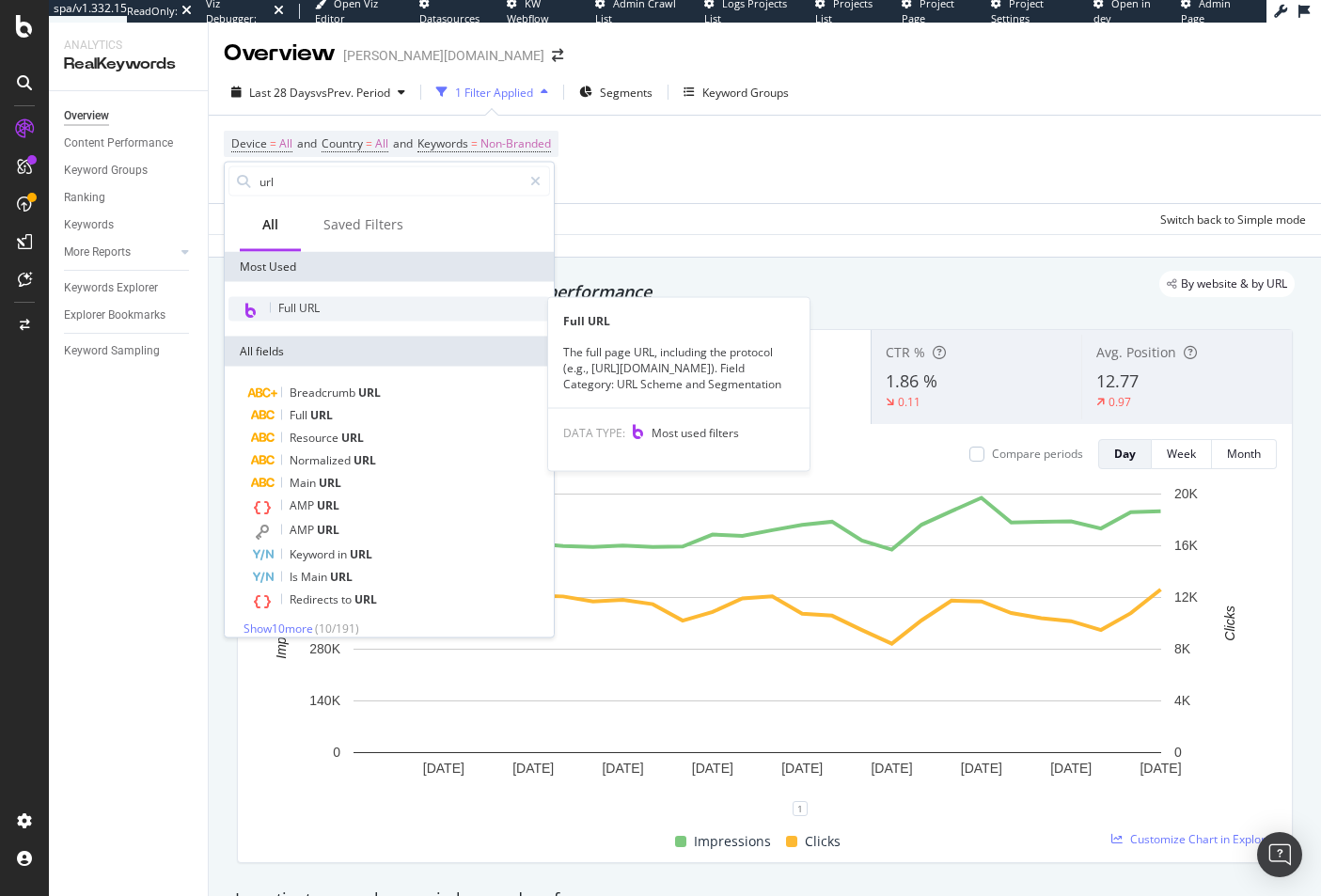 type on "url" 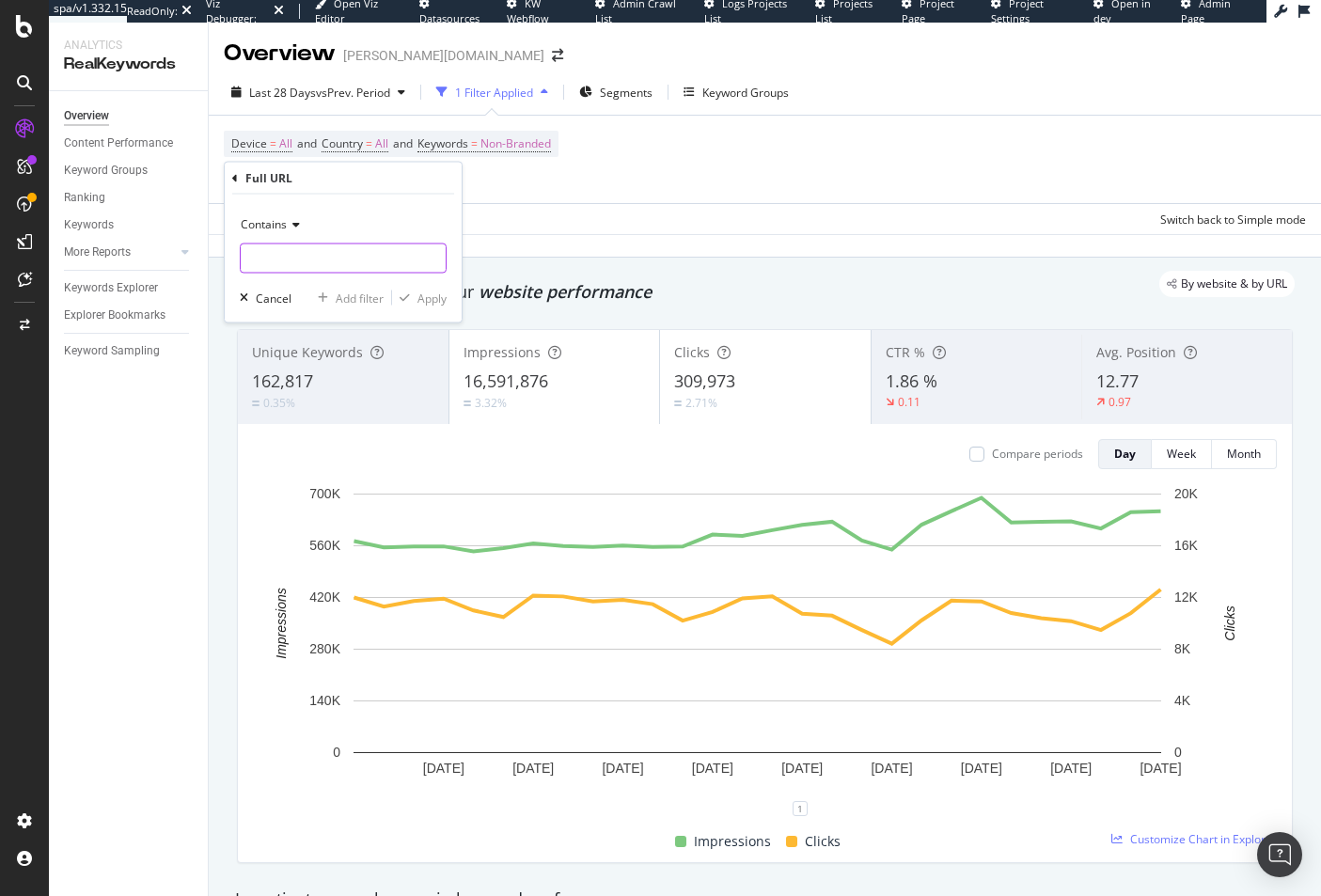 click at bounding box center (343, 259) 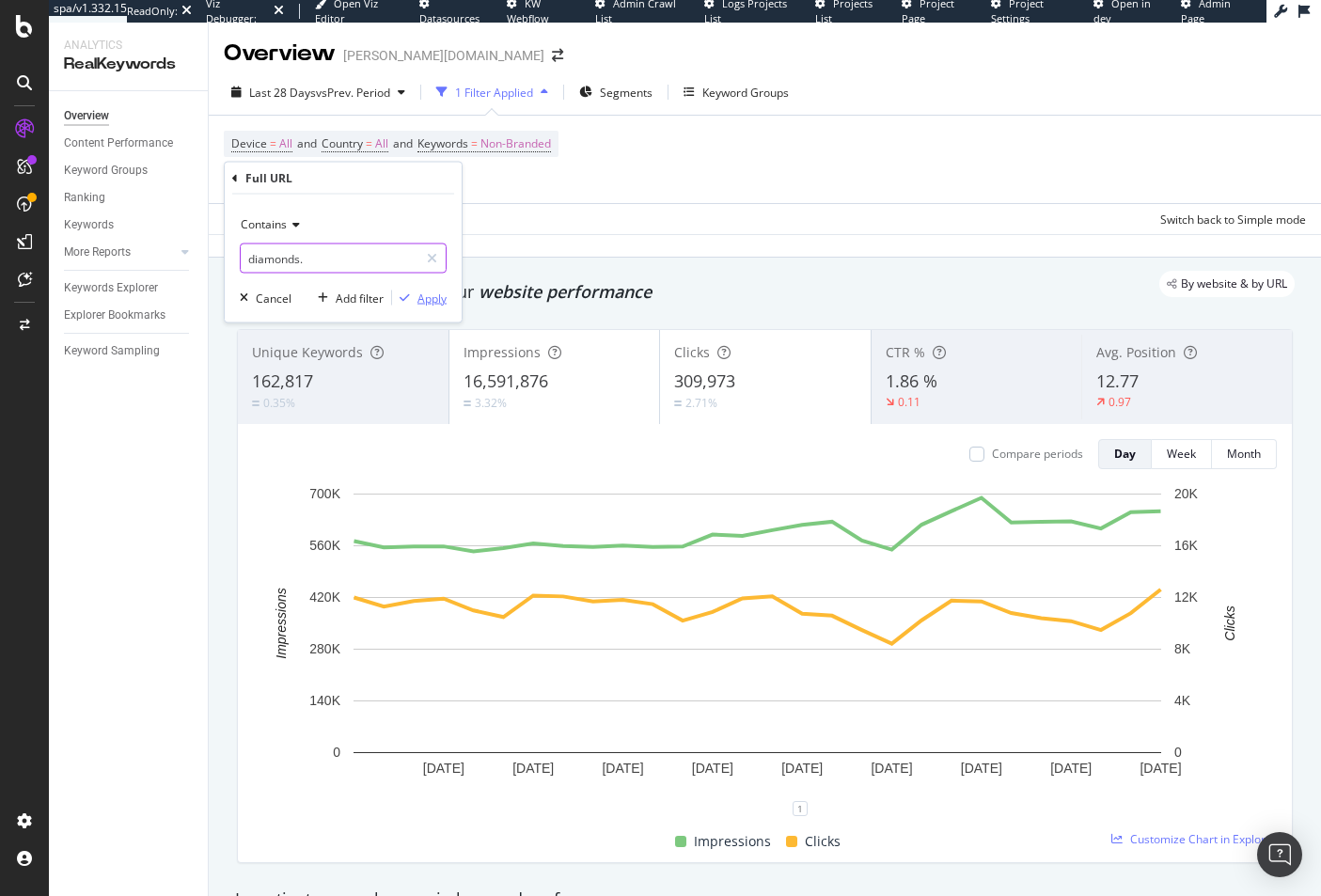 type on "diamonds." 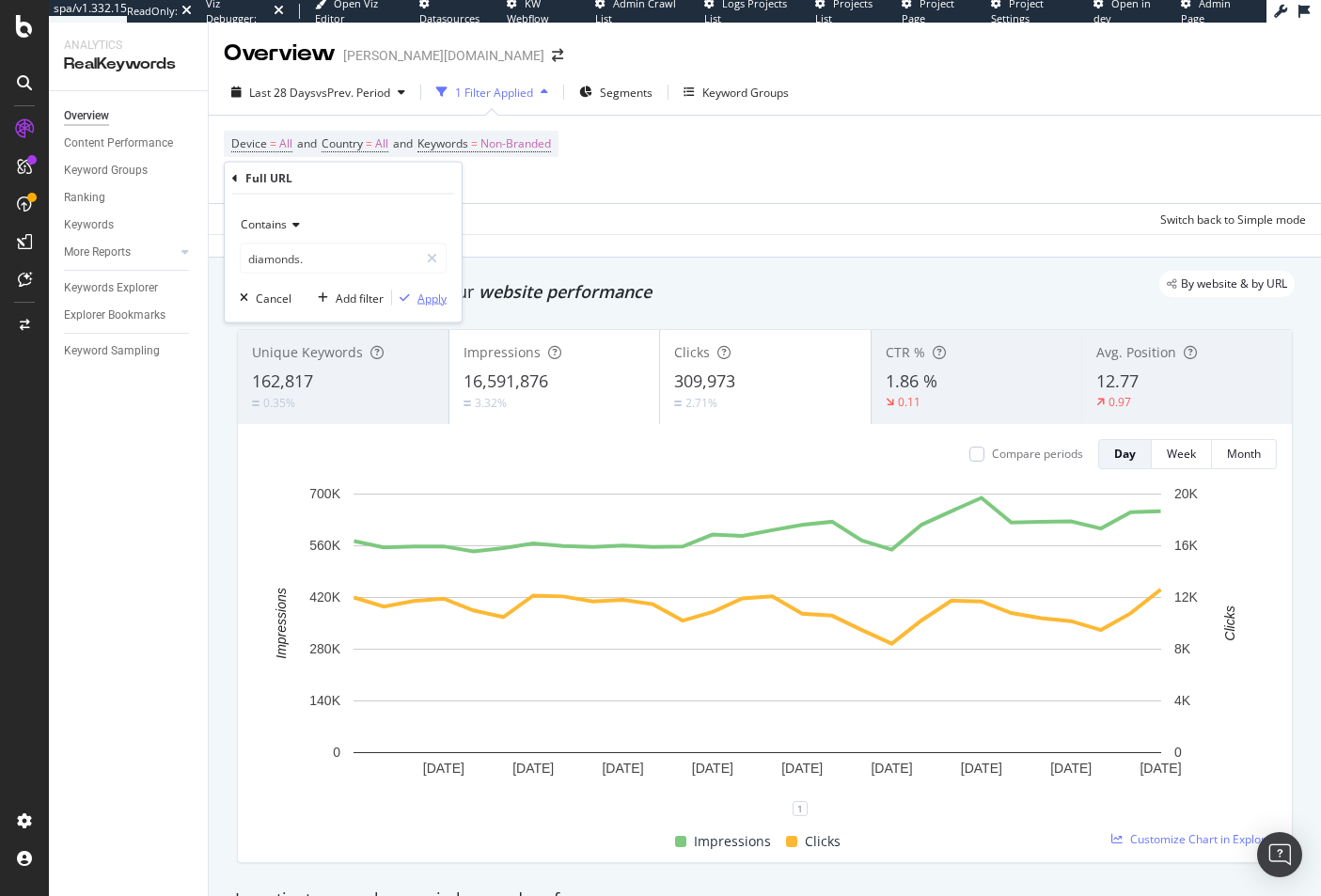 click at bounding box center [404, 298] 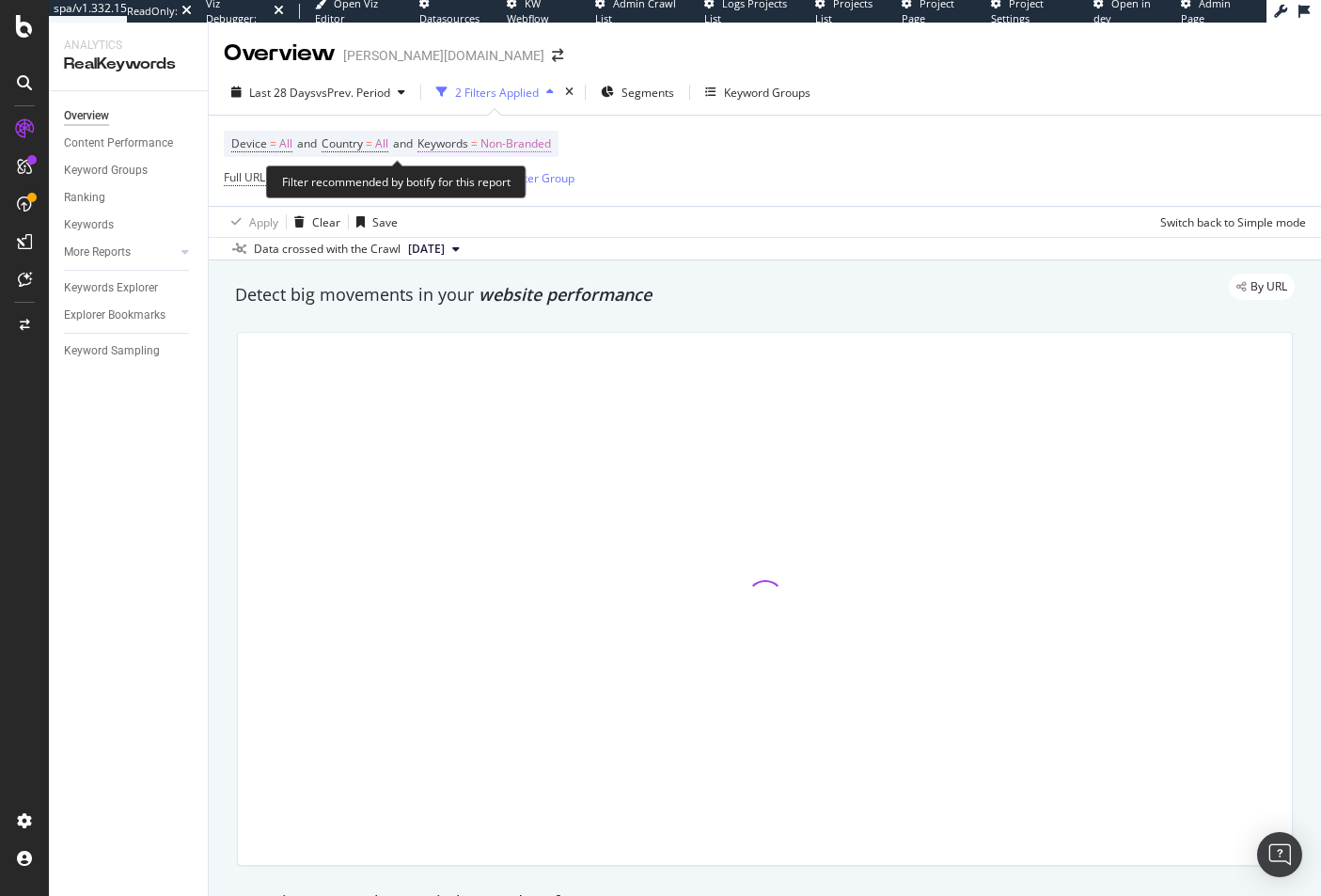 click on "Non-Branded" at bounding box center [515, 144] 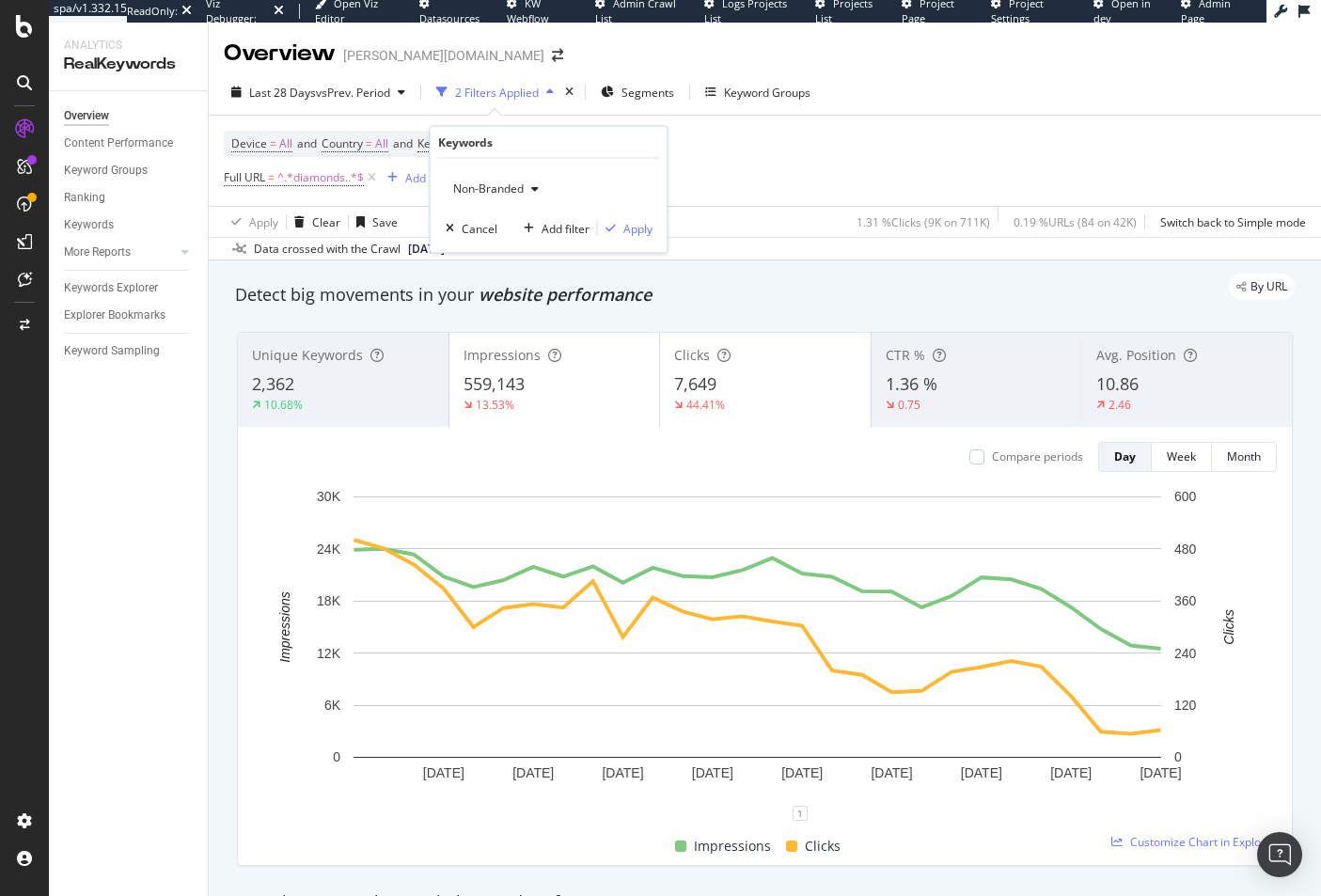 click on "Non-Branded" at bounding box center [495, 189] 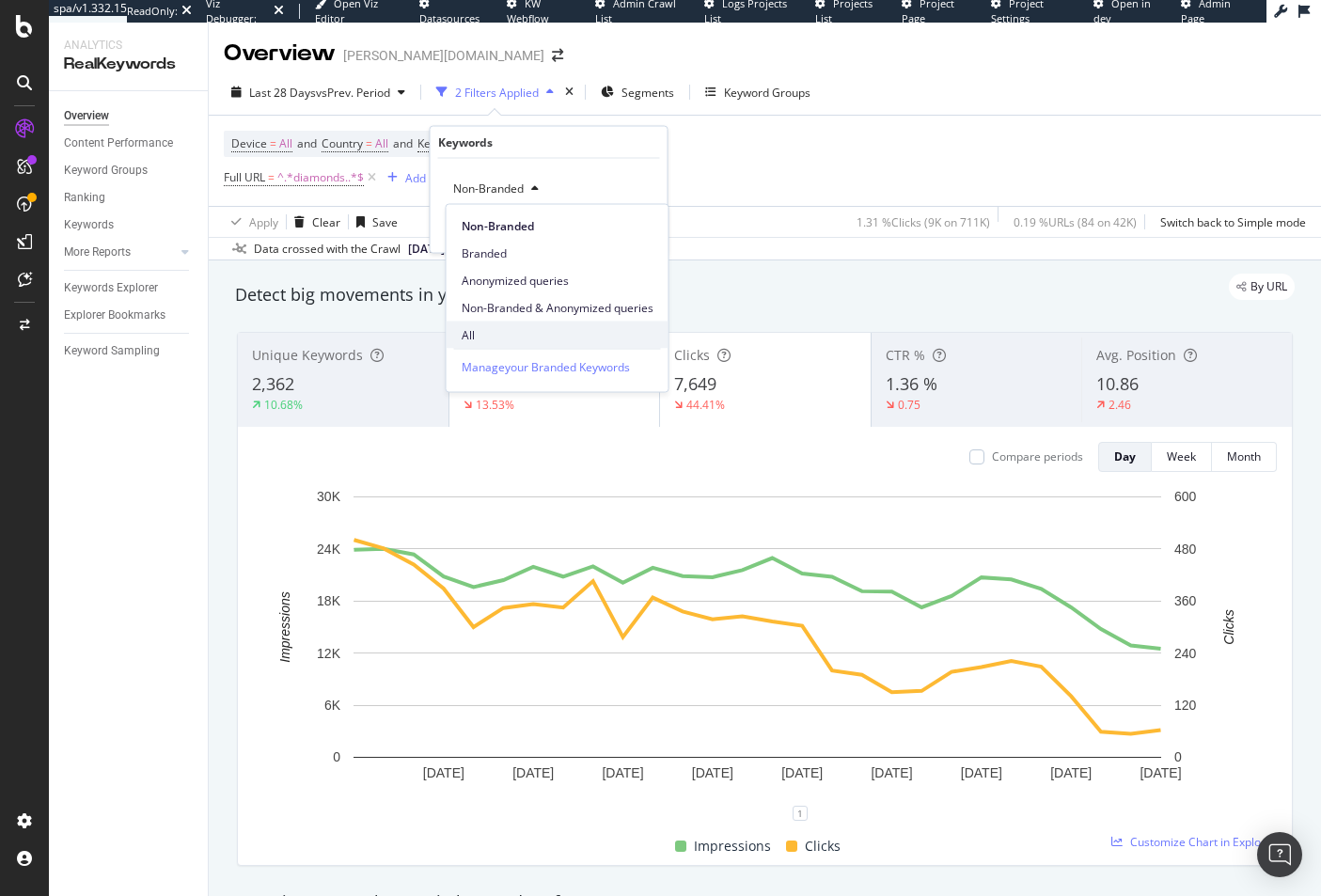 click on "All" at bounding box center (558, 335) 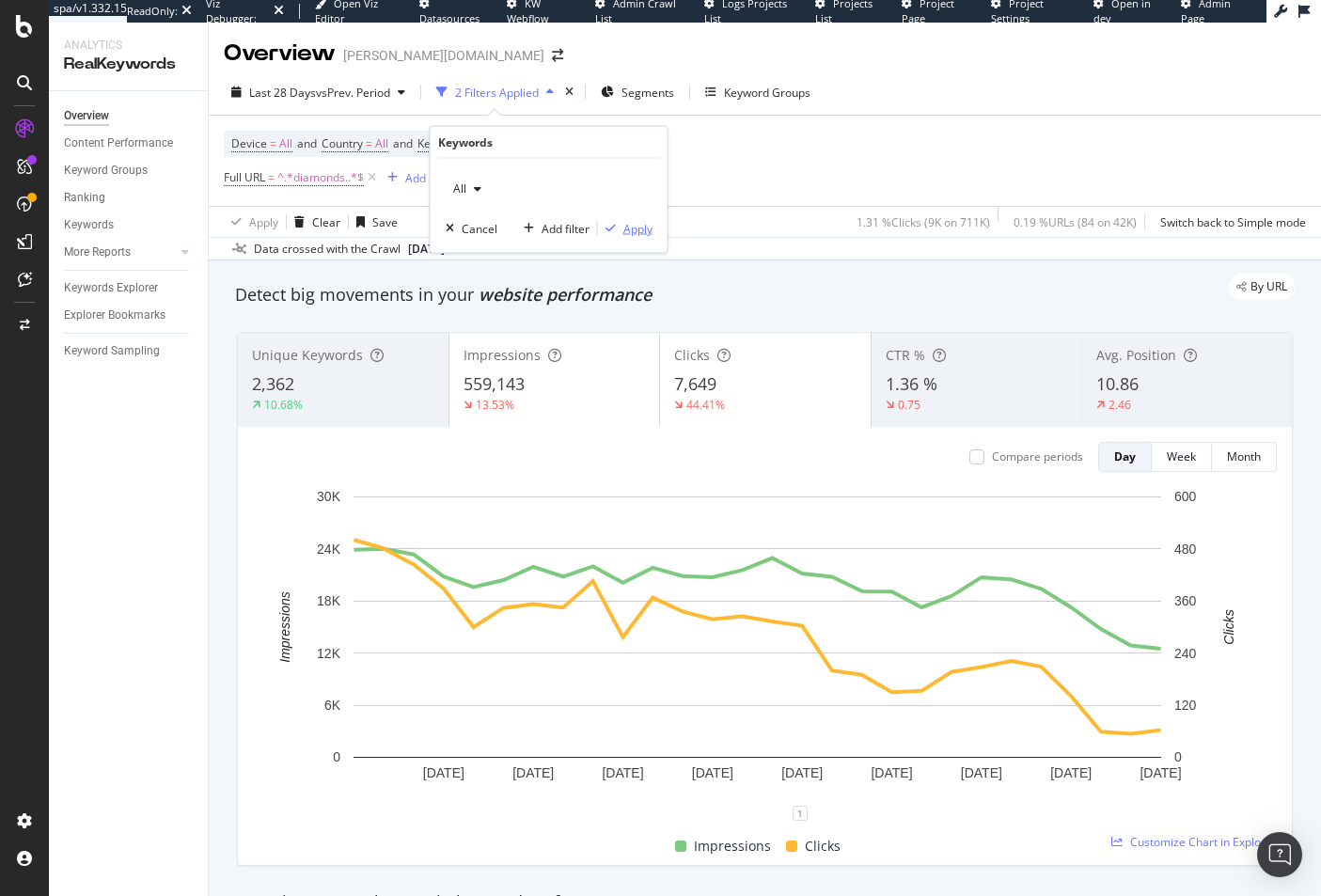 click on "Apply" at bounding box center (637, 228) 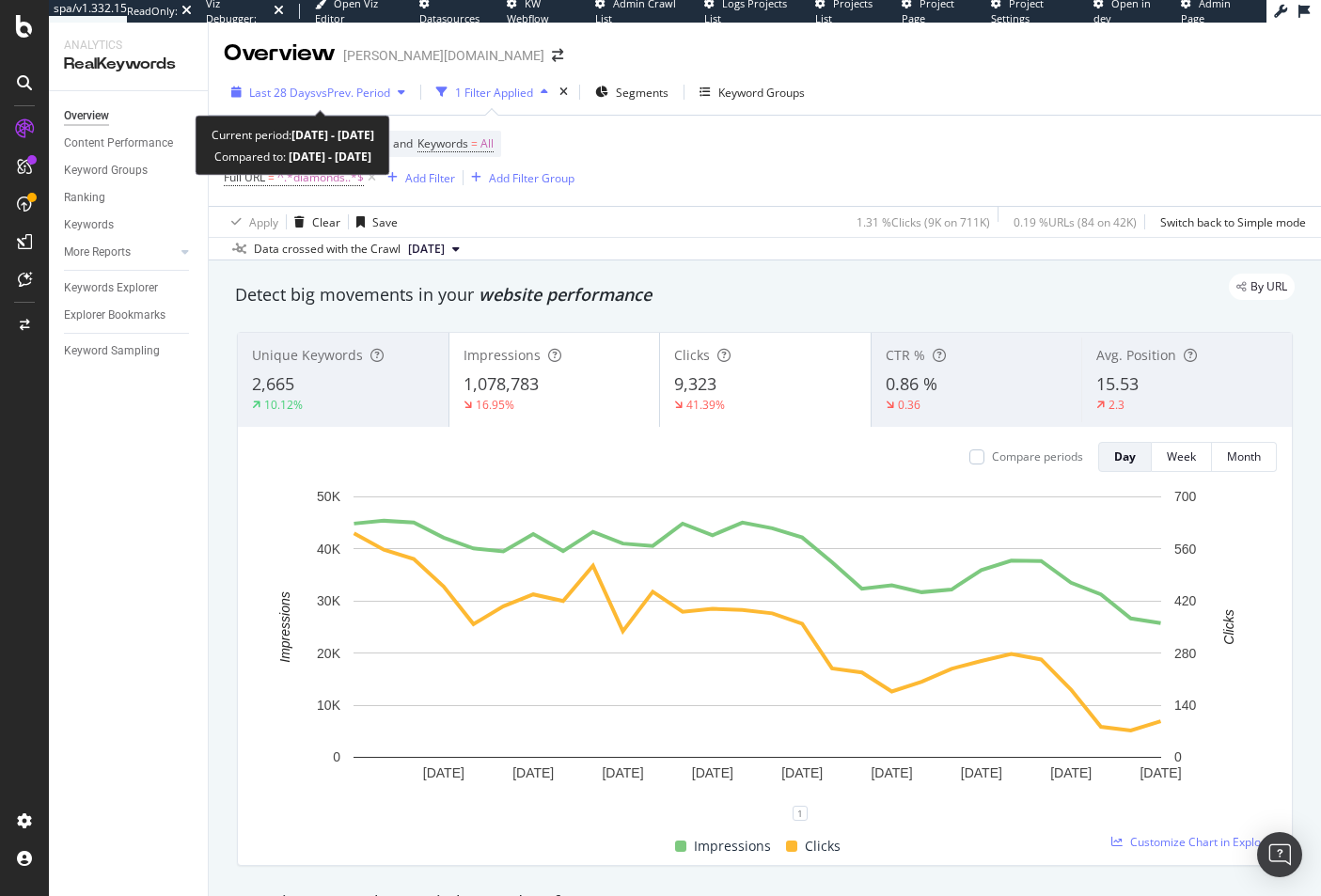 click on "Last 28 Days" at bounding box center (282, 92) 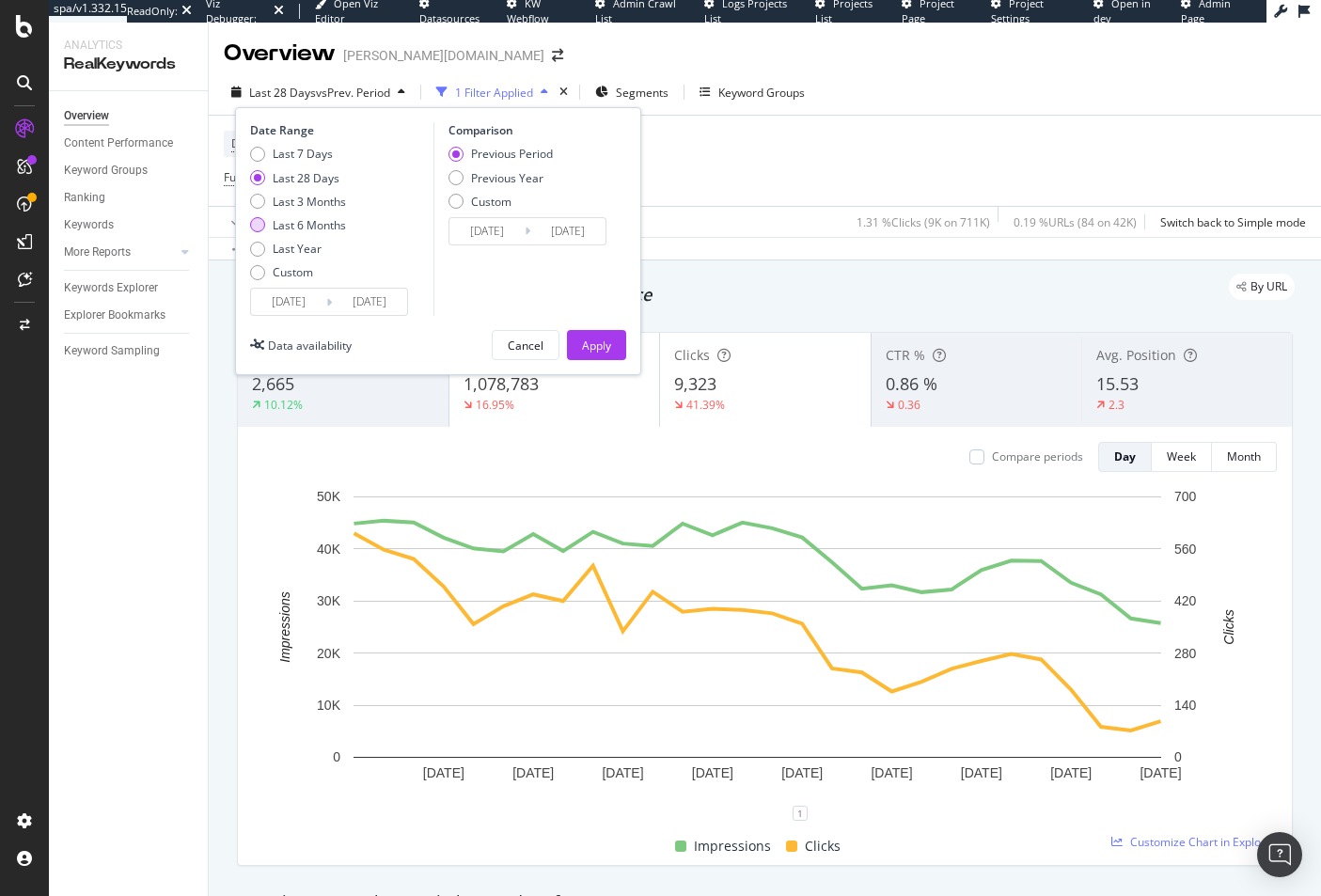 click at bounding box center [258, 225] 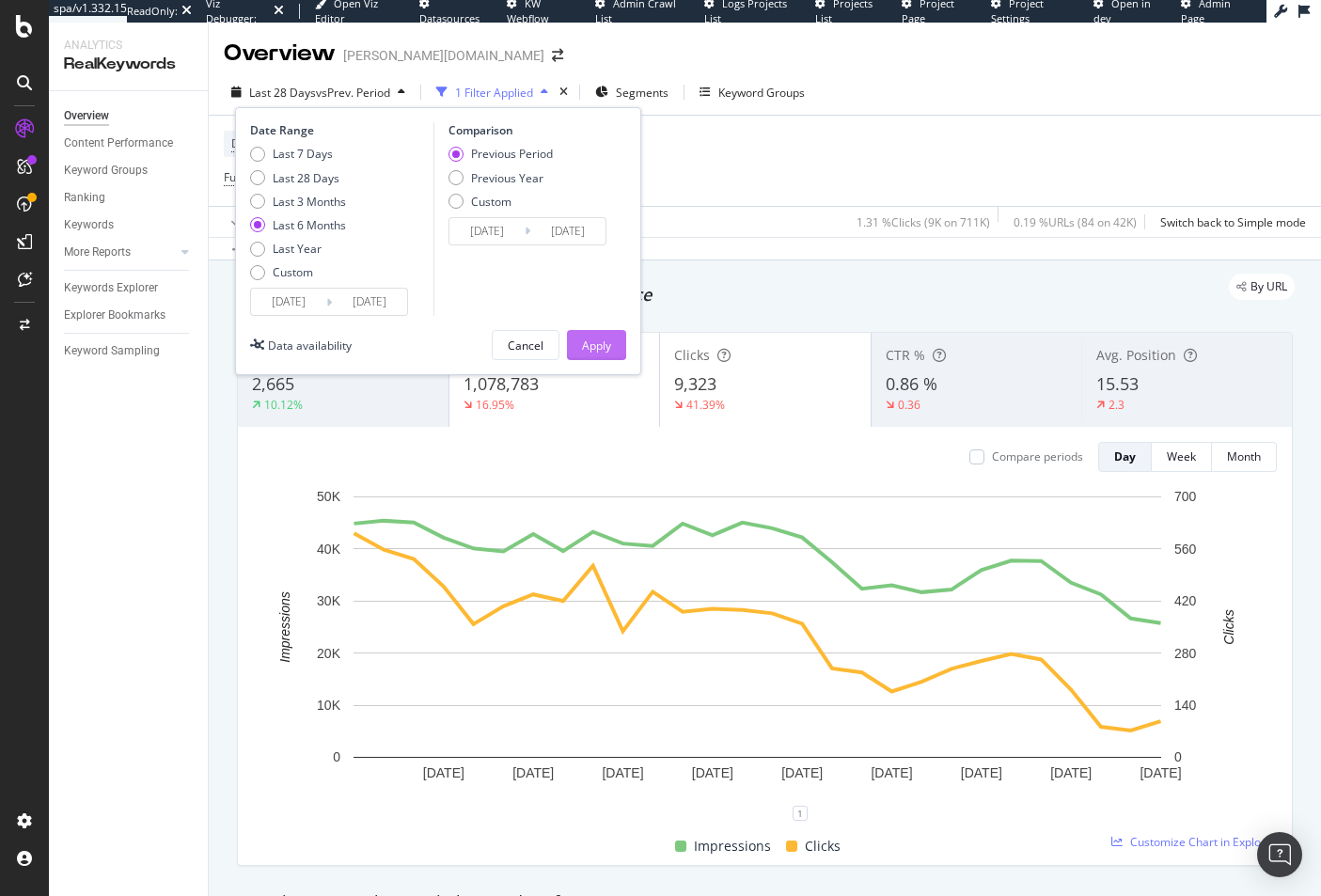 click on "Apply" at bounding box center [596, 345] 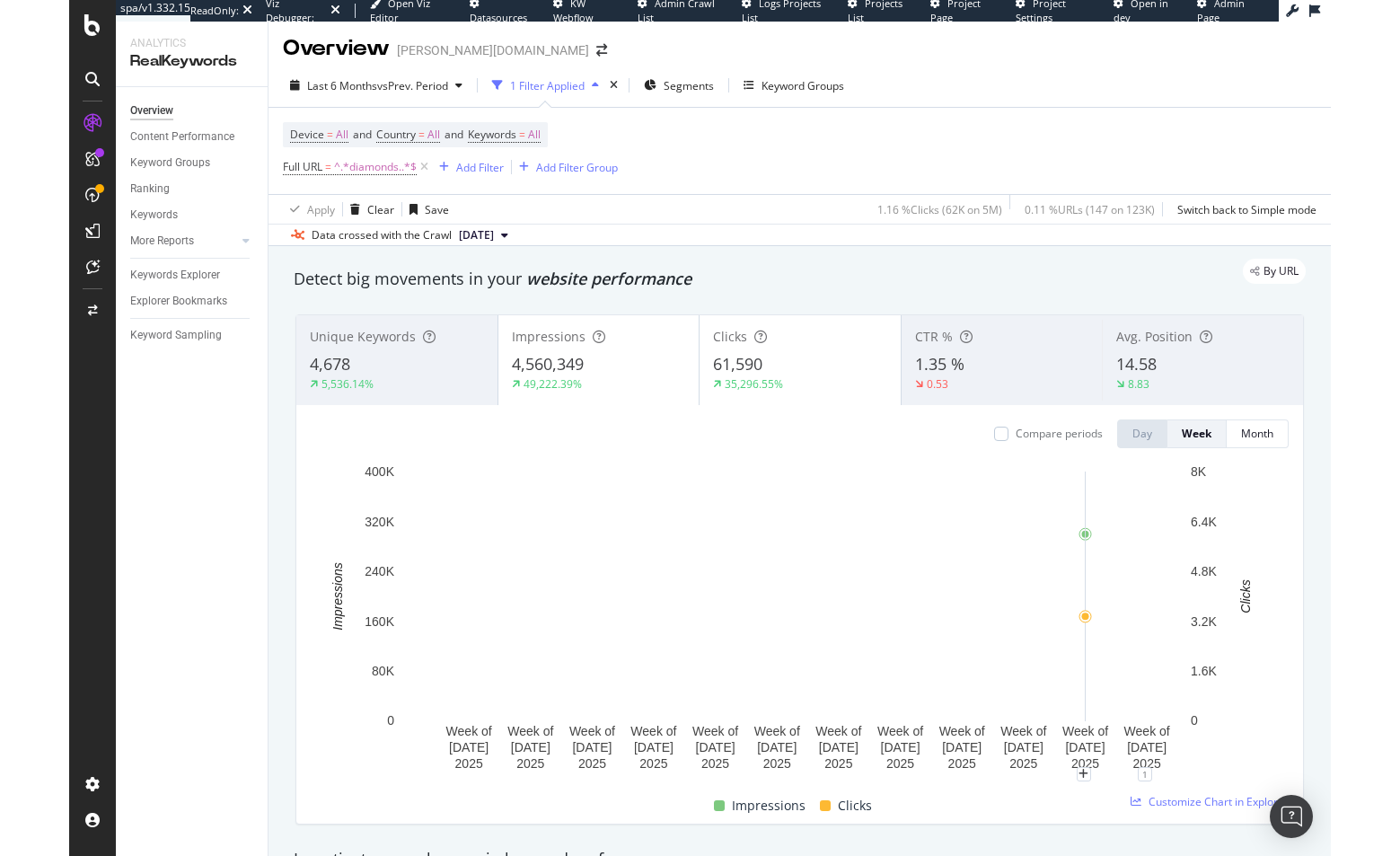 scroll, scrollTop: 0, scrollLeft: 0, axis: both 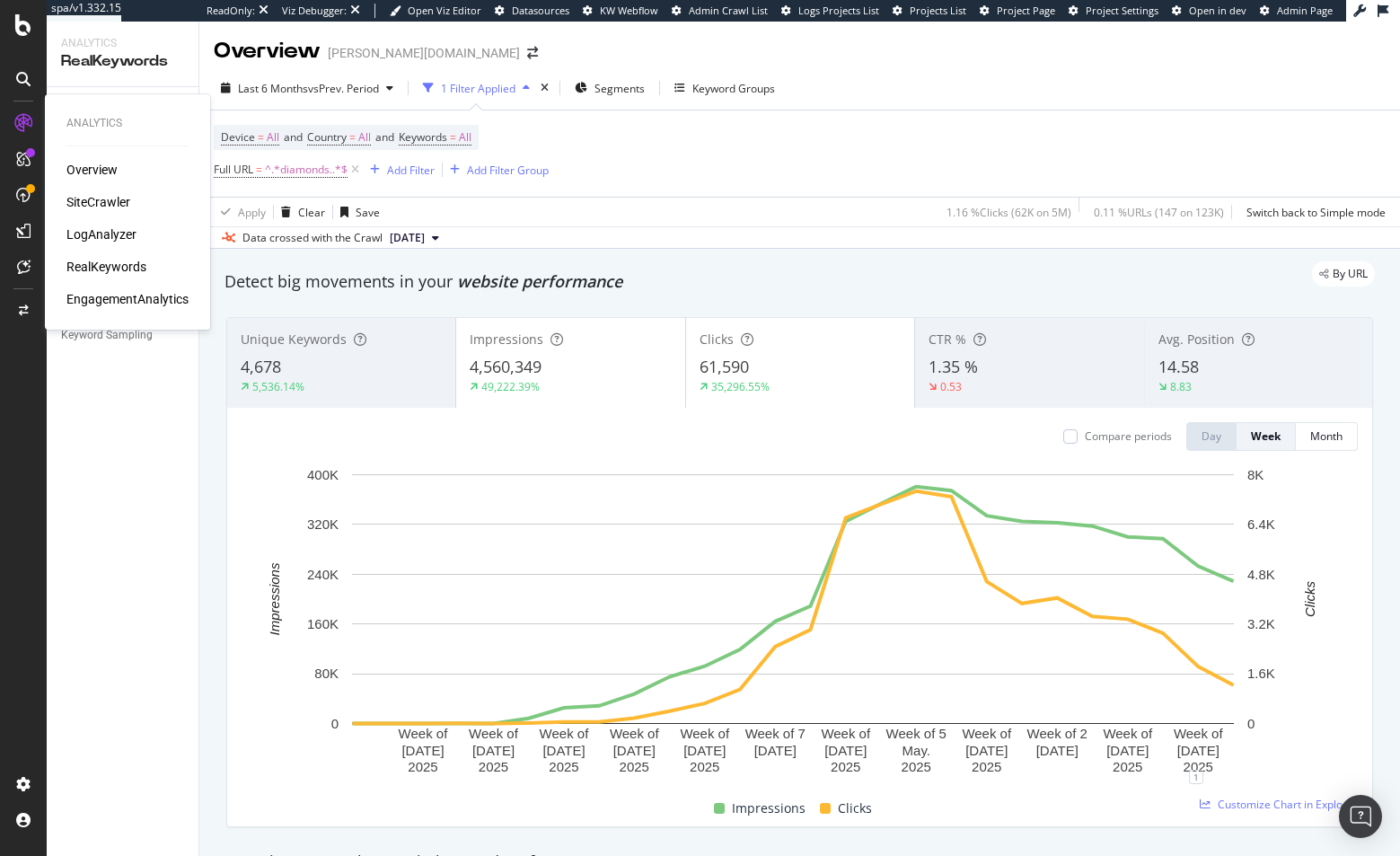 click on "SiteCrawler" at bounding box center [98, 202] 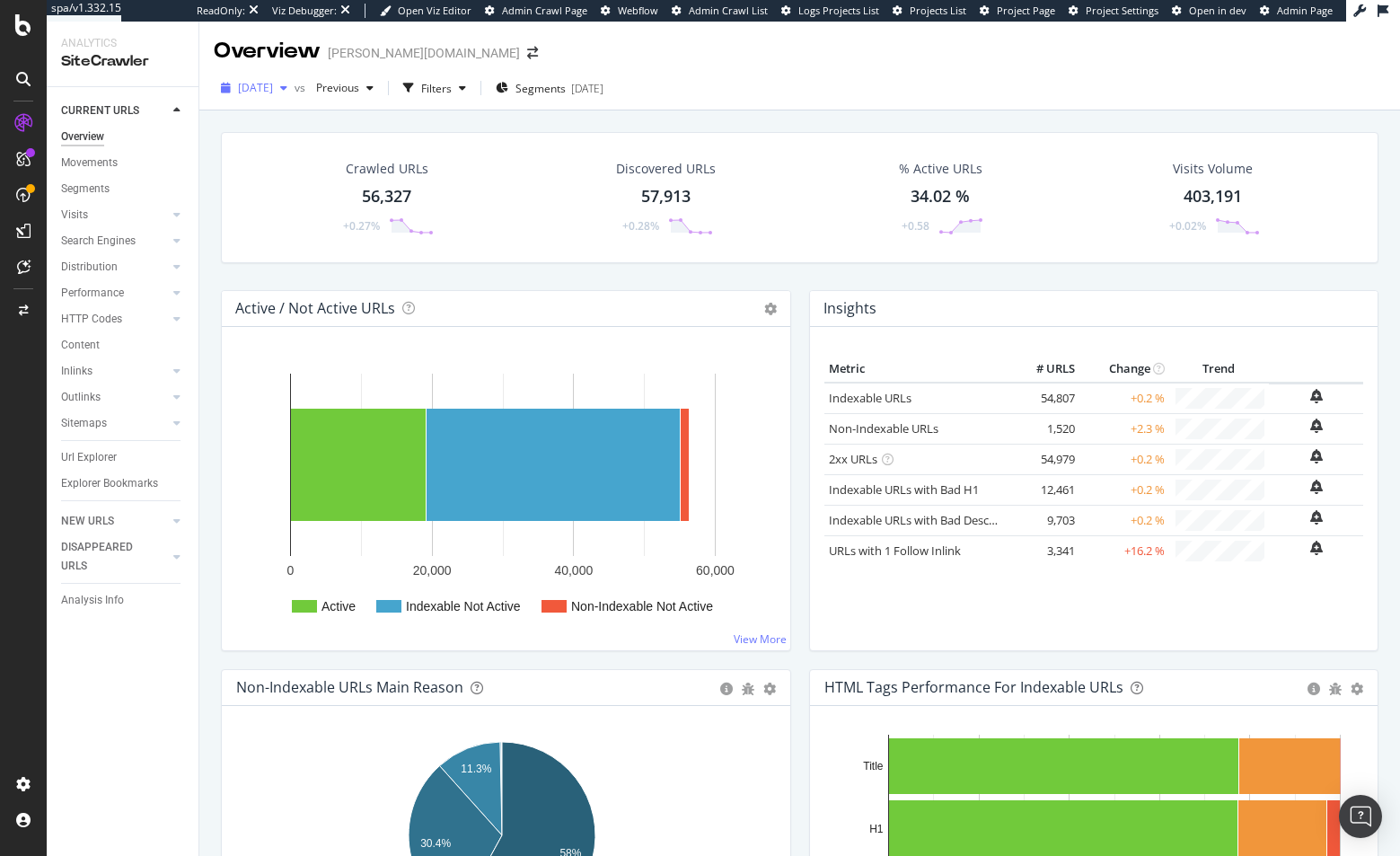 click on "[DATE]" at bounding box center [255, 87] 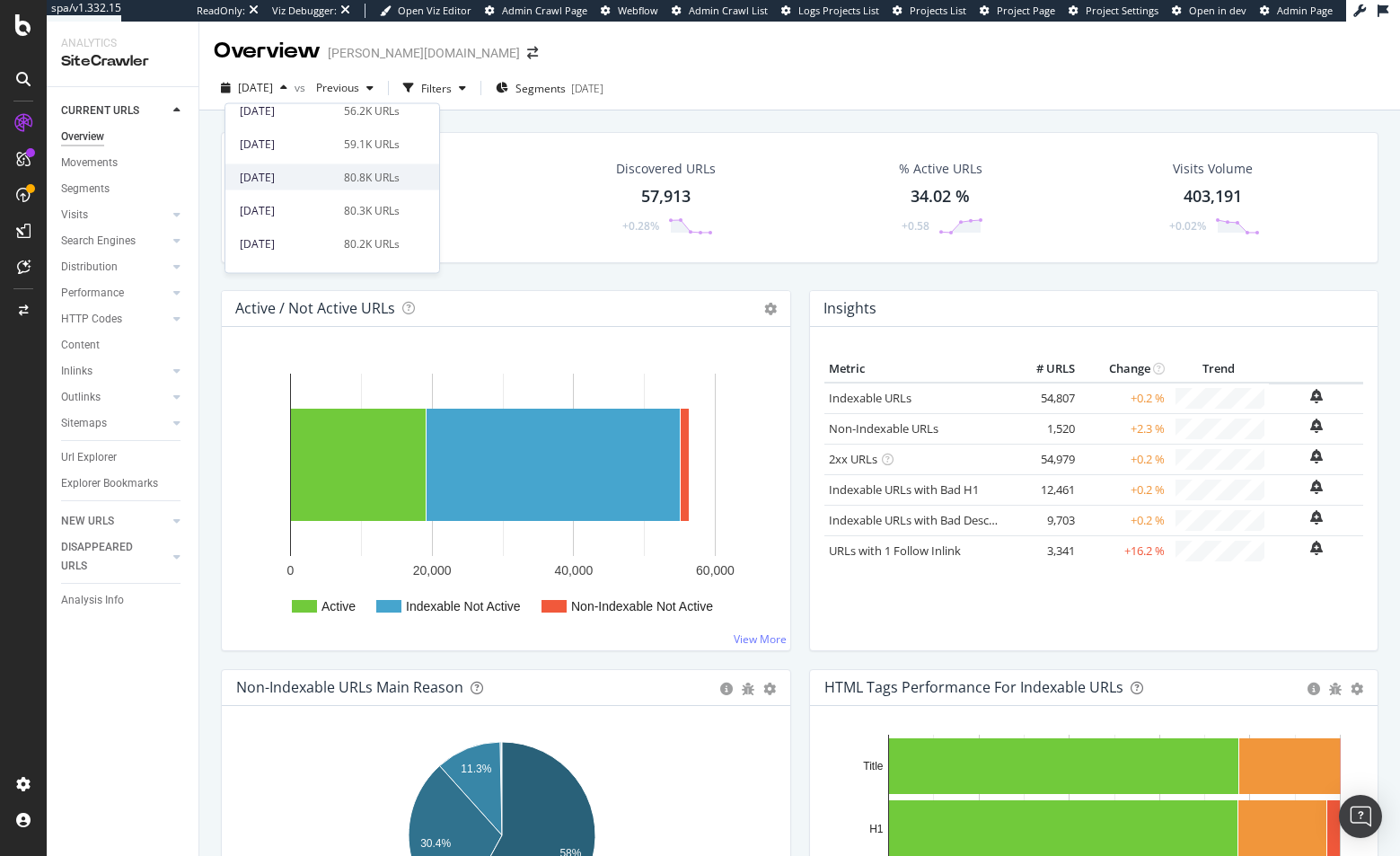 scroll, scrollTop: 72, scrollLeft: 0, axis: vertical 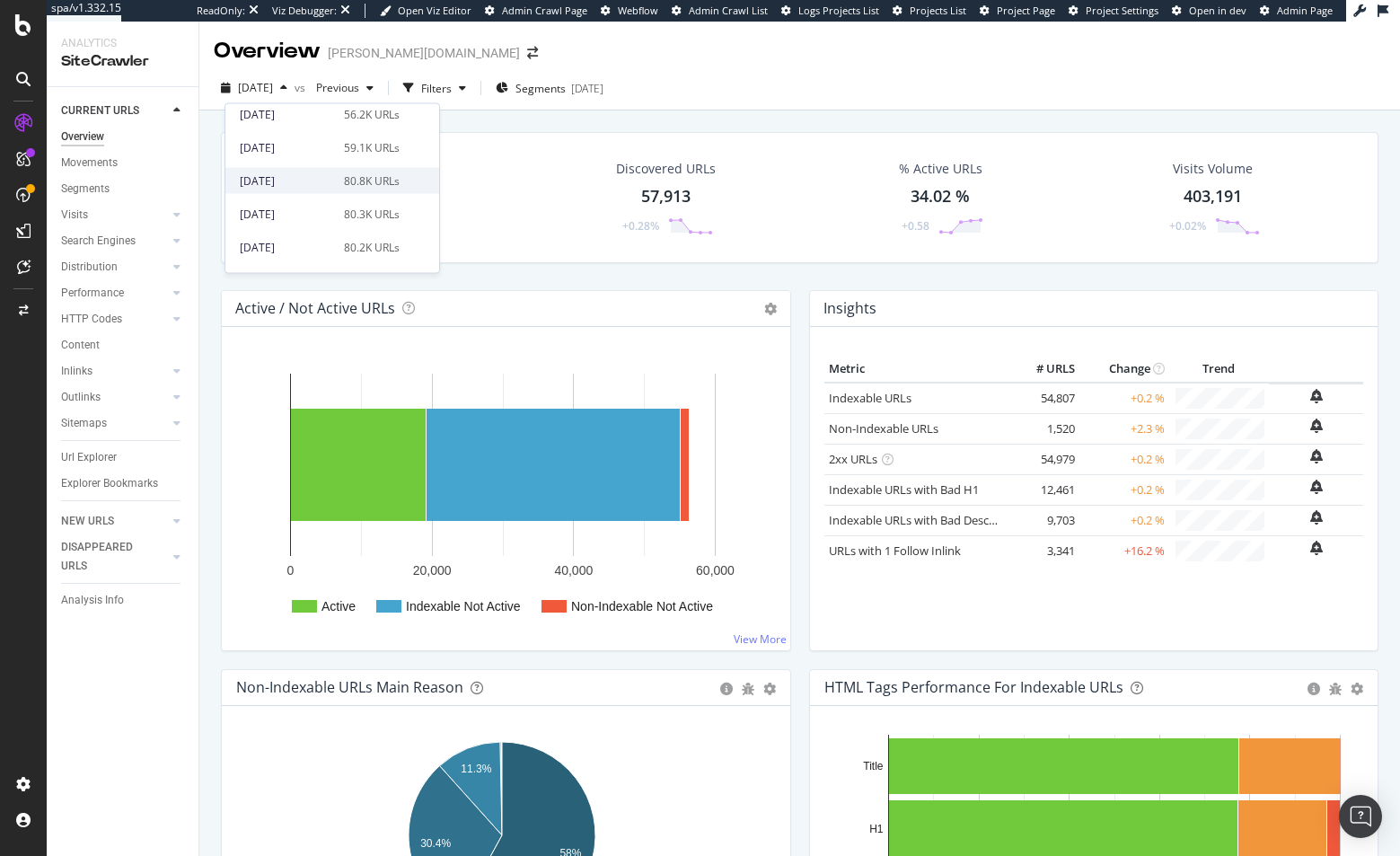 click on "[DATE]" at bounding box center (286, 181) 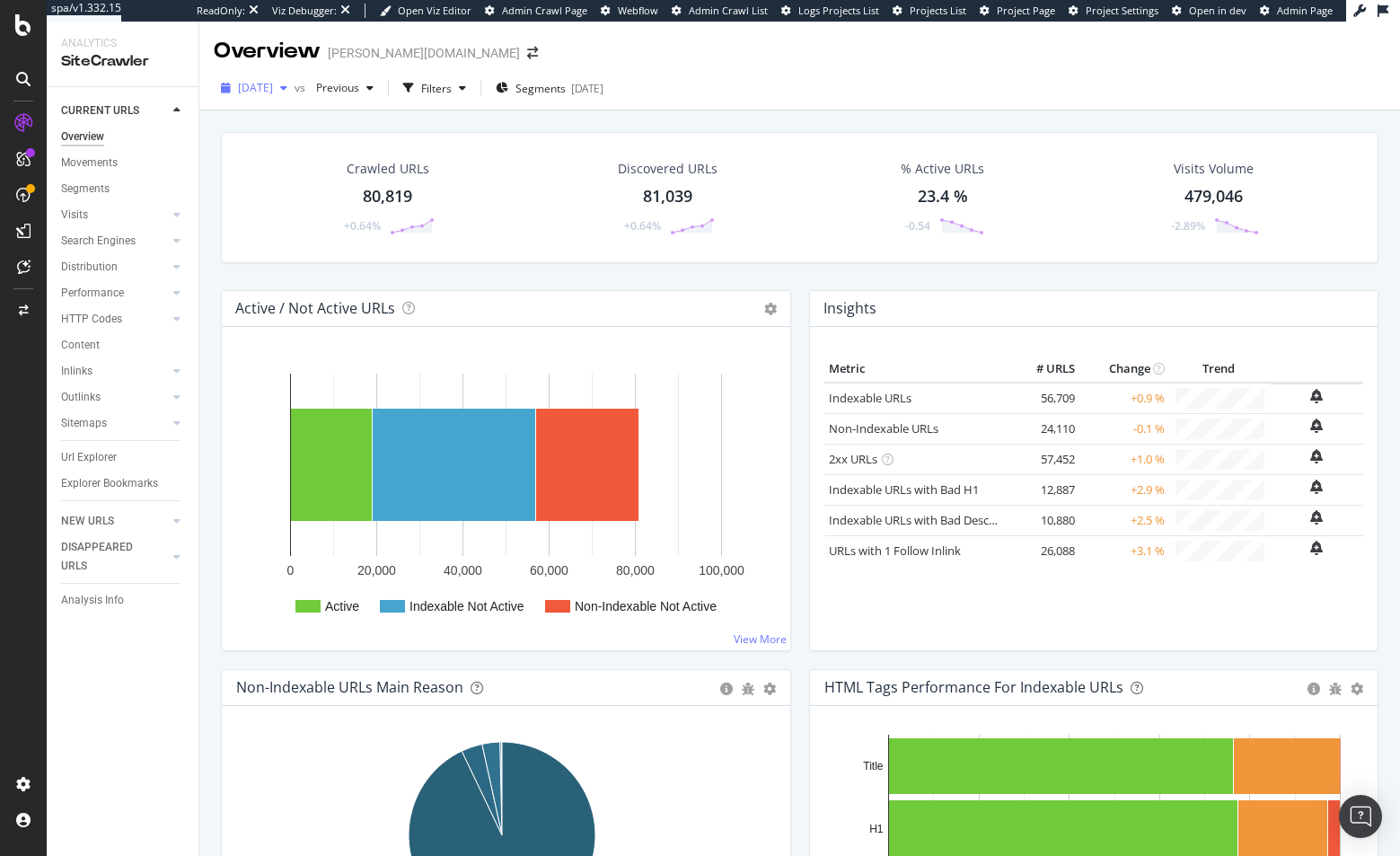 click at bounding box center [284, 88] 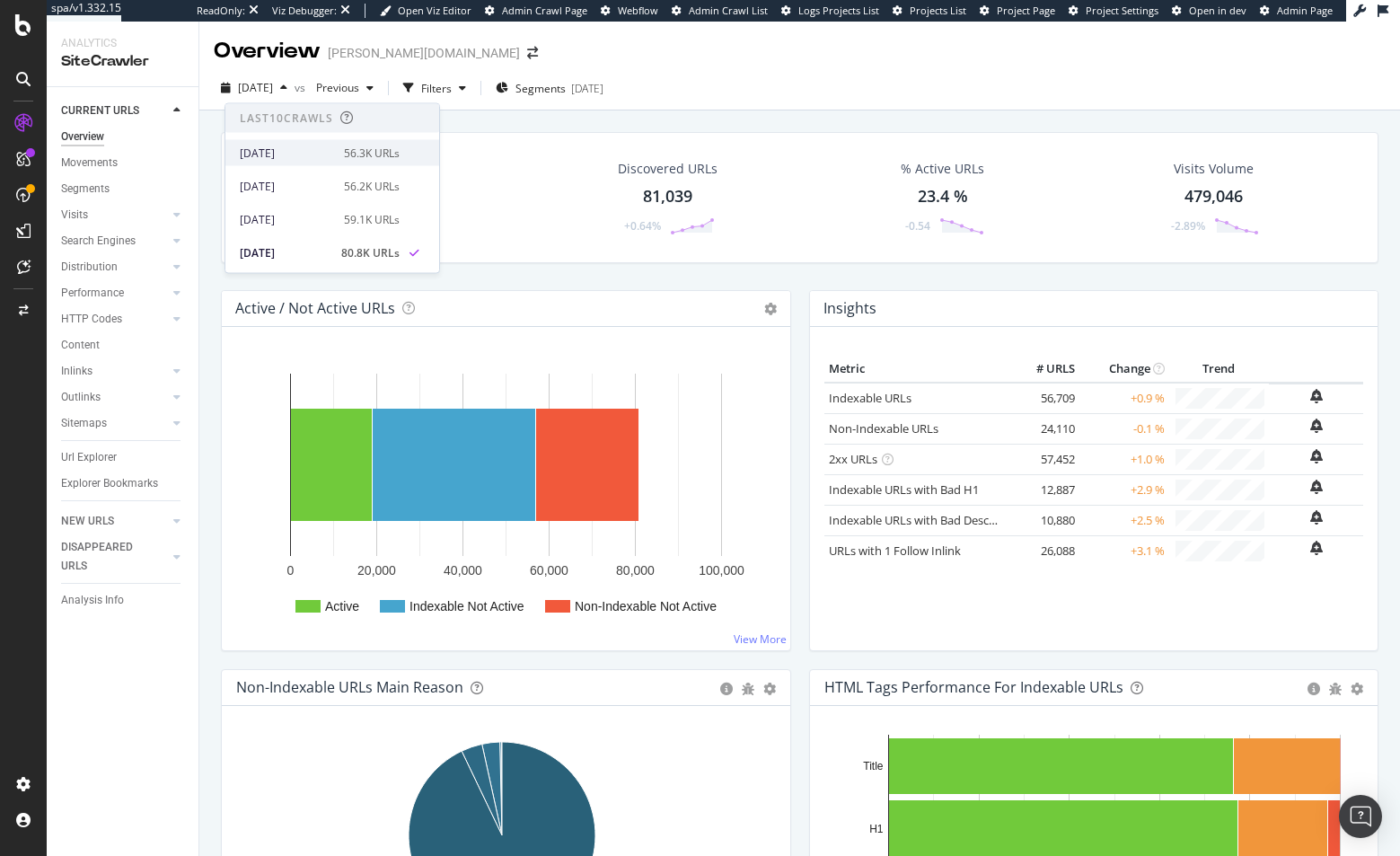 click on "[DATE] 56.3K URLs" at bounding box center (332, 153) 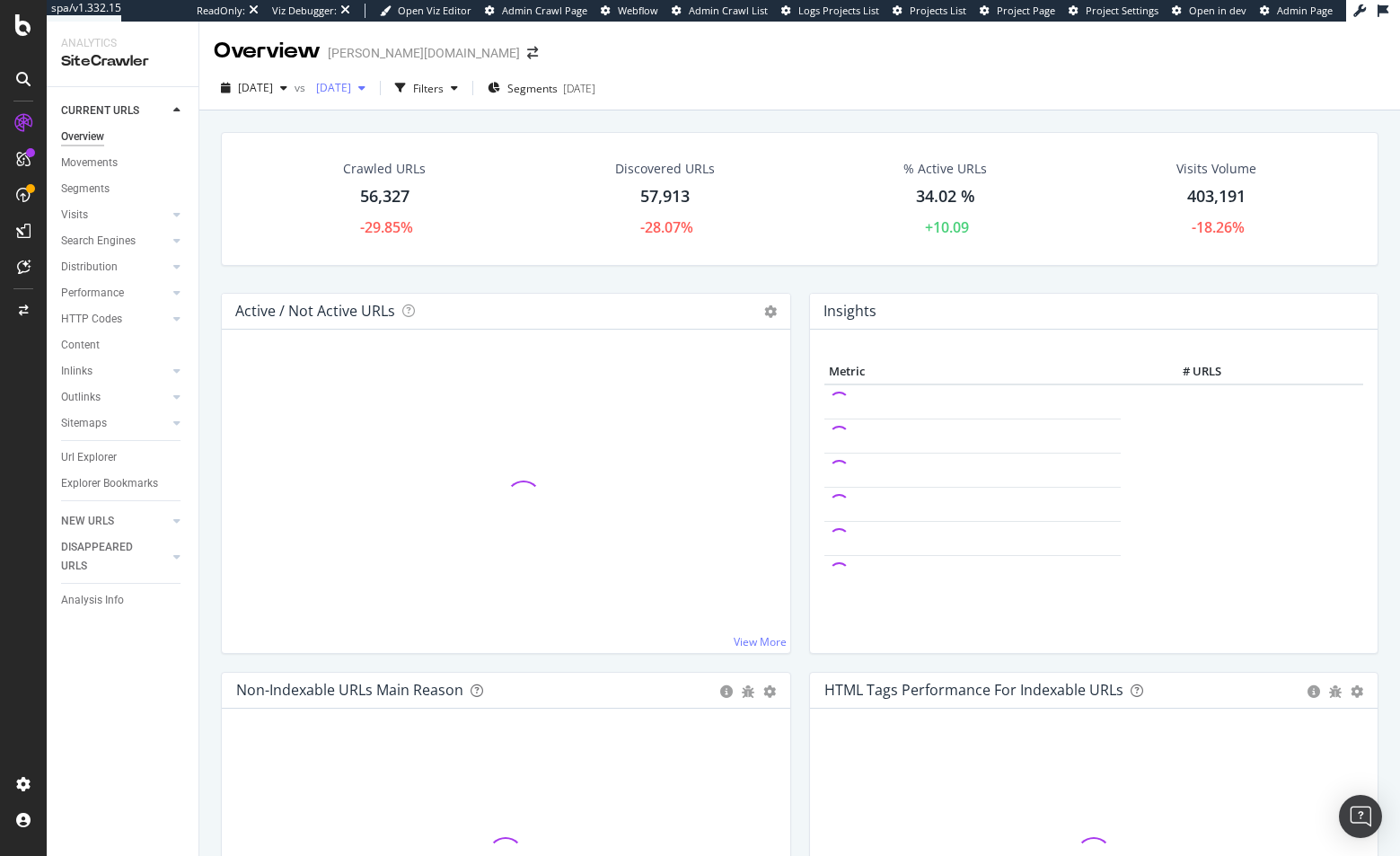 click on "[DATE]" at bounding box center [330, 87] 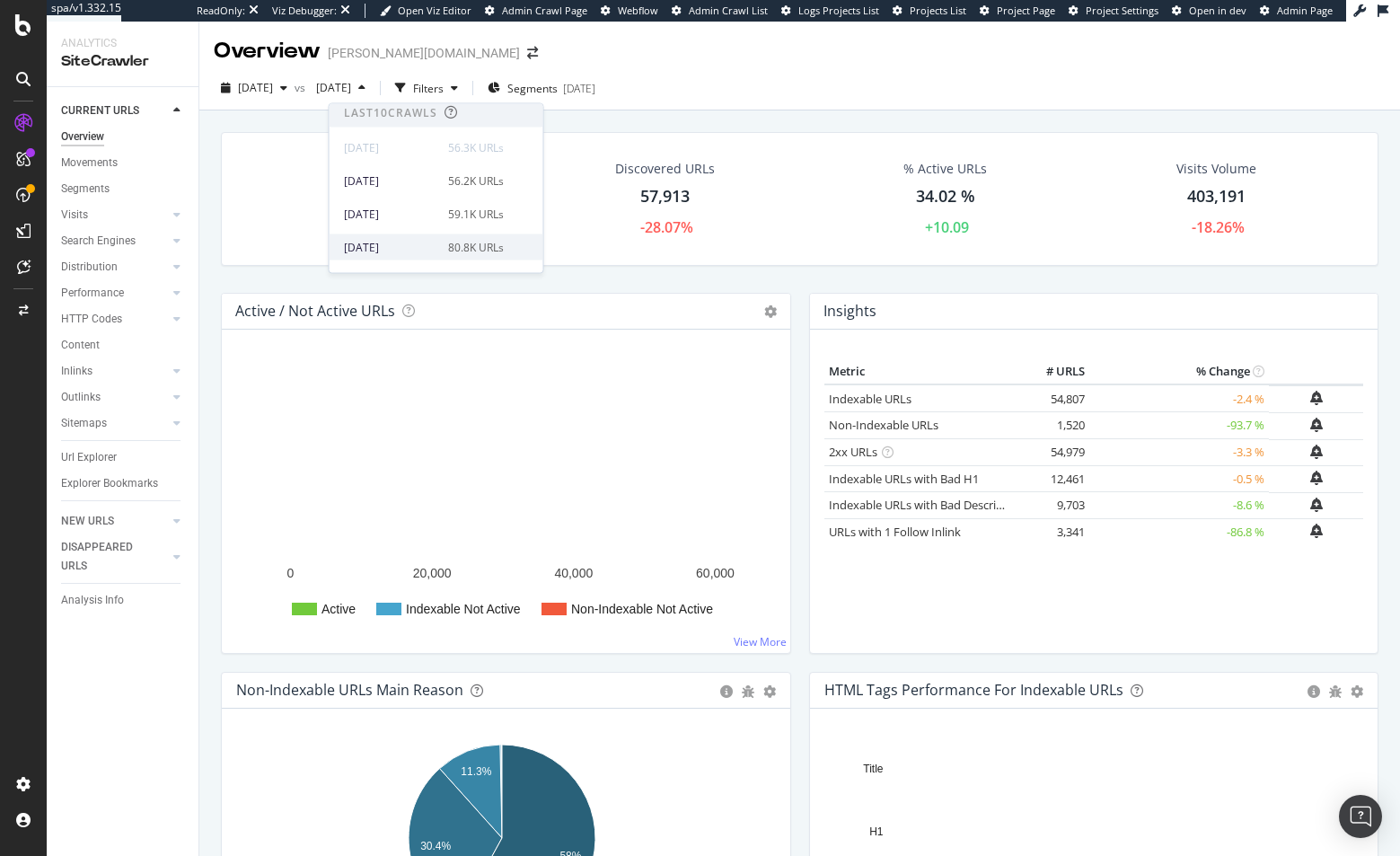 scroll, scrollTop: 7, scrollLeft: 0, axis: vertical 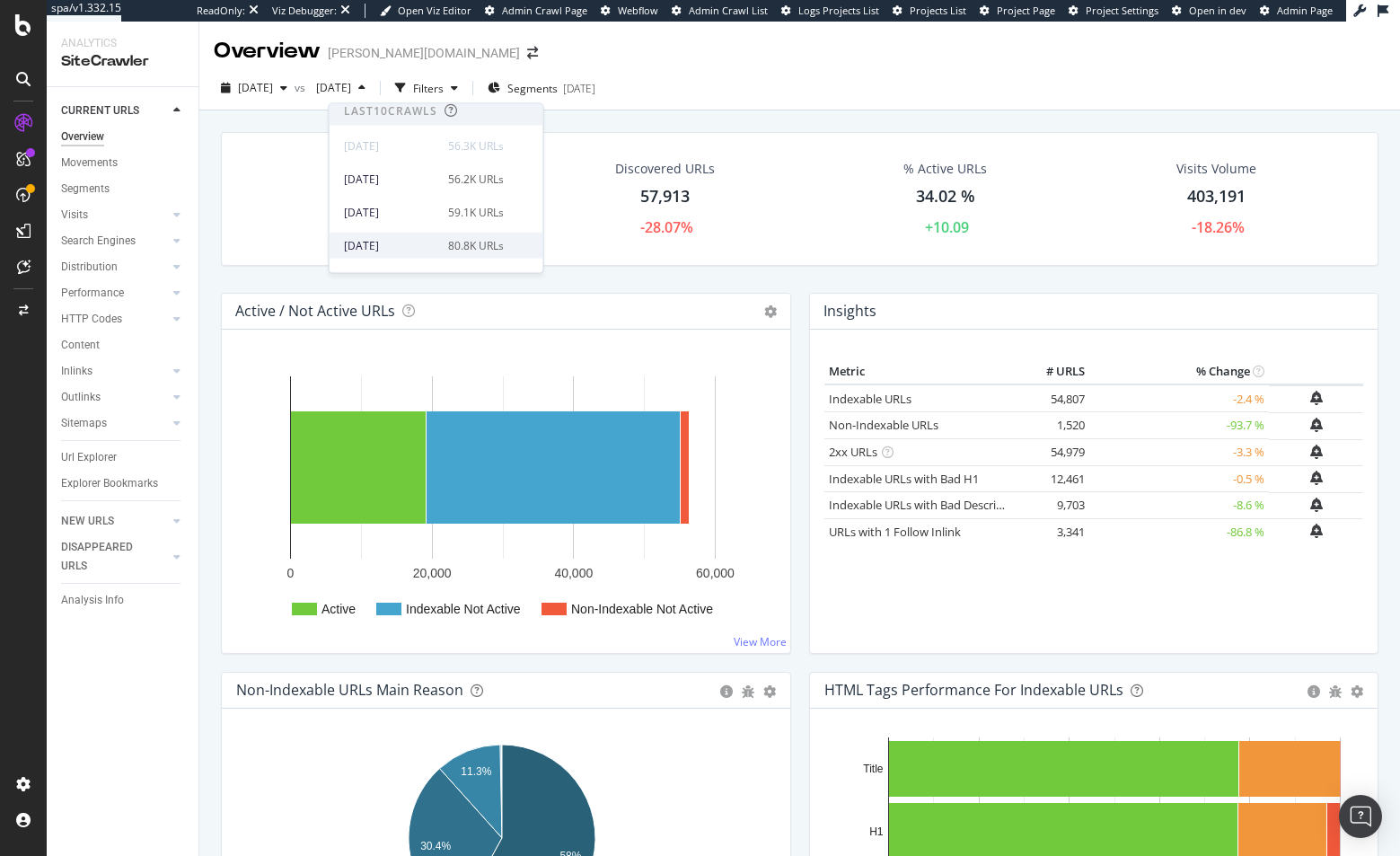 click on "[DATE]" at bounding box center [391, 245] 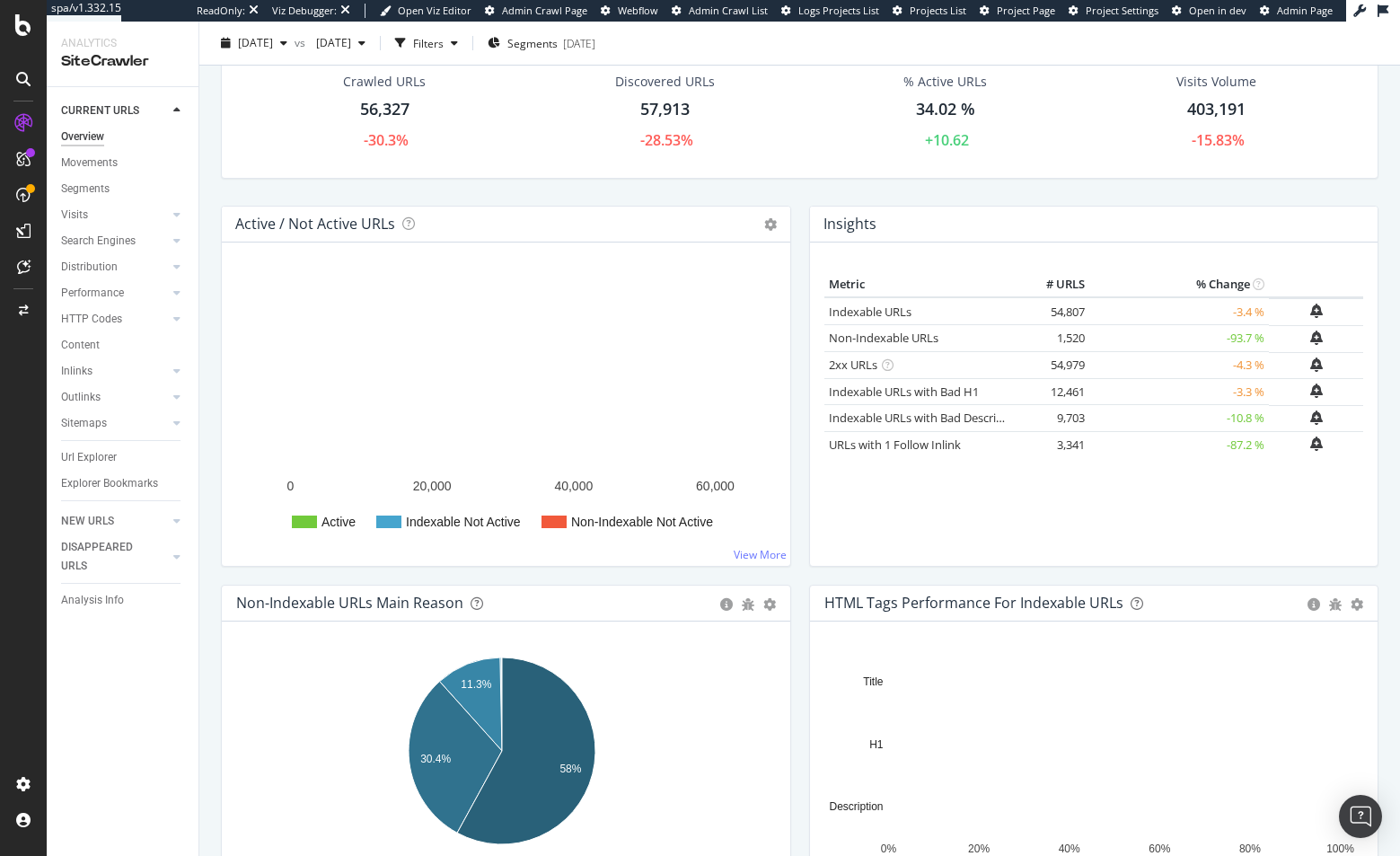 scroll, scrollTop: 168, scrollLeft: 0, axis: vertical 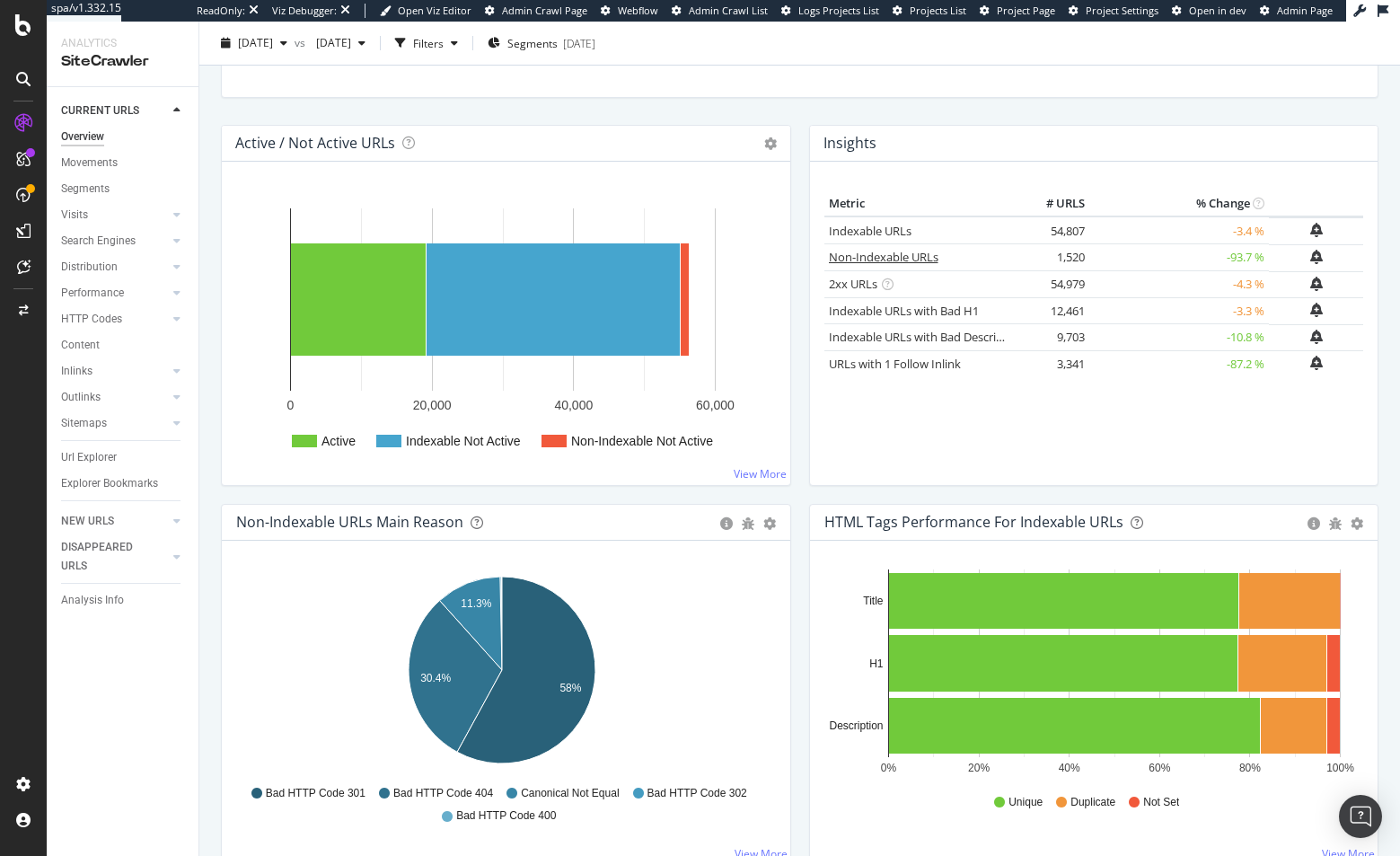 click on "Non-Indexable URLs" at bounding box center [884, 257] 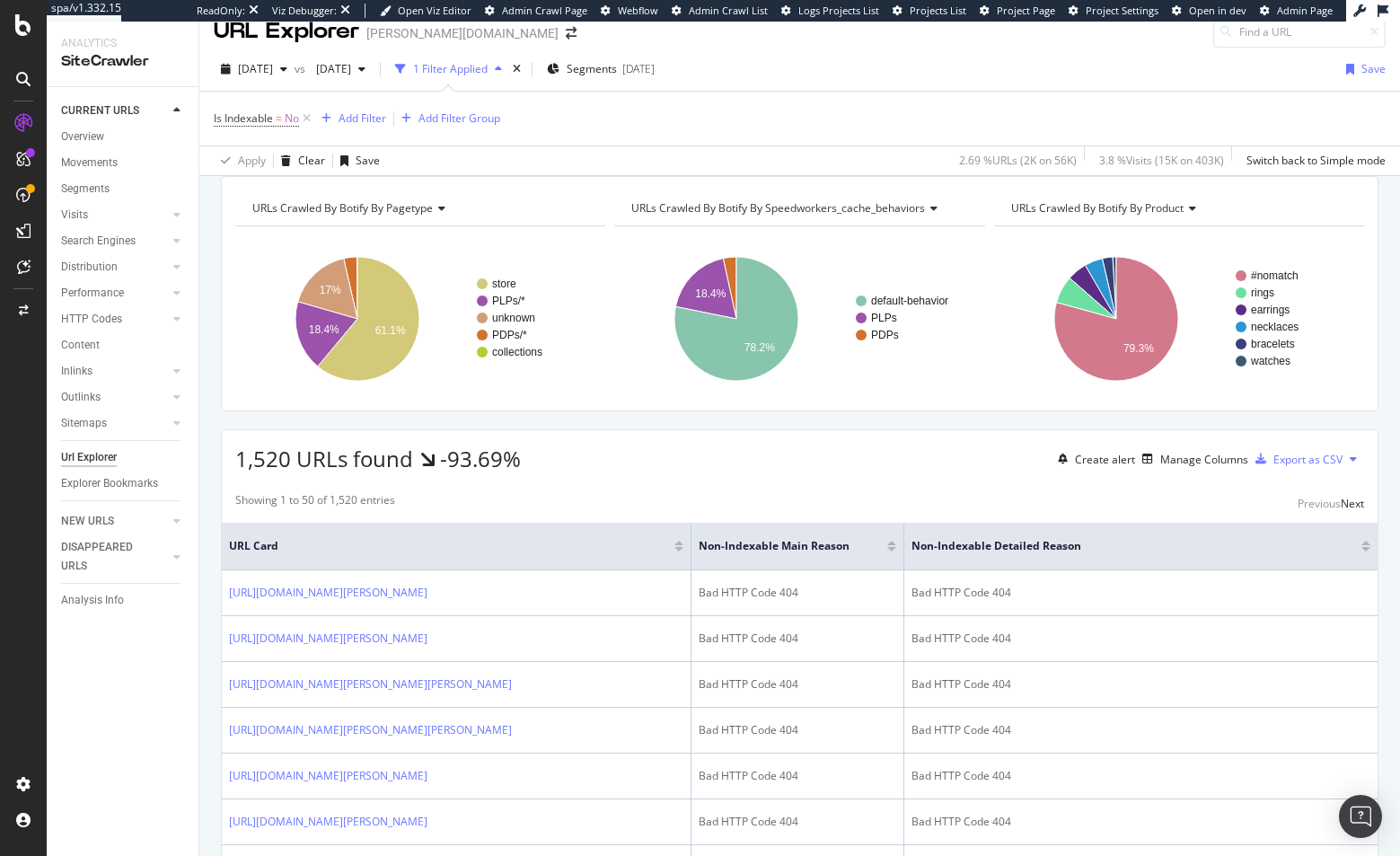 scroll, scrollTop: 0, scrollLeft: 0, axis: both 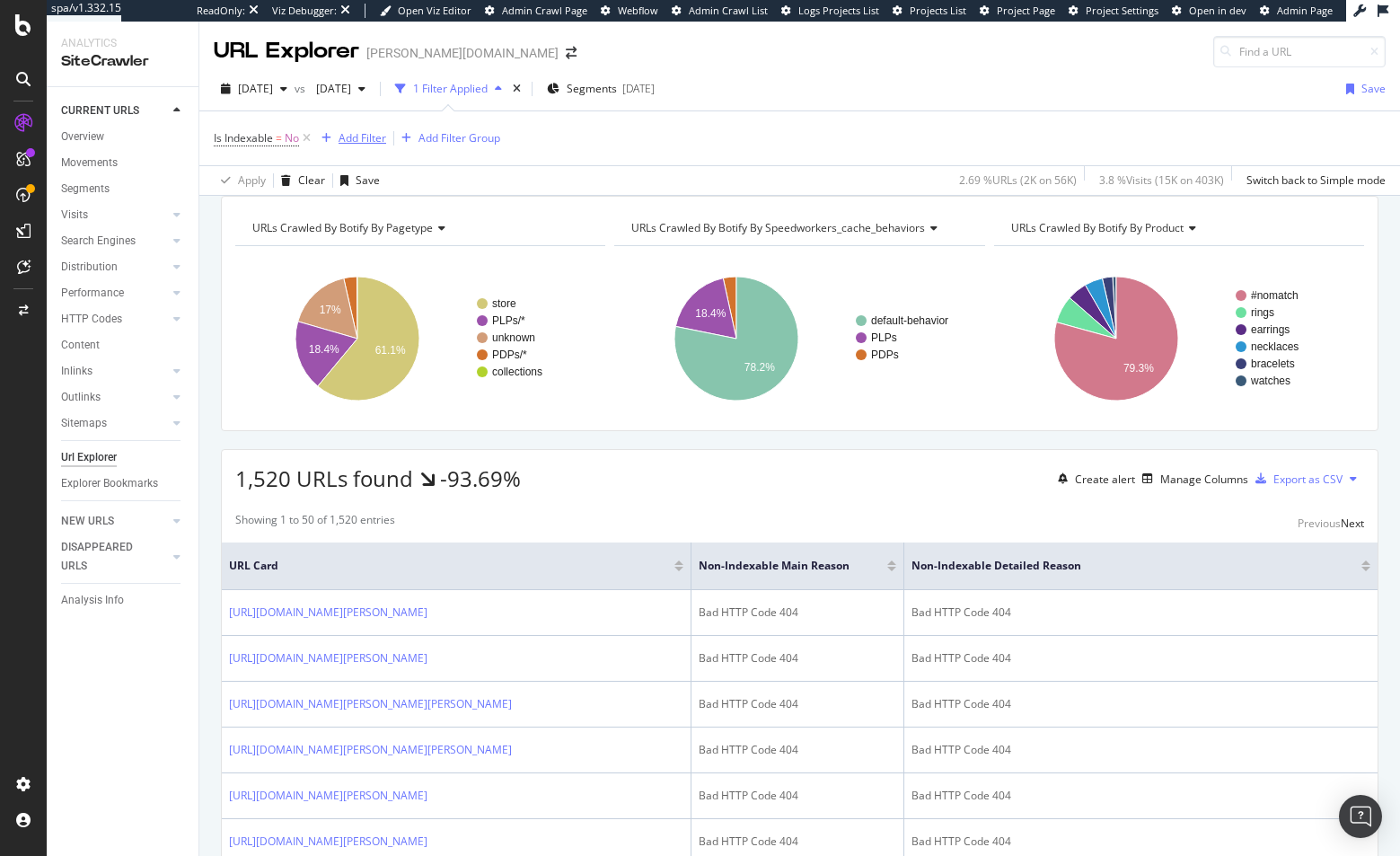 click on "Add Filter" at bounding box center (362, 137) 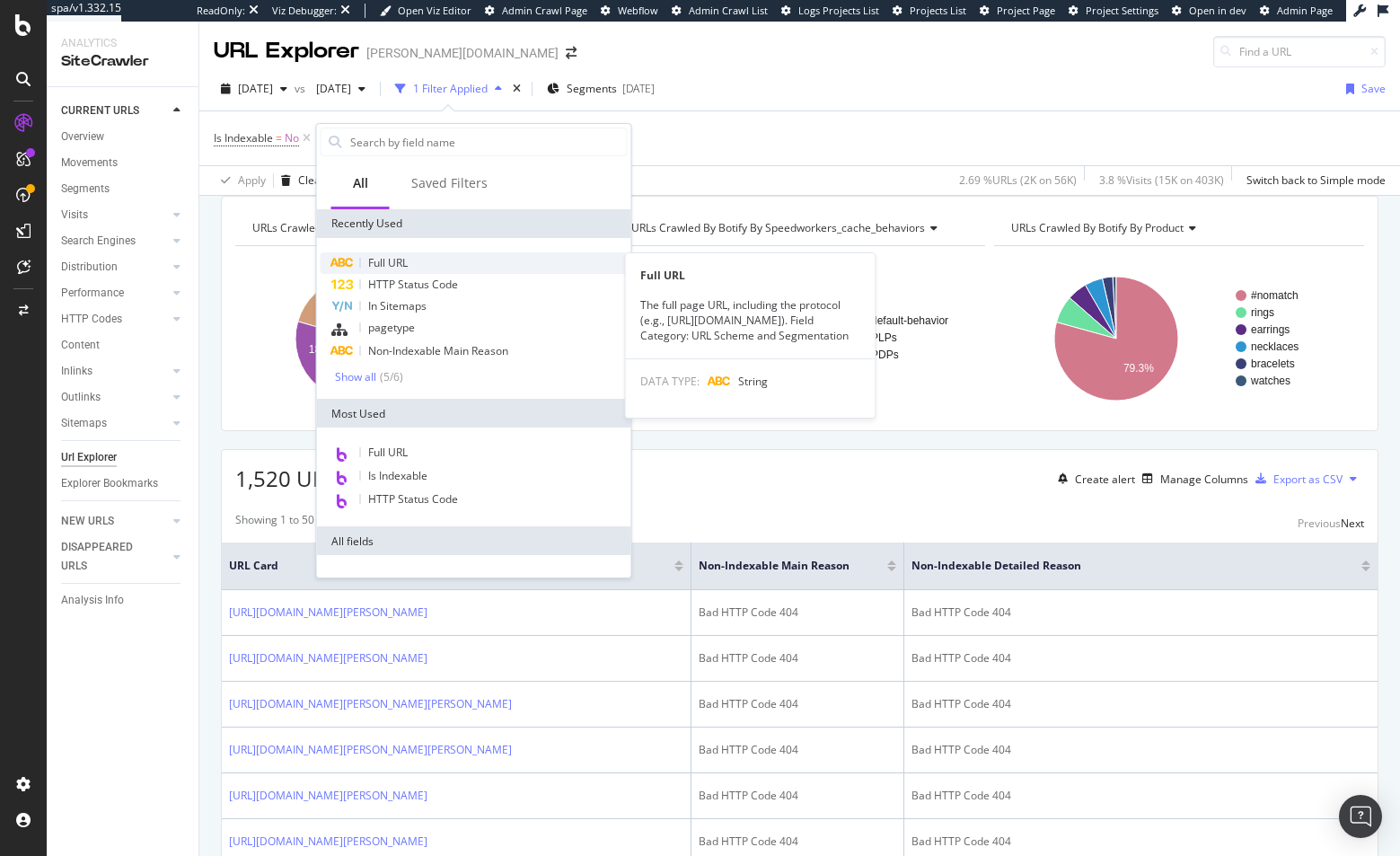 click on "Full URL" at bounding box center [388, 262] 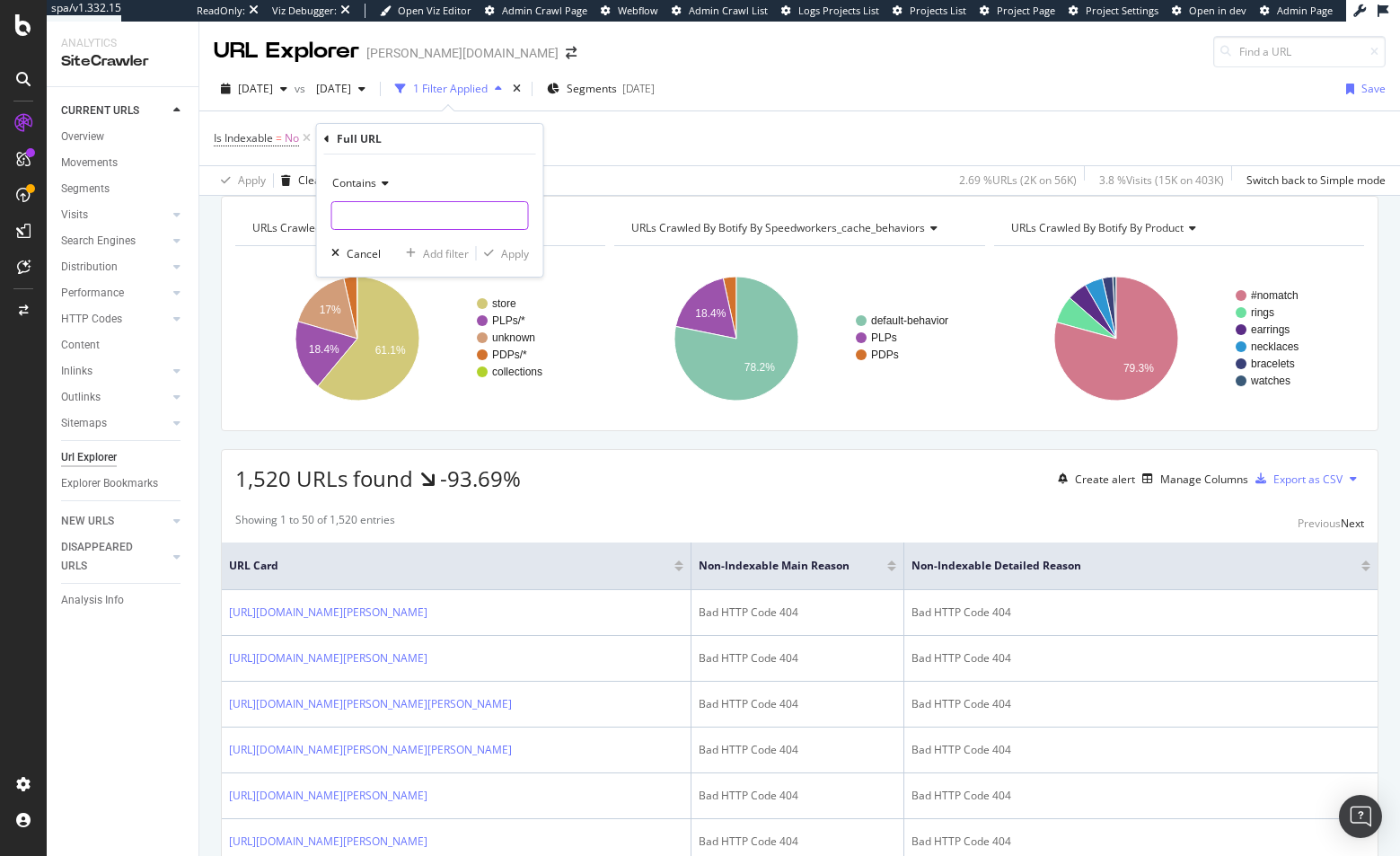 click at bounding box center [430, 216] 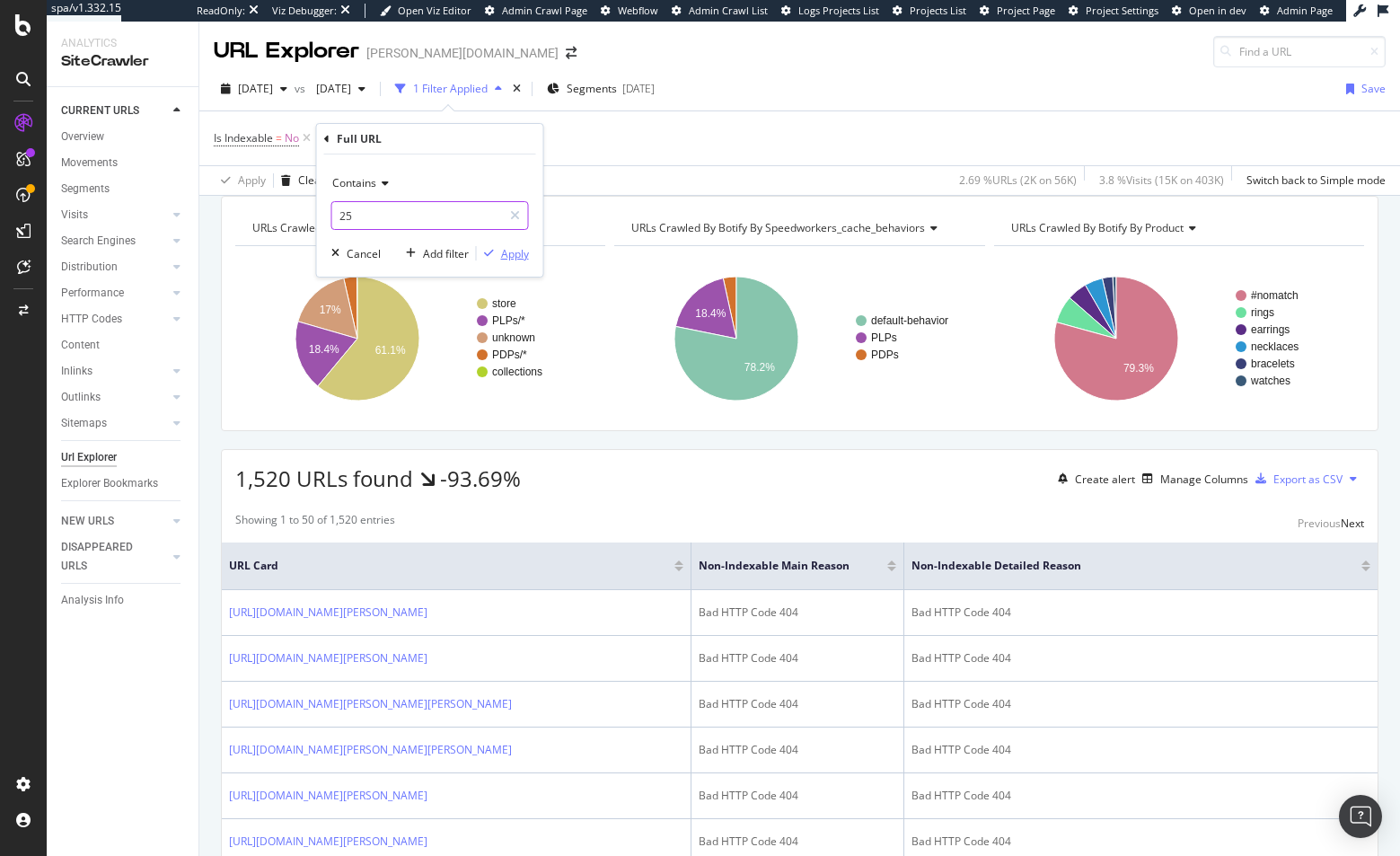 type on "25" 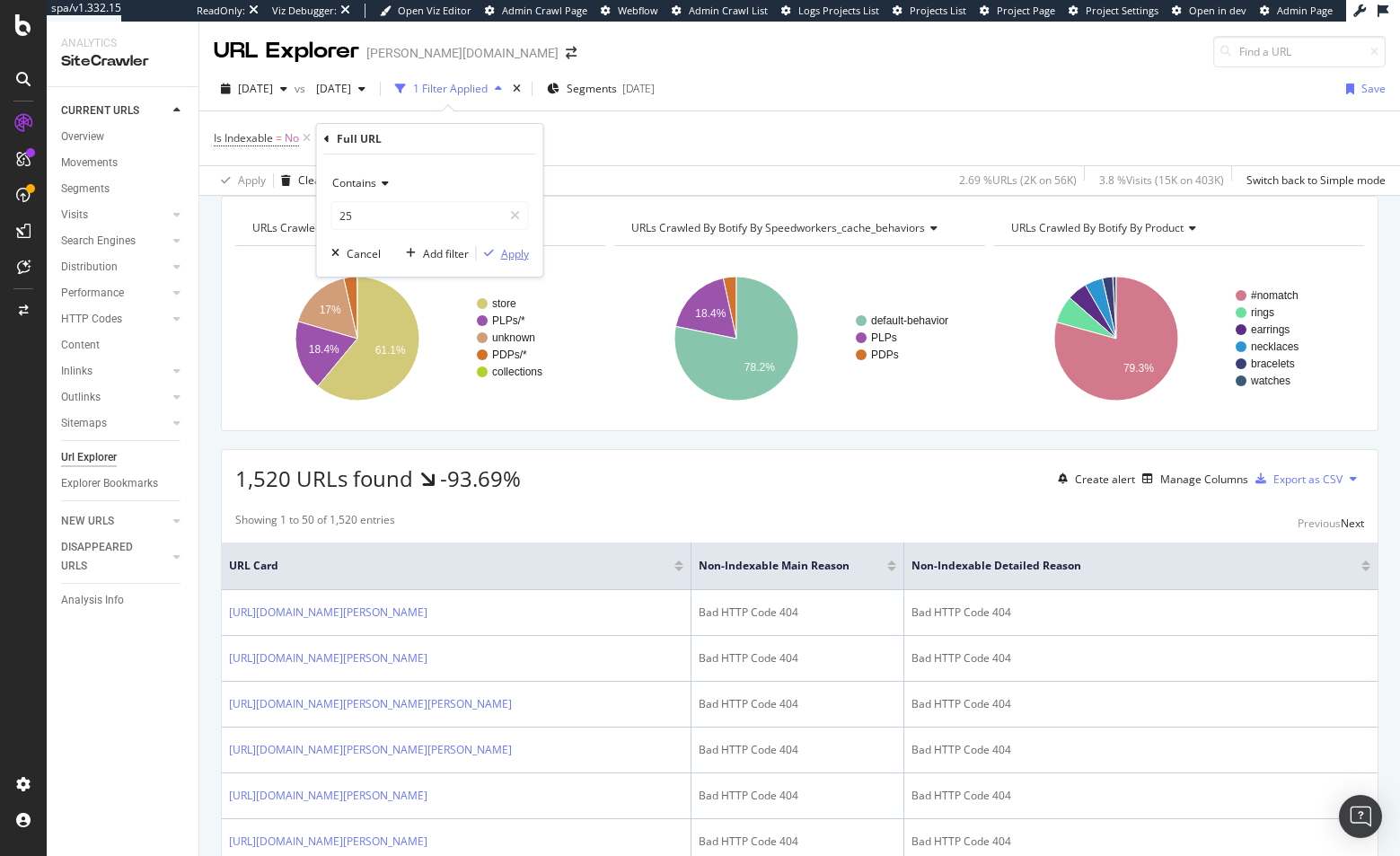 click on "Apply" at bounding box center [515, 253] 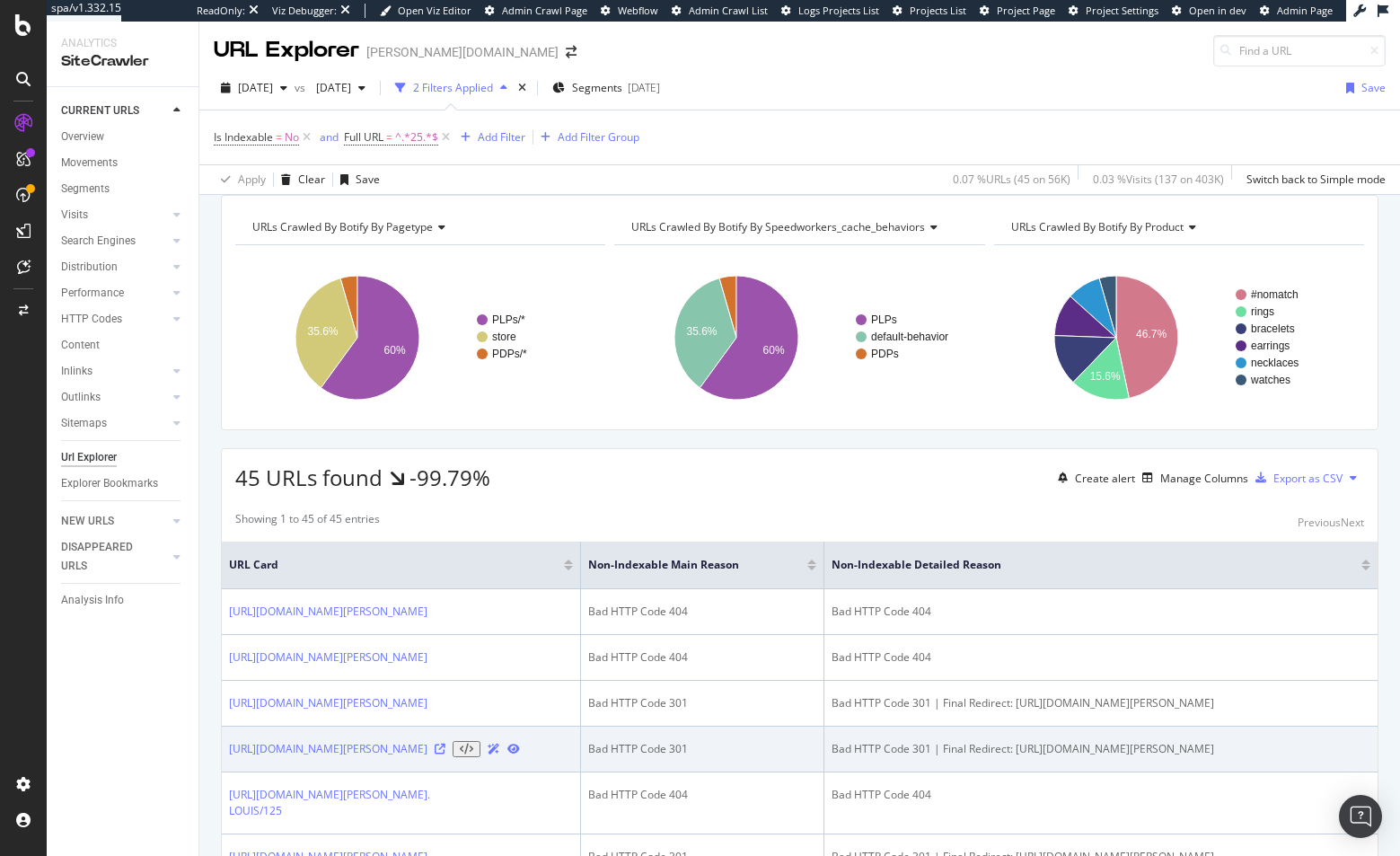 scroll, scrollTop: 0, scrollLeft: 0, axis: both 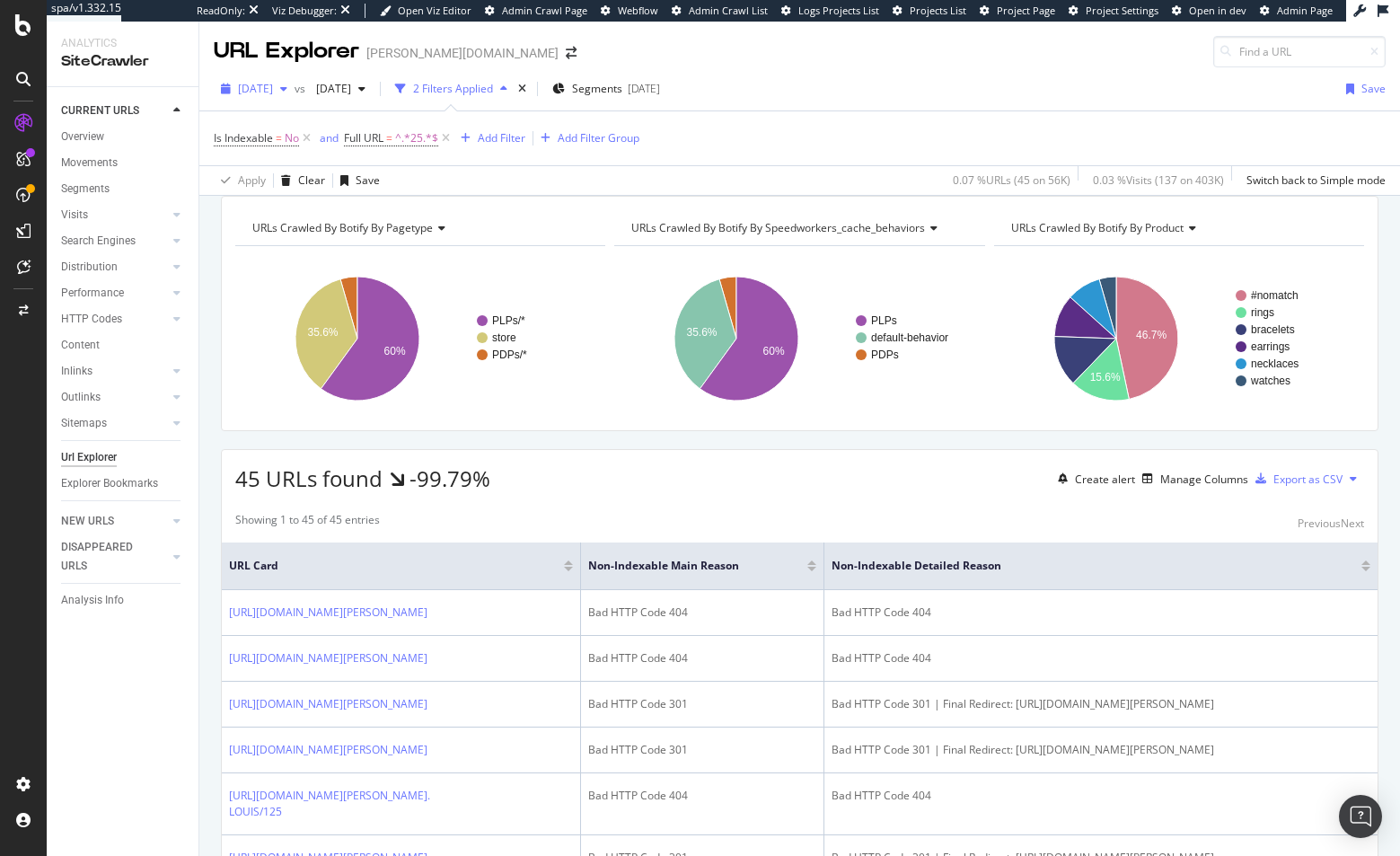 click on "[DATE]" at bounding box center [255, 88] 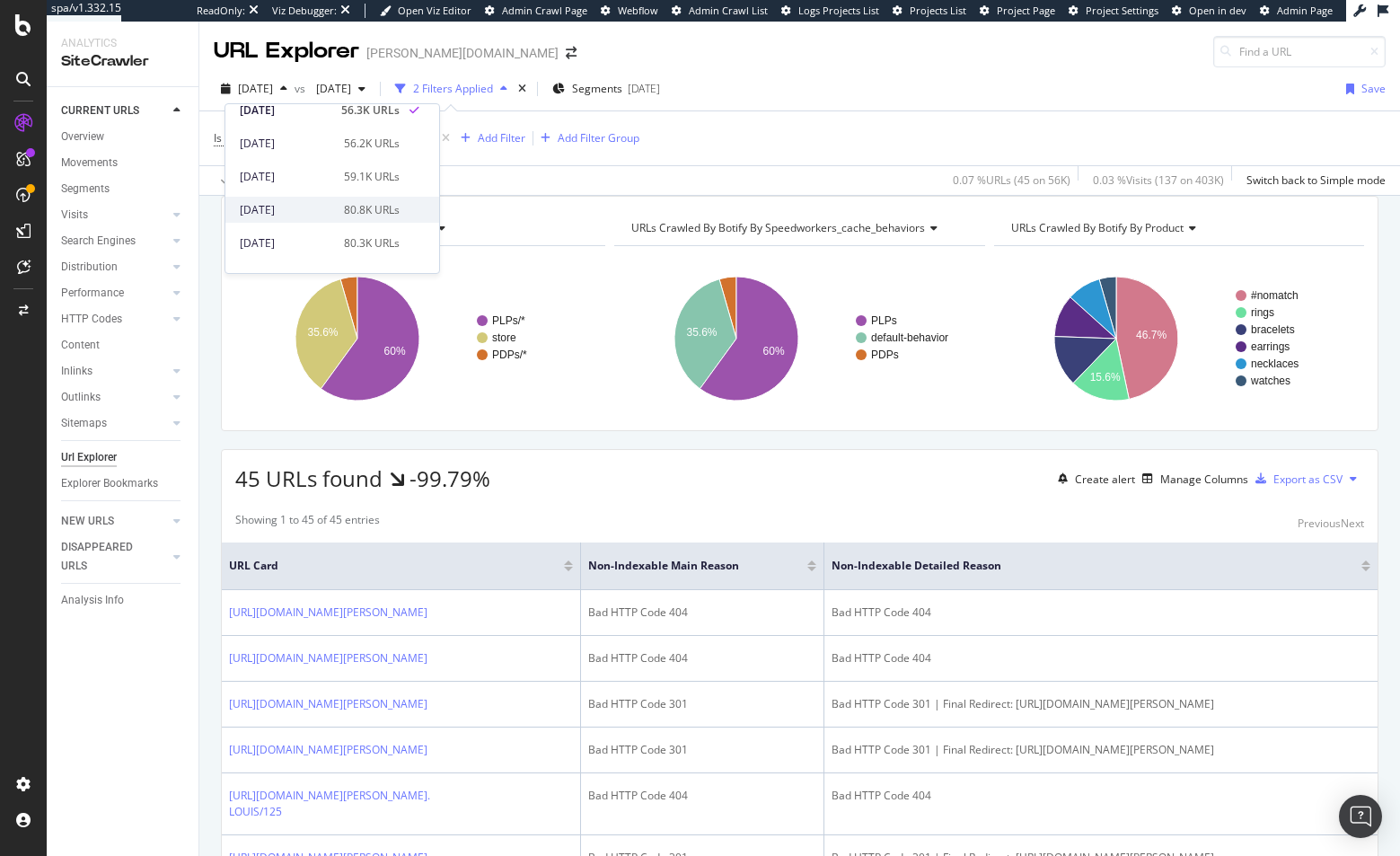 scroll, scrollTop: 43, scrollLeft: 0, axis: vertical 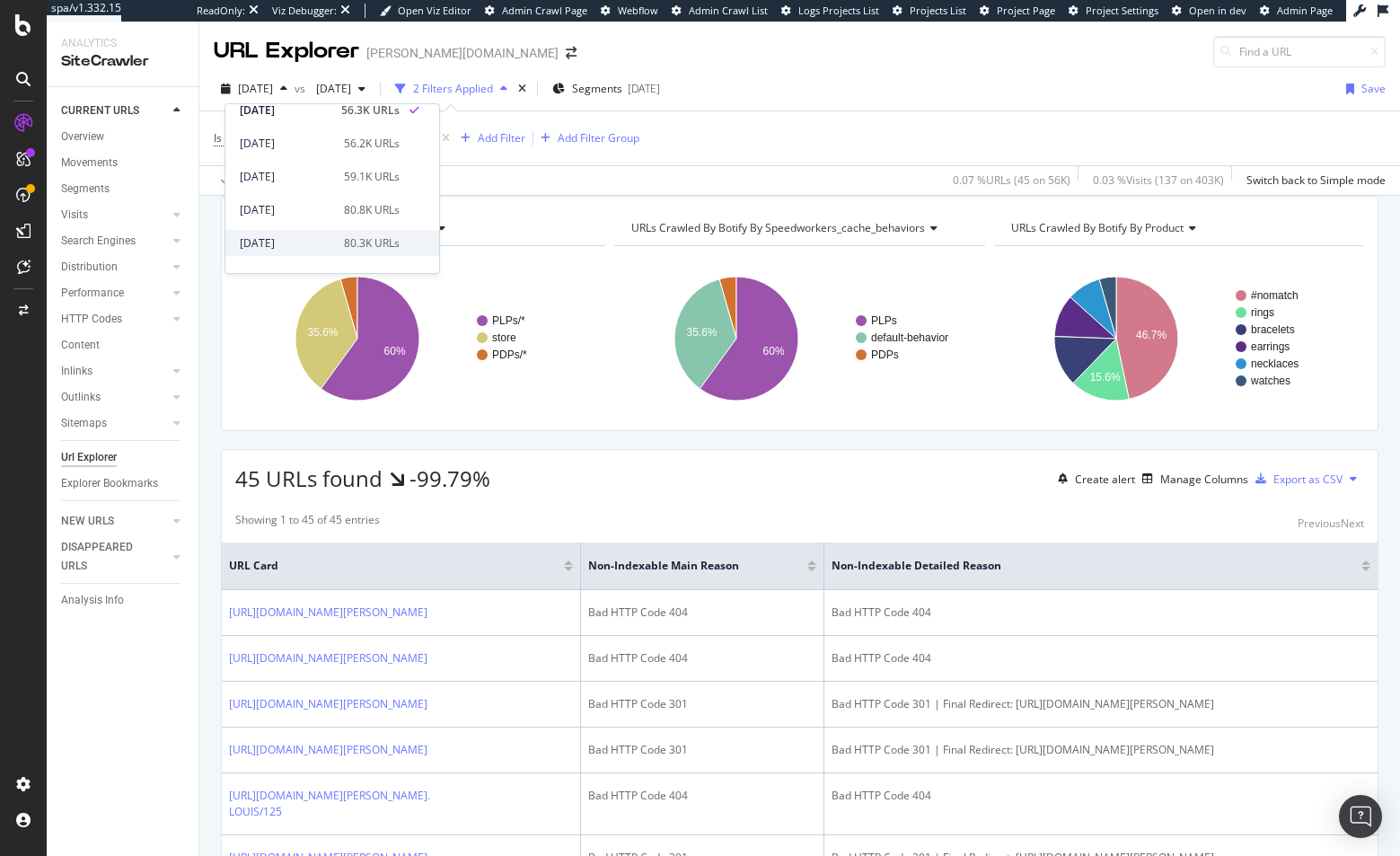 click on "[DATE]" at bounding box center [286, 243] 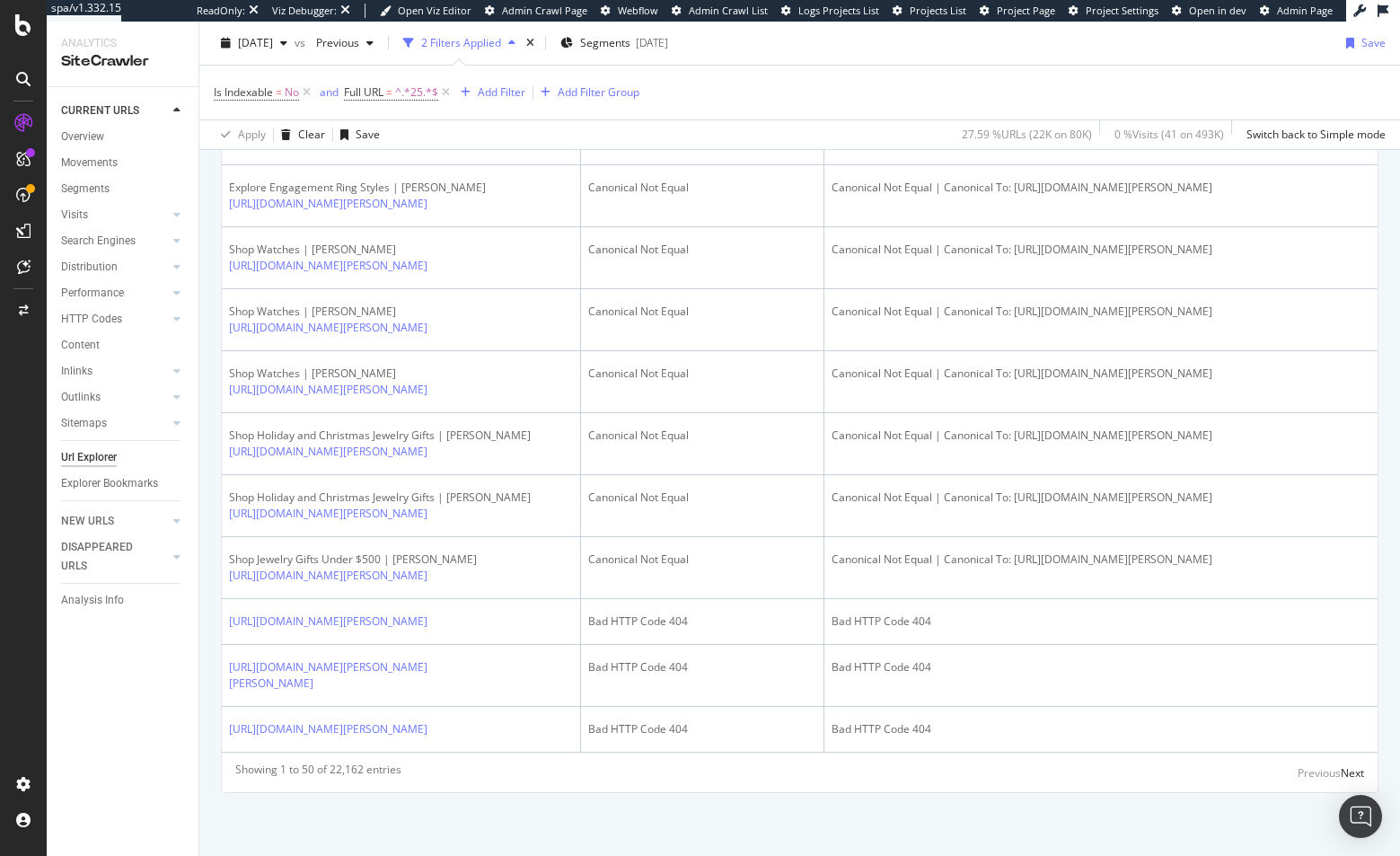 scroll, scrollTop: 3153, scrollLeft: 0, axis: vertical 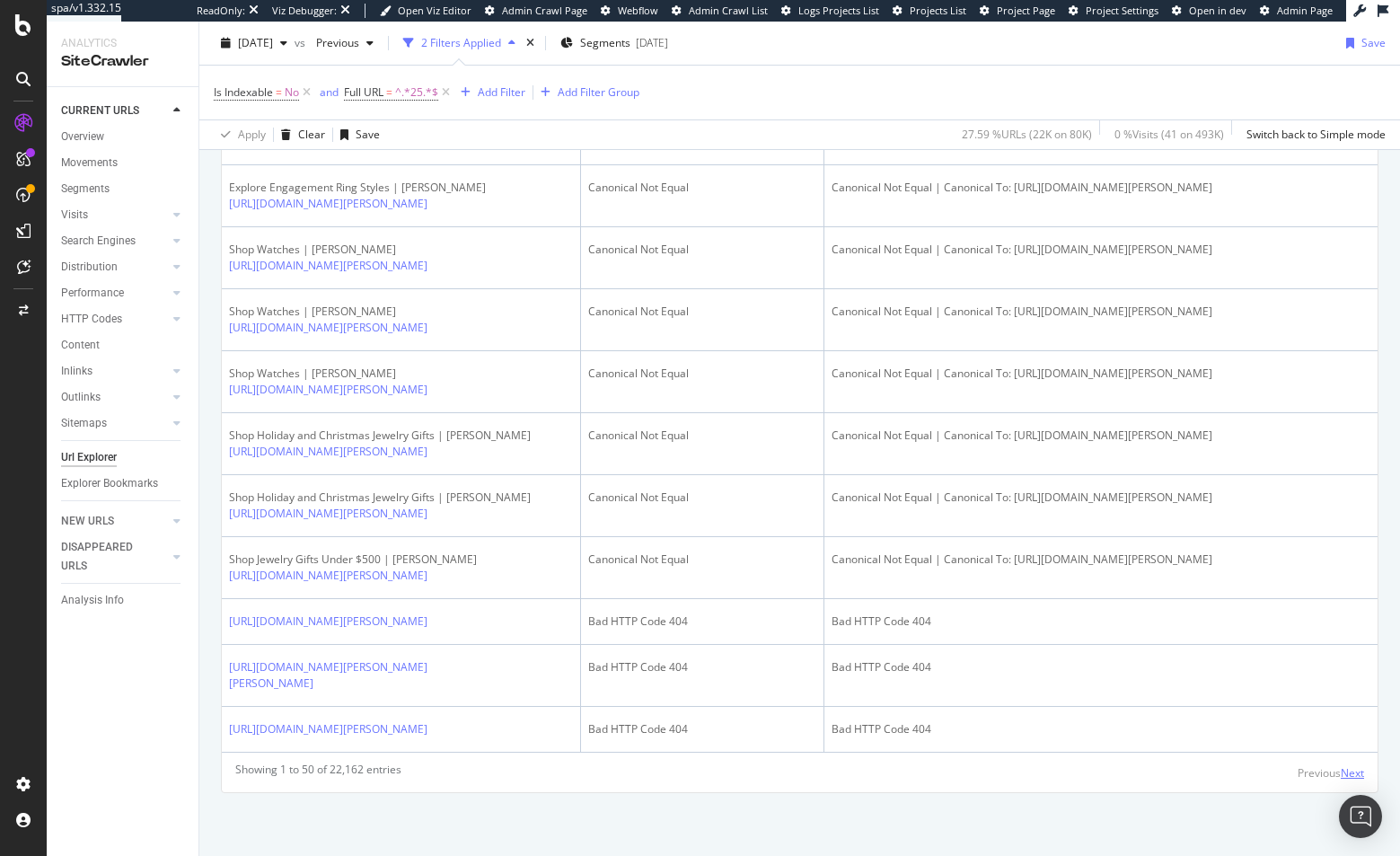 click on "Next" at bounding box center [1352, 772] 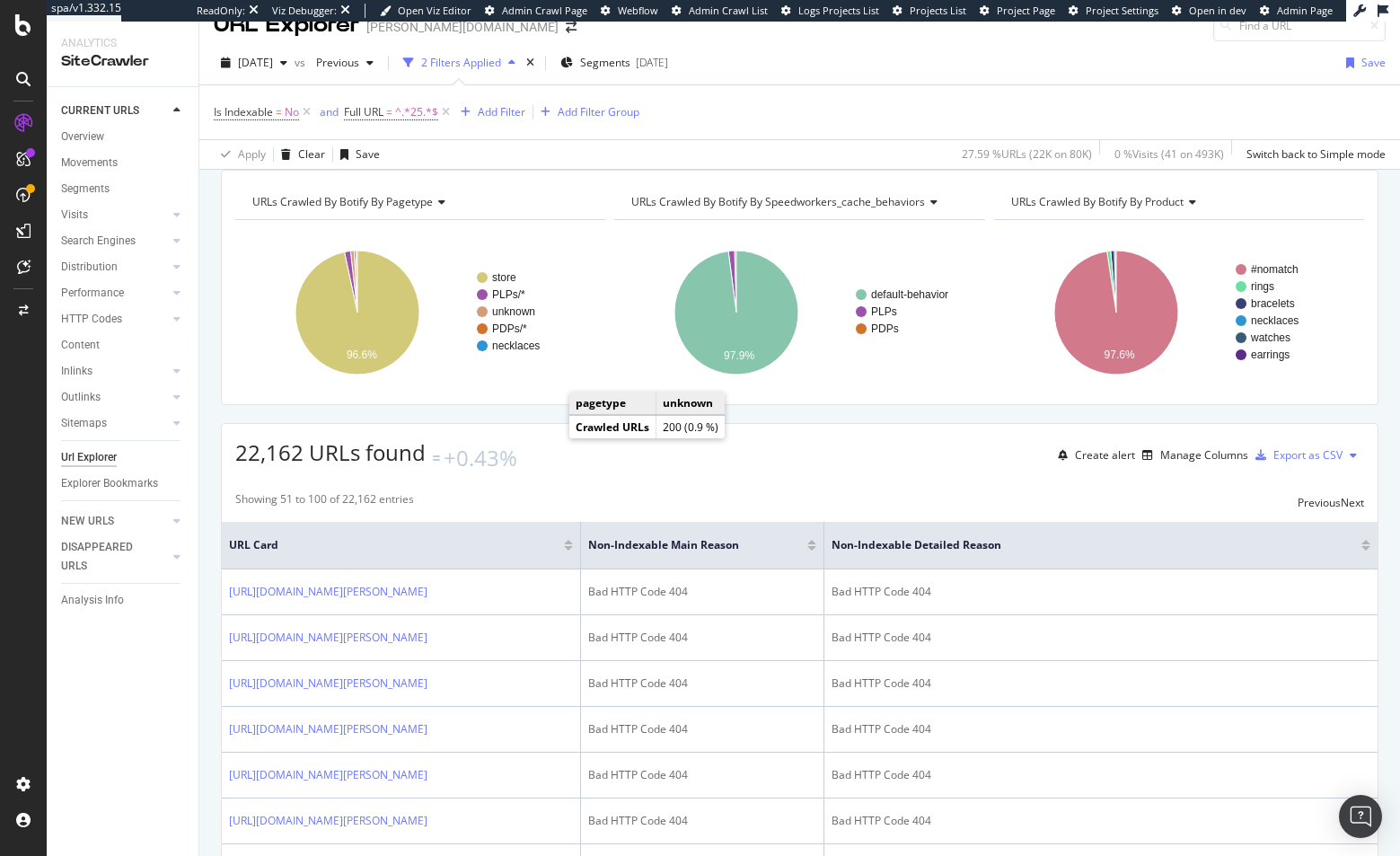scroll, scrollTop: 0, scrollLeft: 0, axis: both 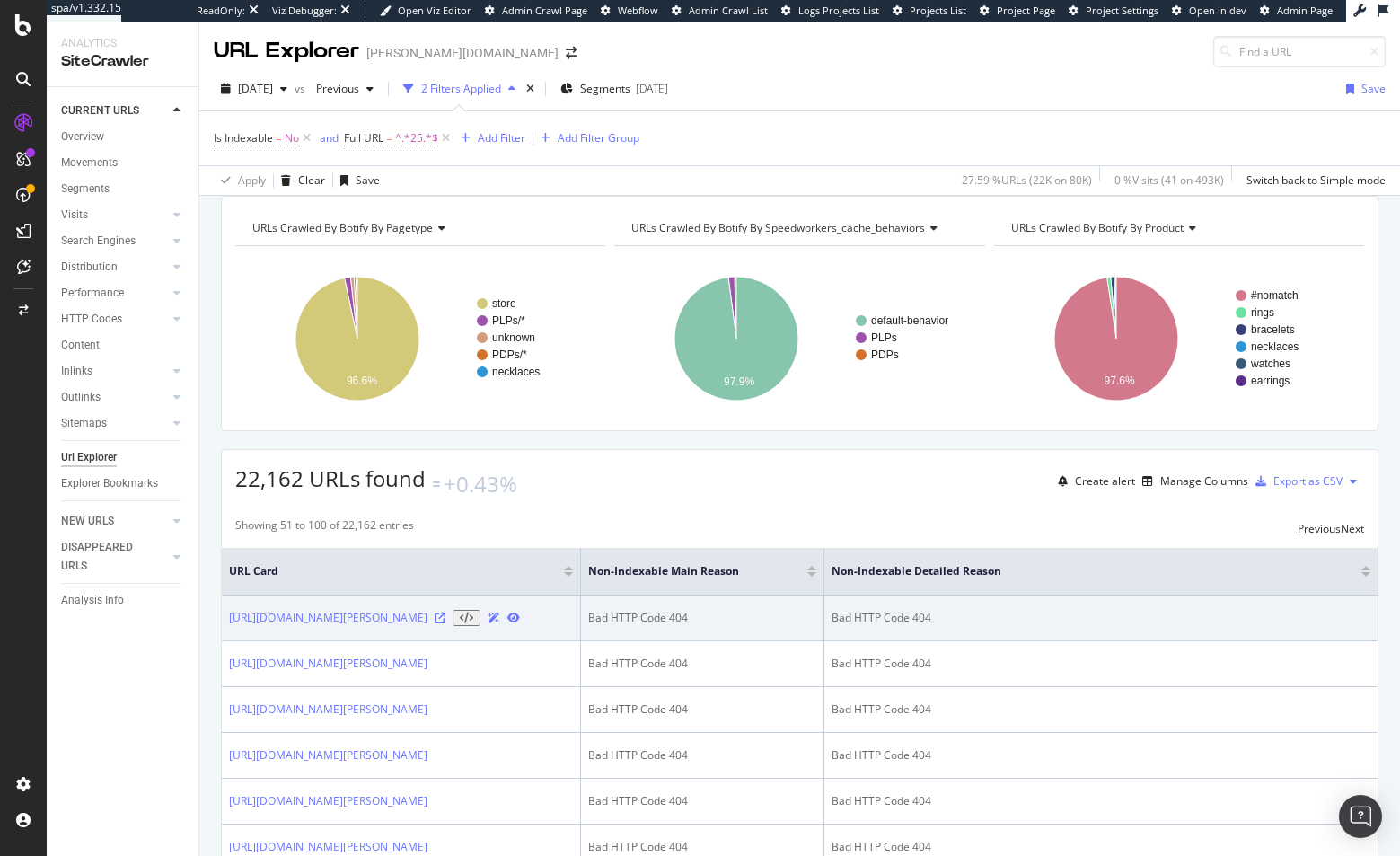 click at bounding box center [440, 618] 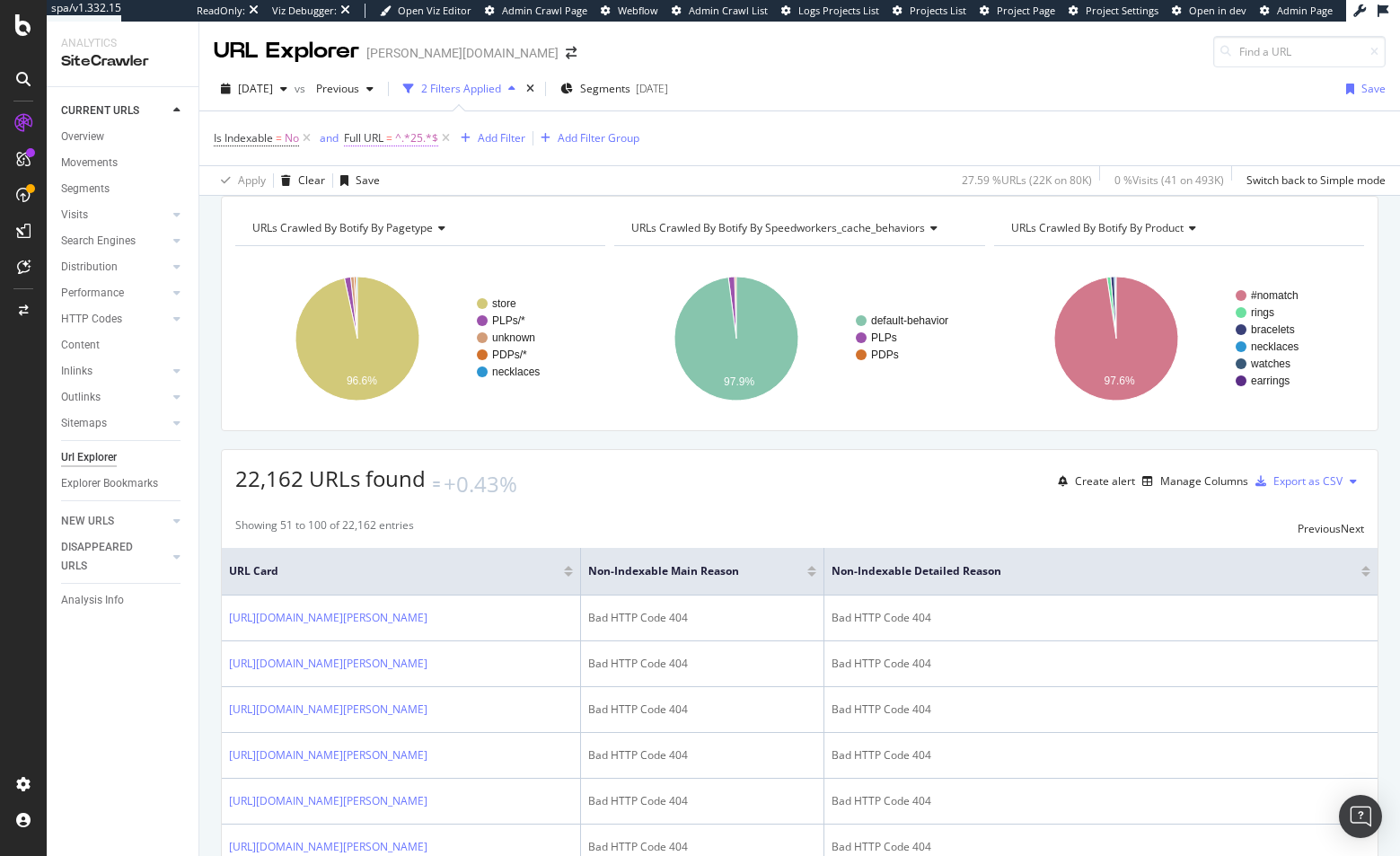 click on "^.*25.*$" at bounding box center [417, 138] 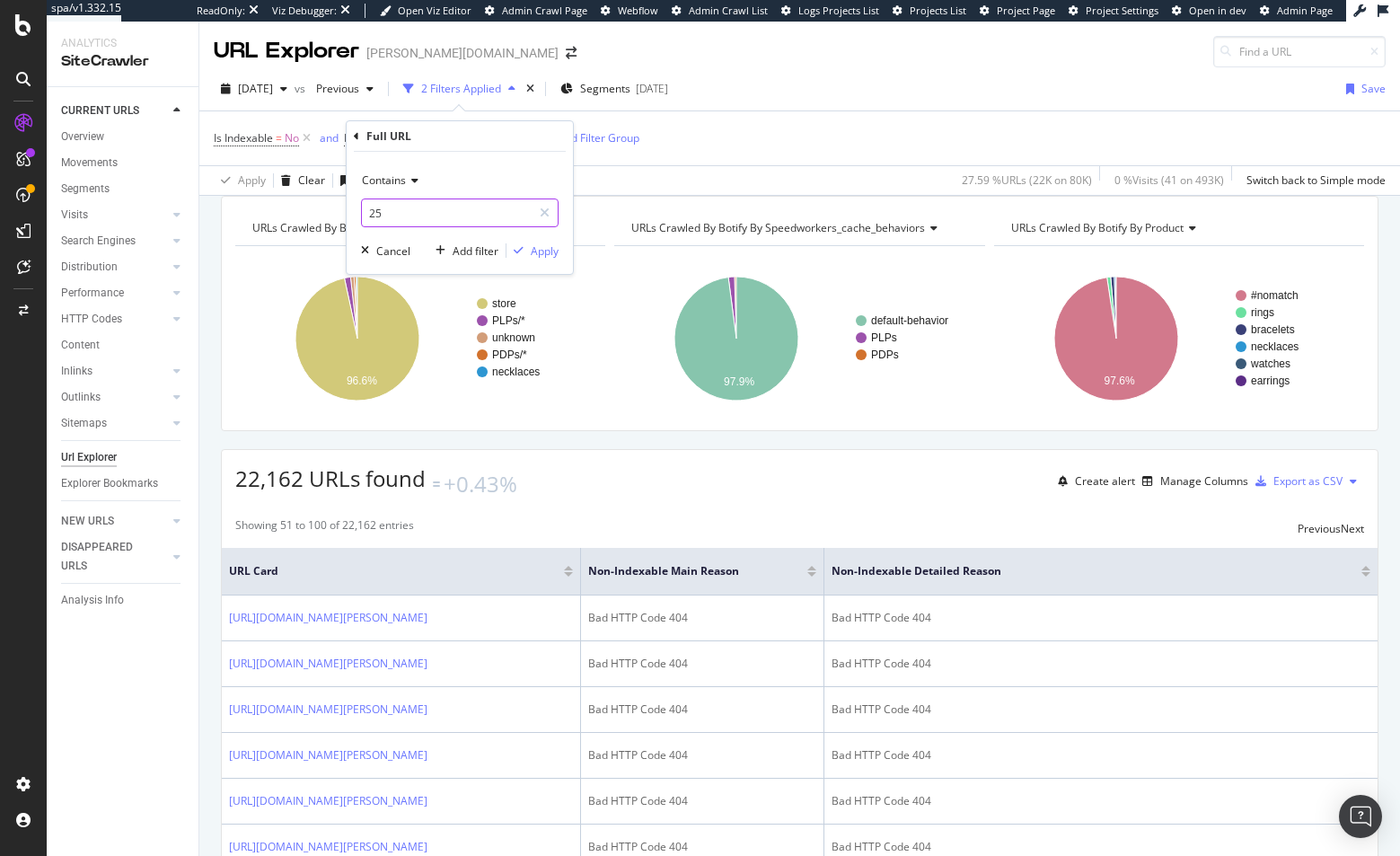 click on "25" at bounding box center (446, 213) 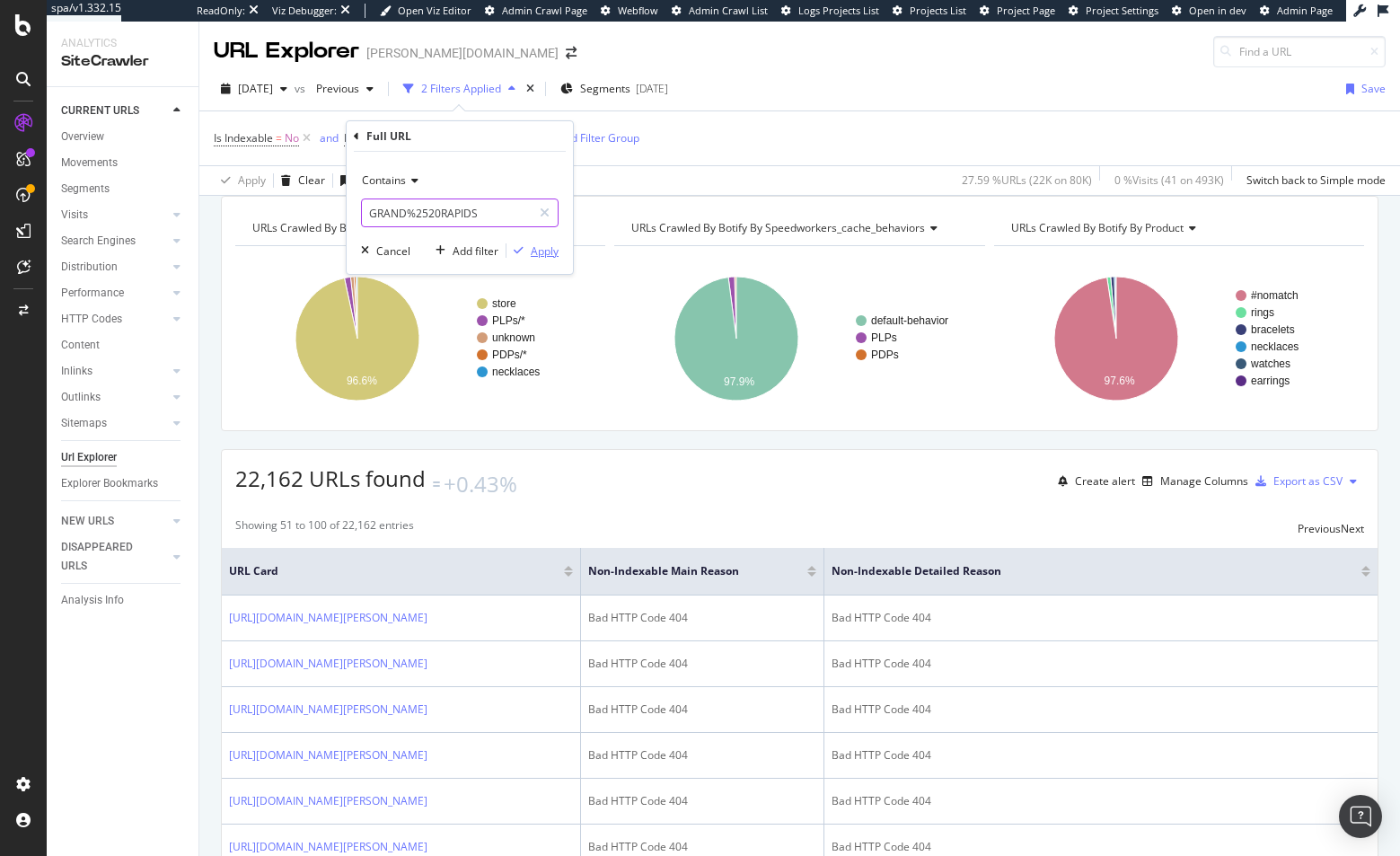type on "GRAND%2520RAPIDS" 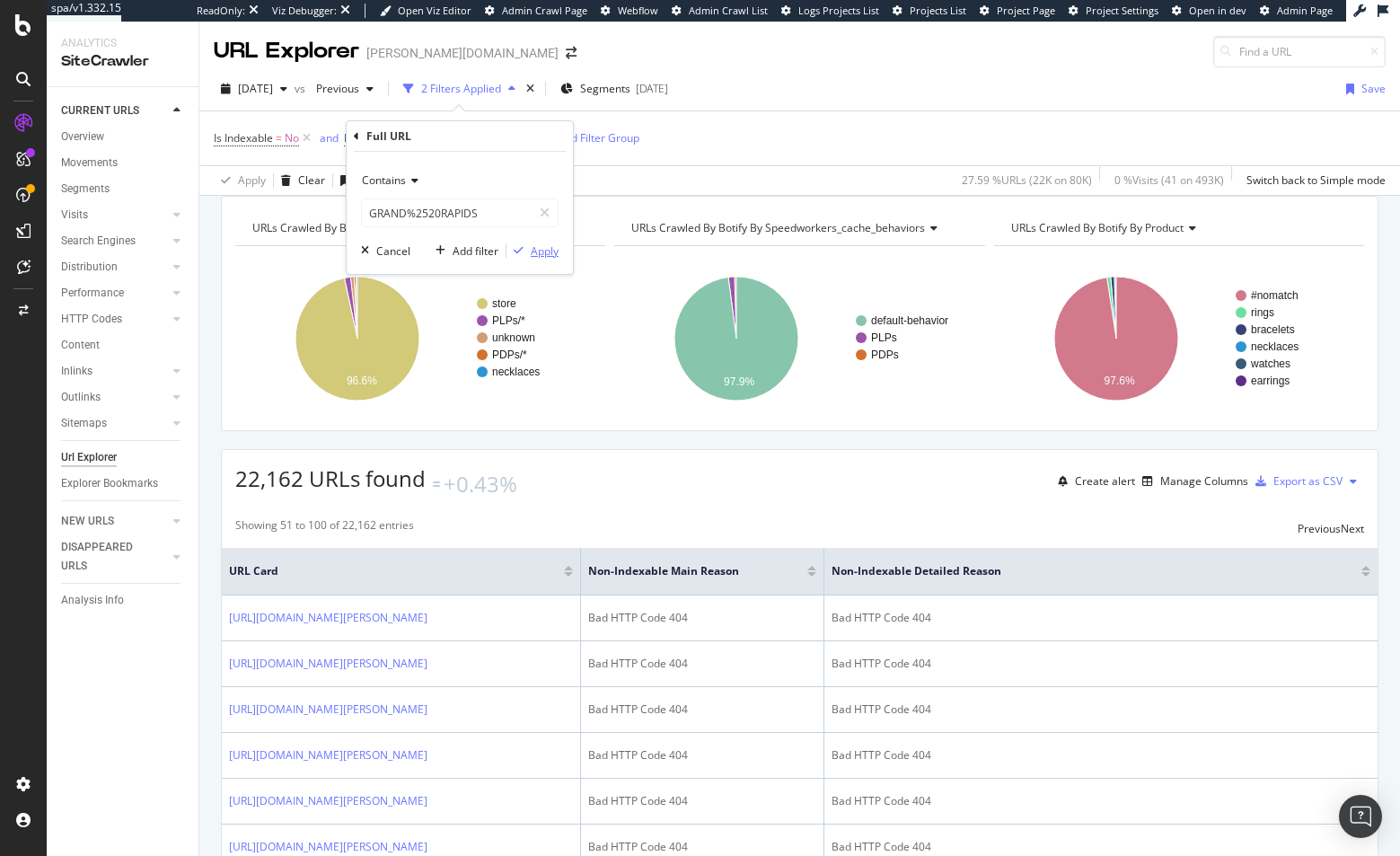 click on "Apply" at bounding box center (544, 251) 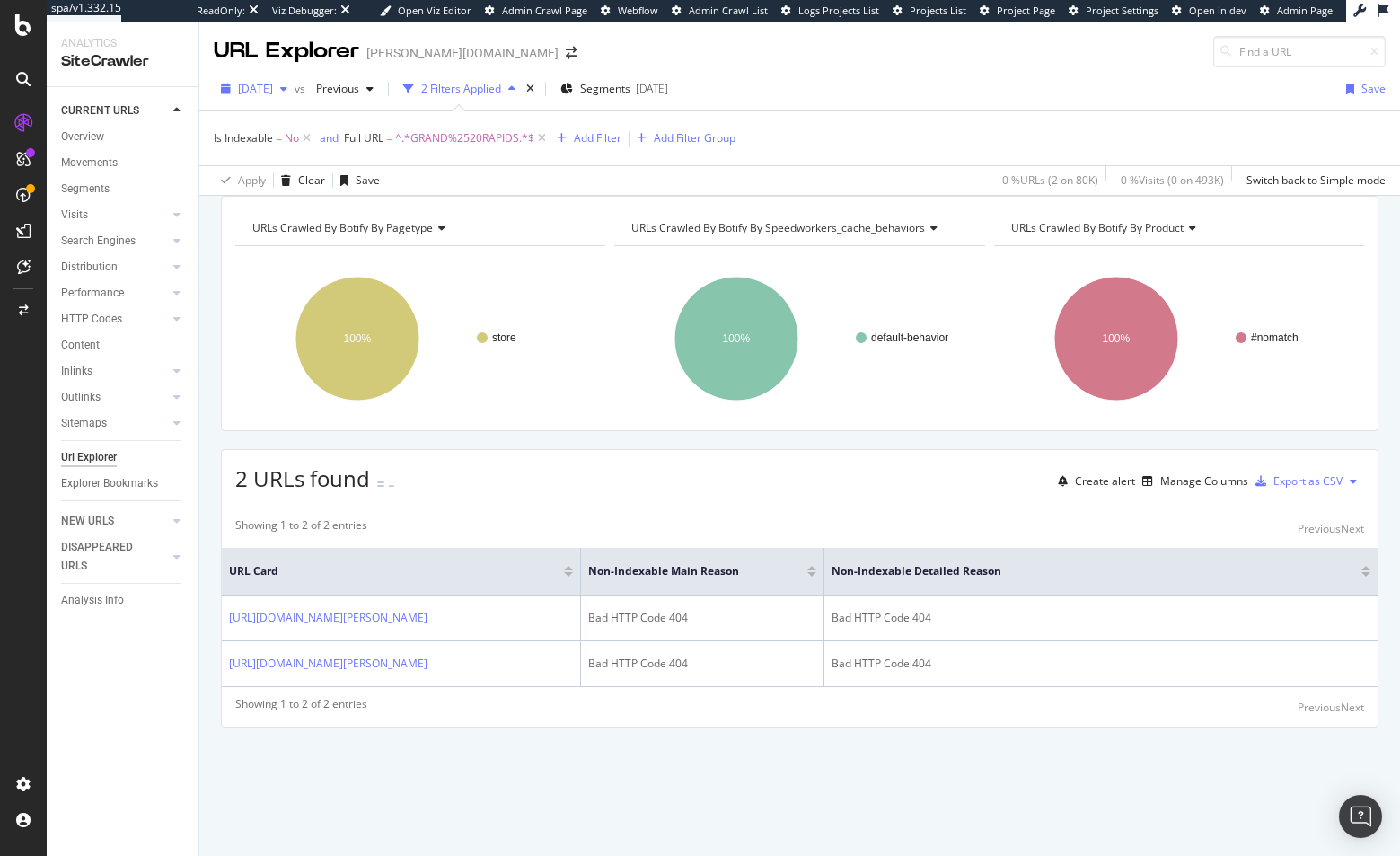 click on "[DATE]" at bounding box center (254, 89) 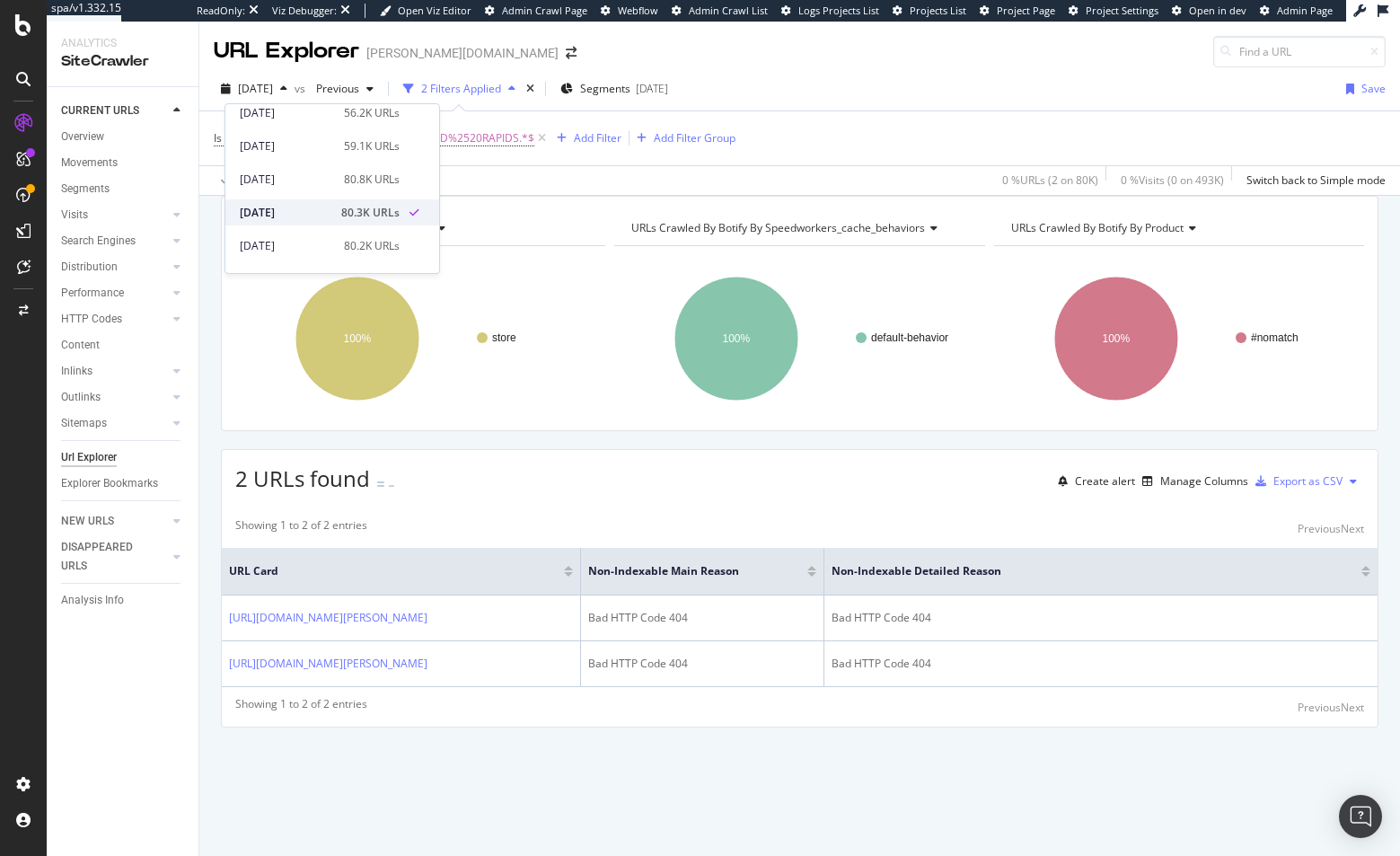 scroll, scrollTop: 77, scrollLeft: 0, axis: vertical 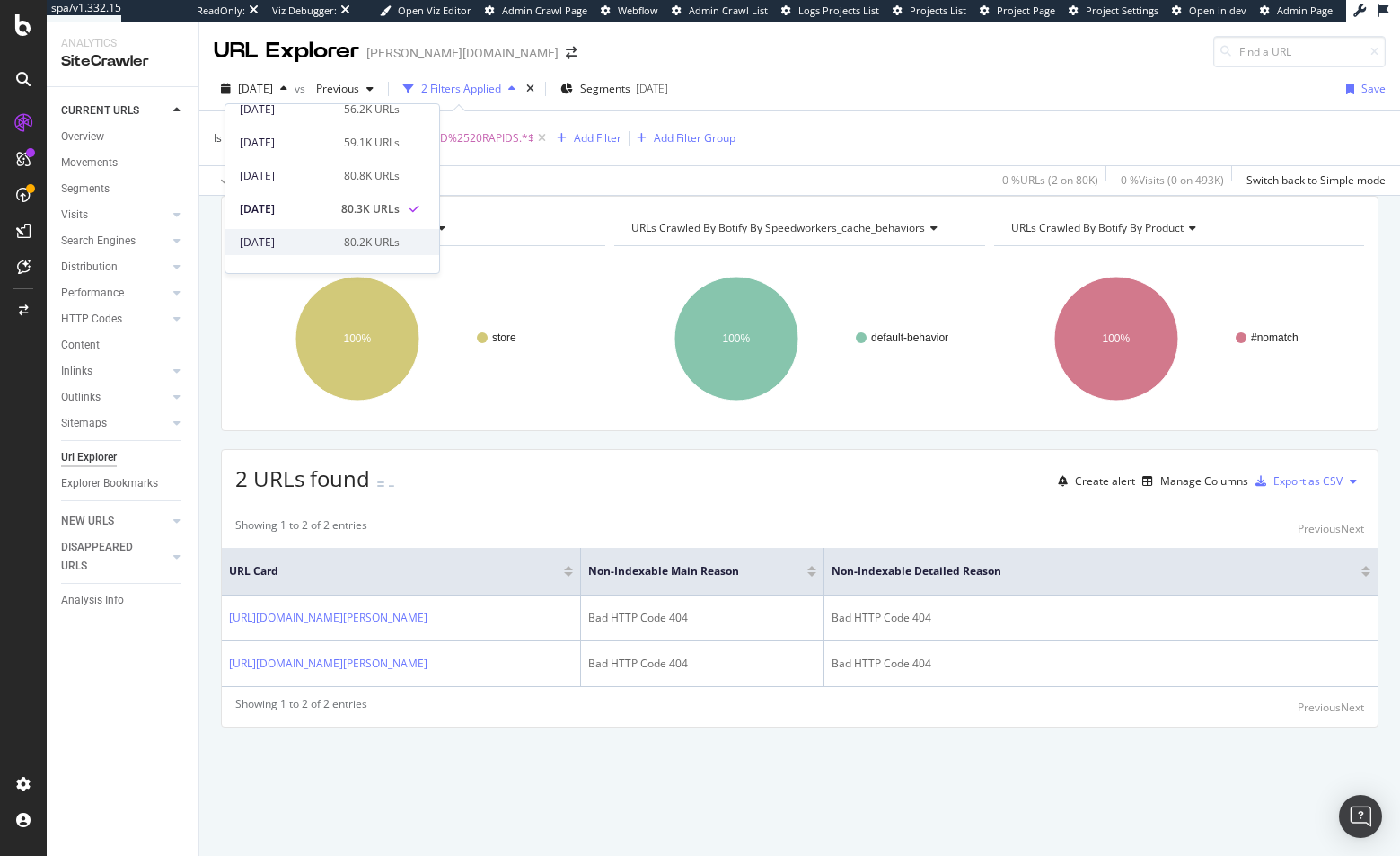 click on "80.2K URLs" at bounding box center (372, 243) 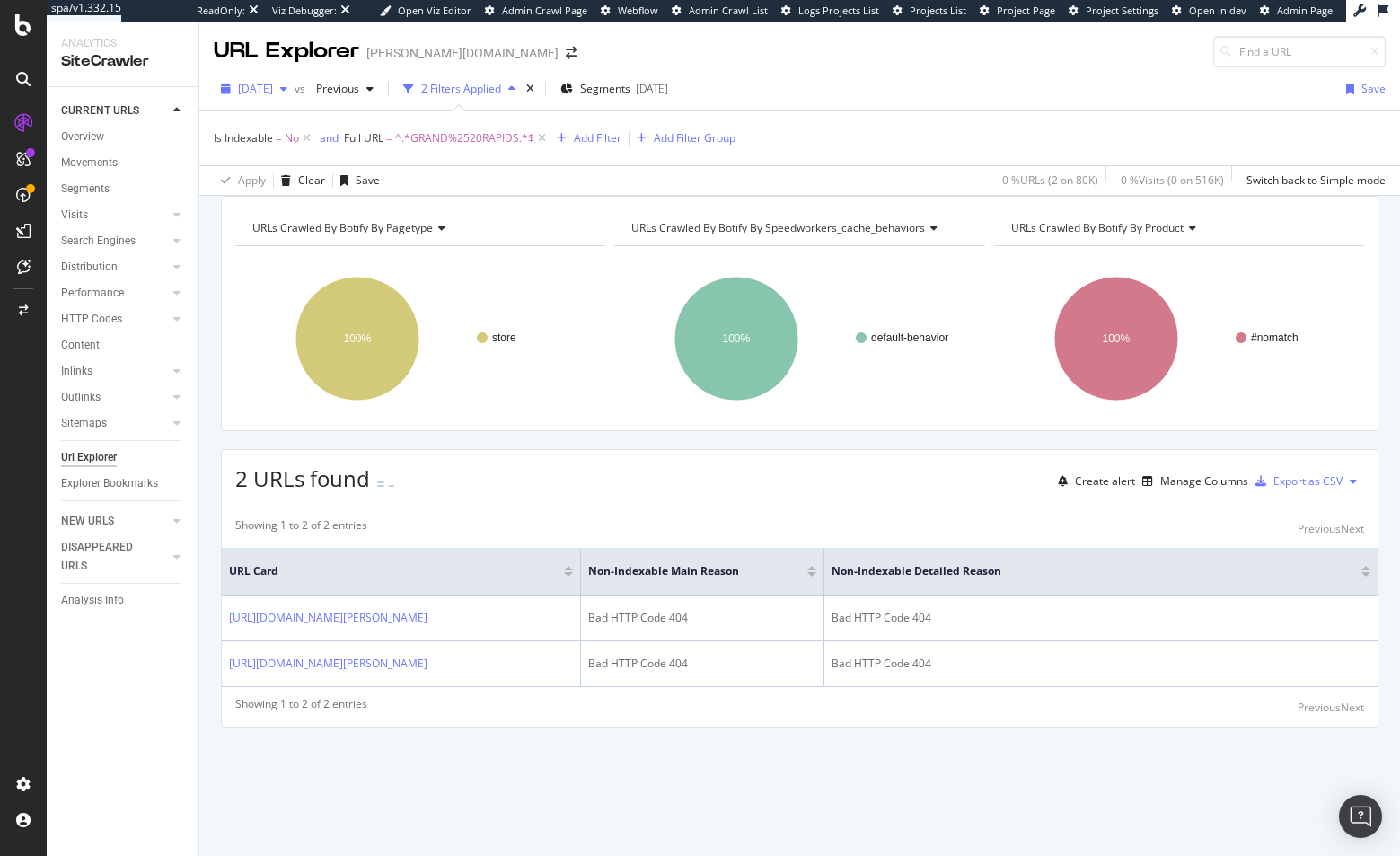 click on "[DATE]" at bounding box center [255, 88] 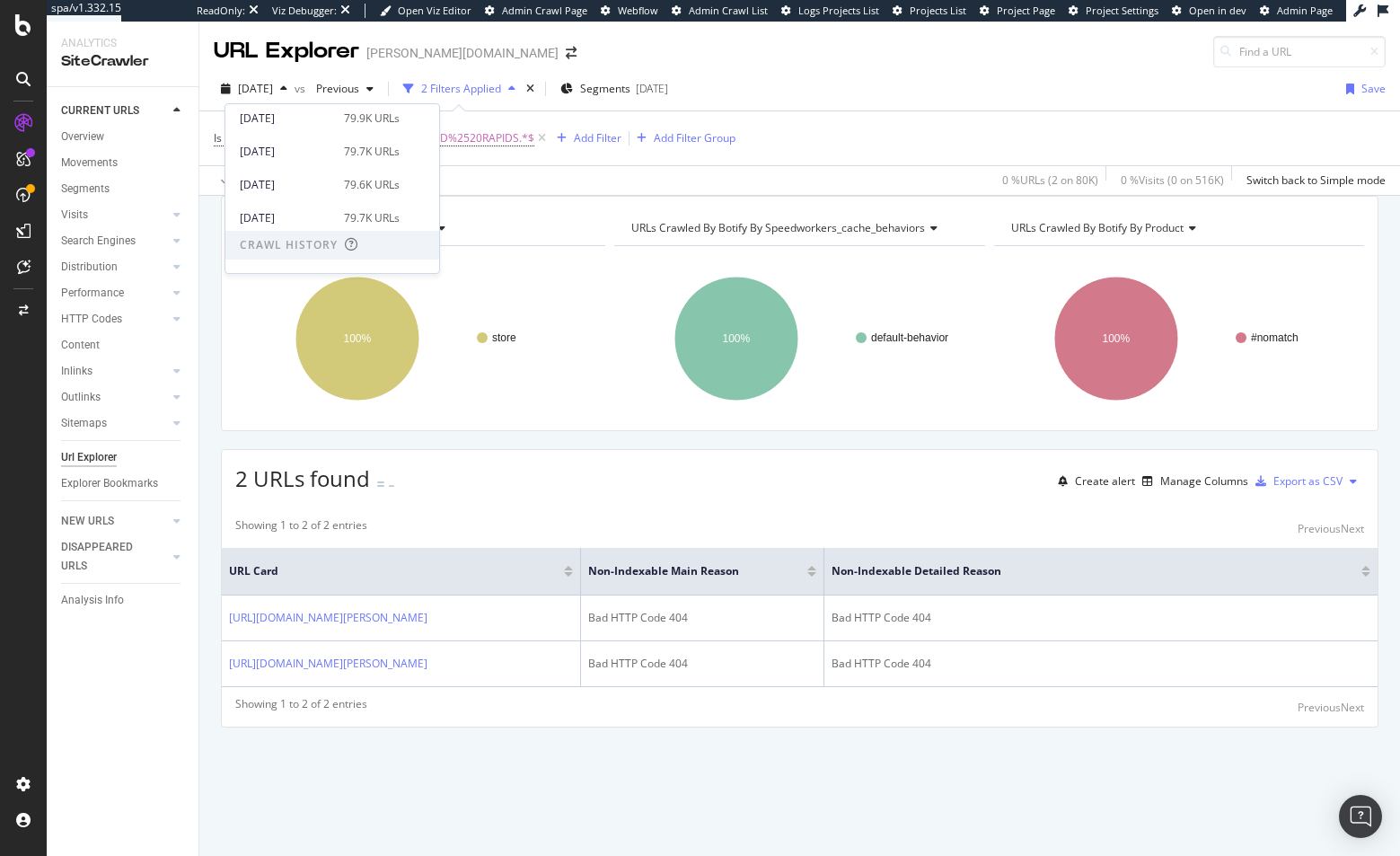 scroll, scrollTop: 233, scrollLeft: 0, axis: vertical 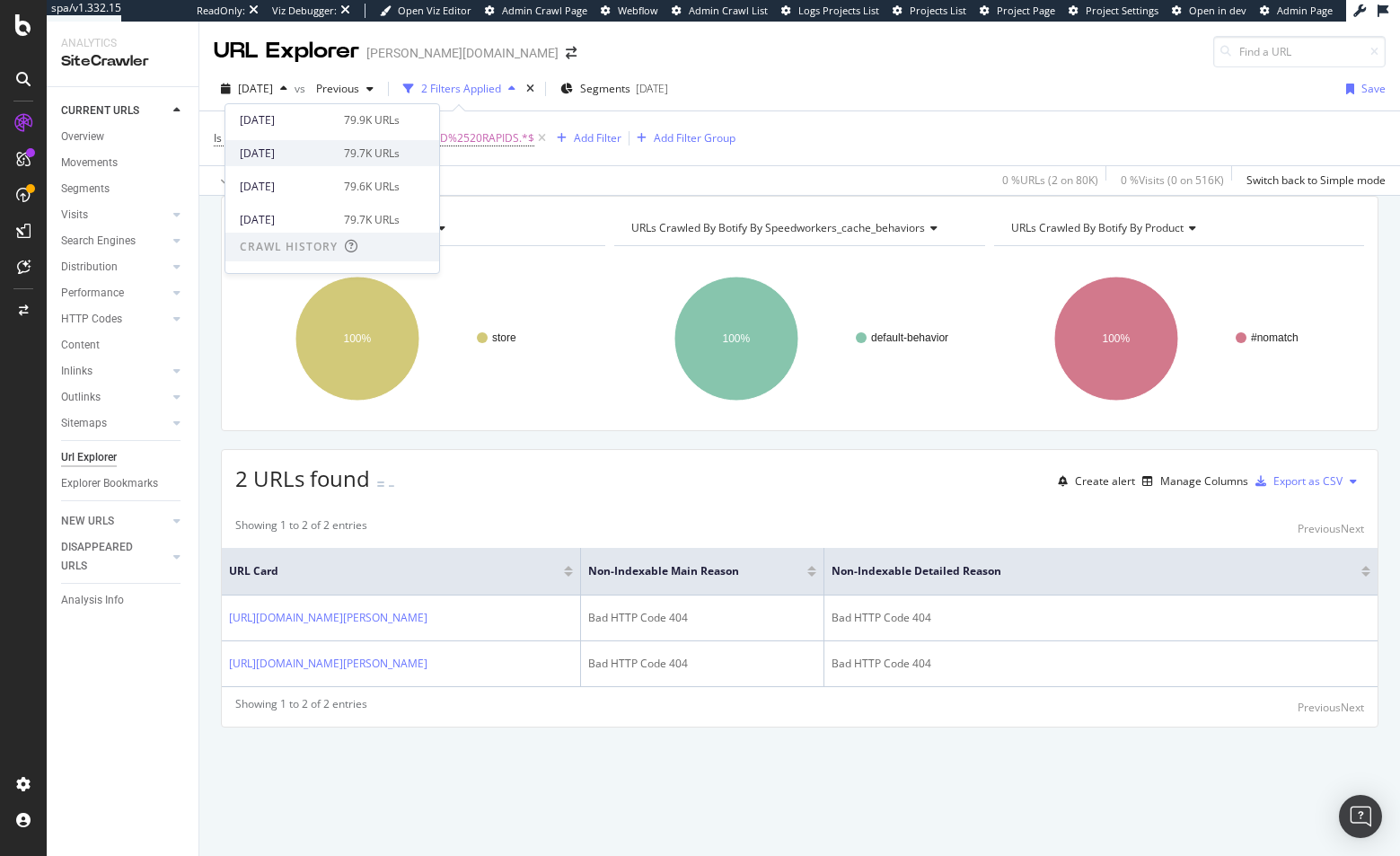 click on "[DATE]" at bounding box center (286, 154) 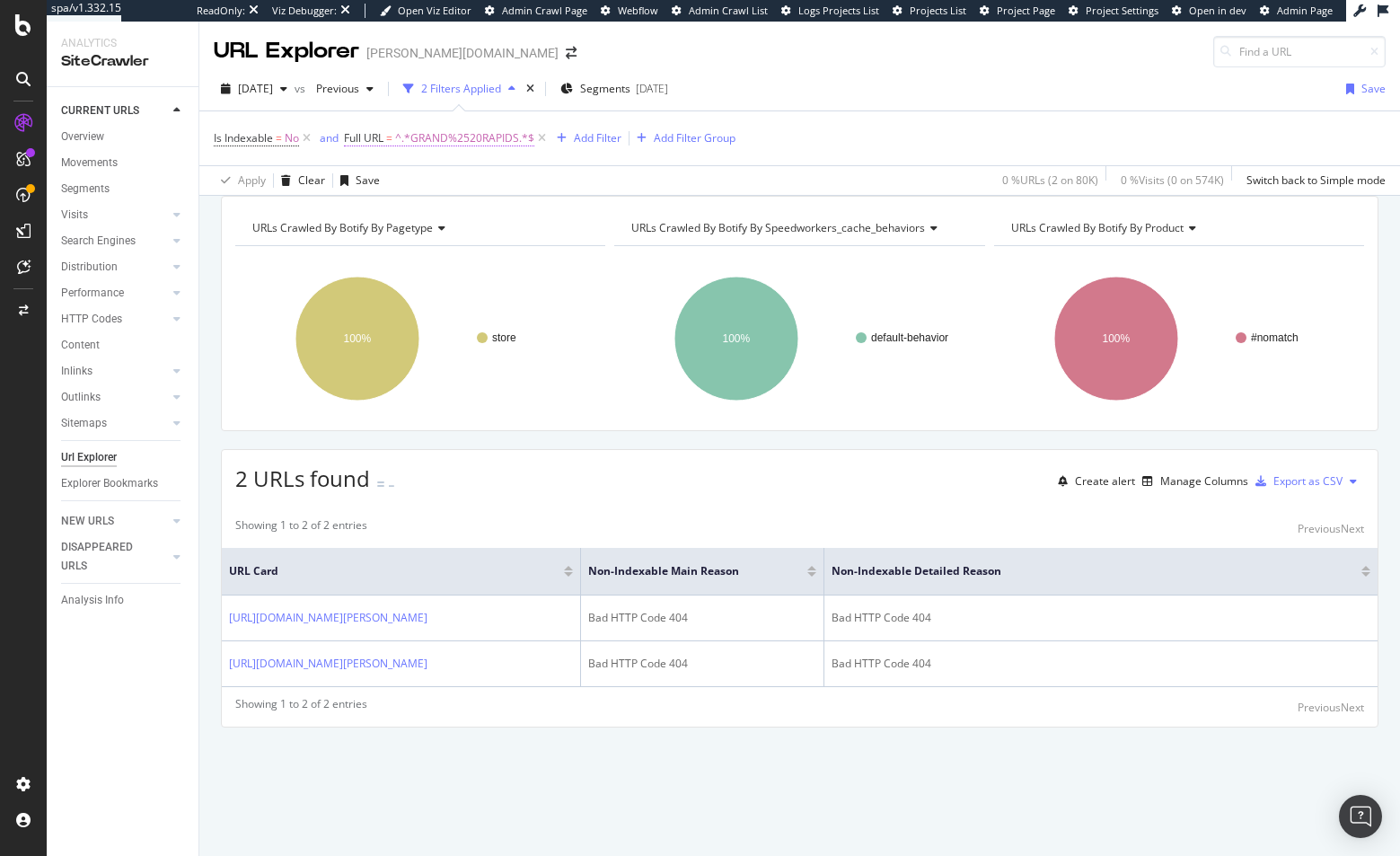 click on "^.*GRAND%2520RAPIDS.*$" at bounding box center (464, 138) 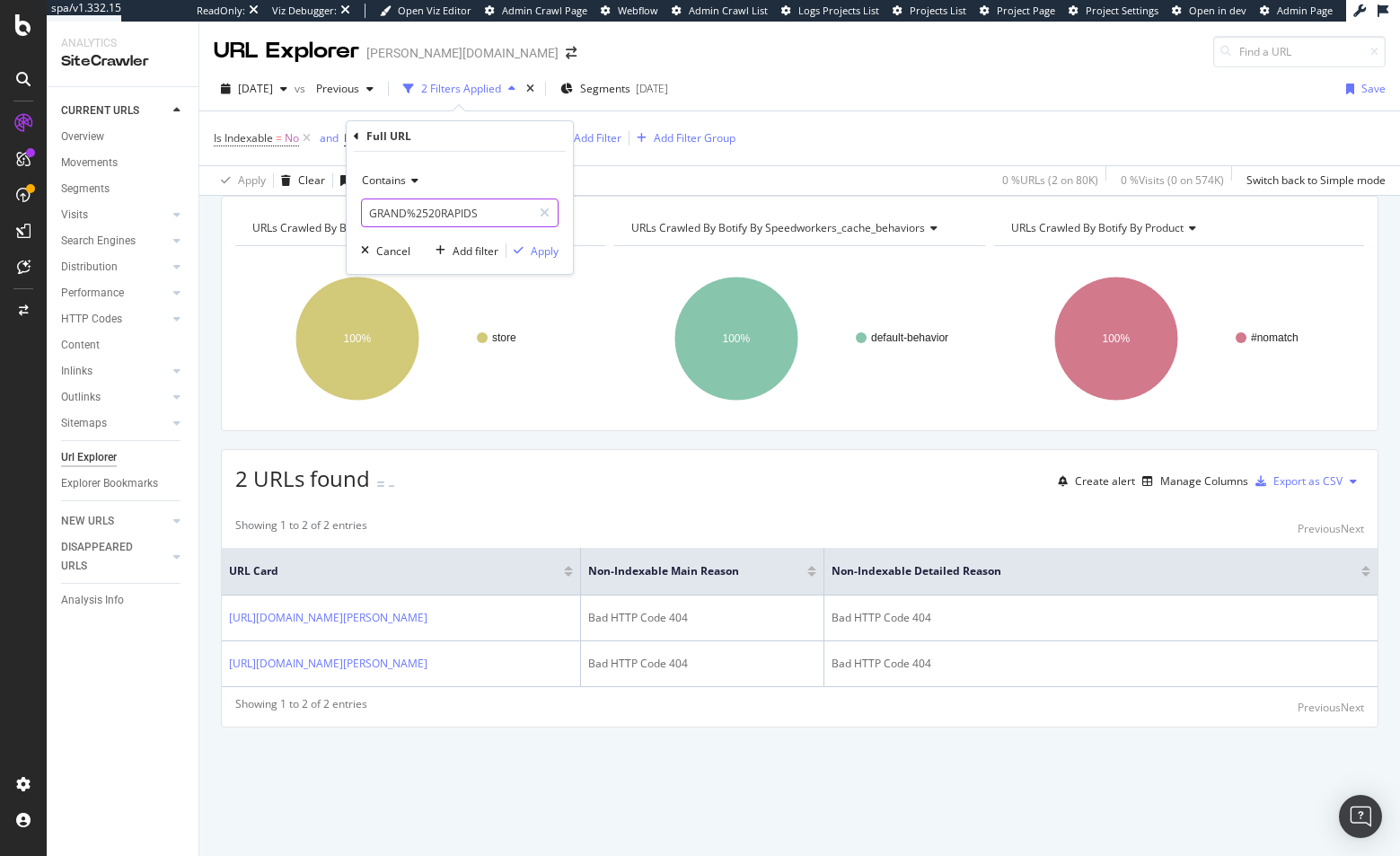drag, startPoint x: 452, startPoint y: 214, endPoint x: 512, endPoint y: 222, distance: 60.530984 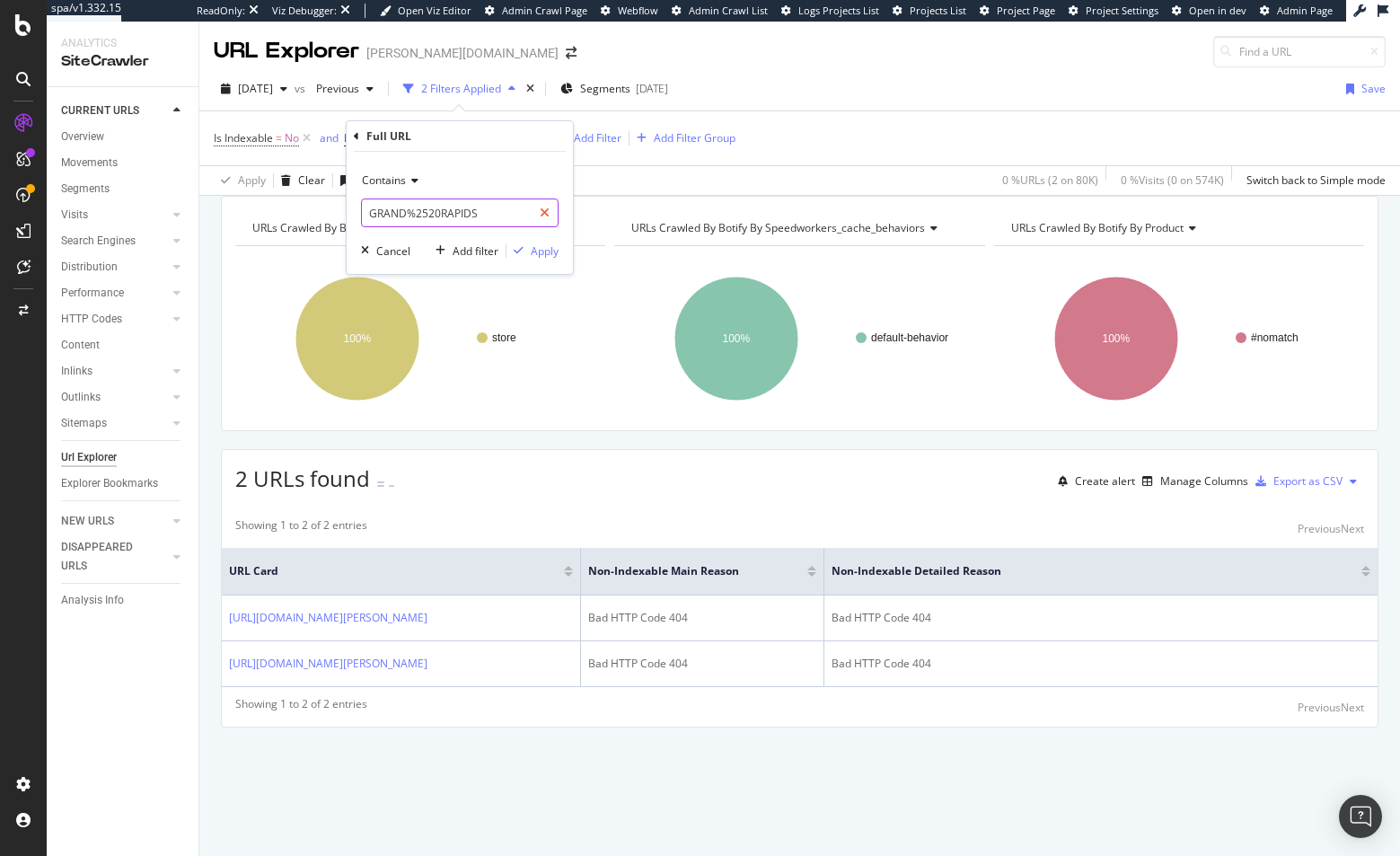click at bounding box center [544, 213] 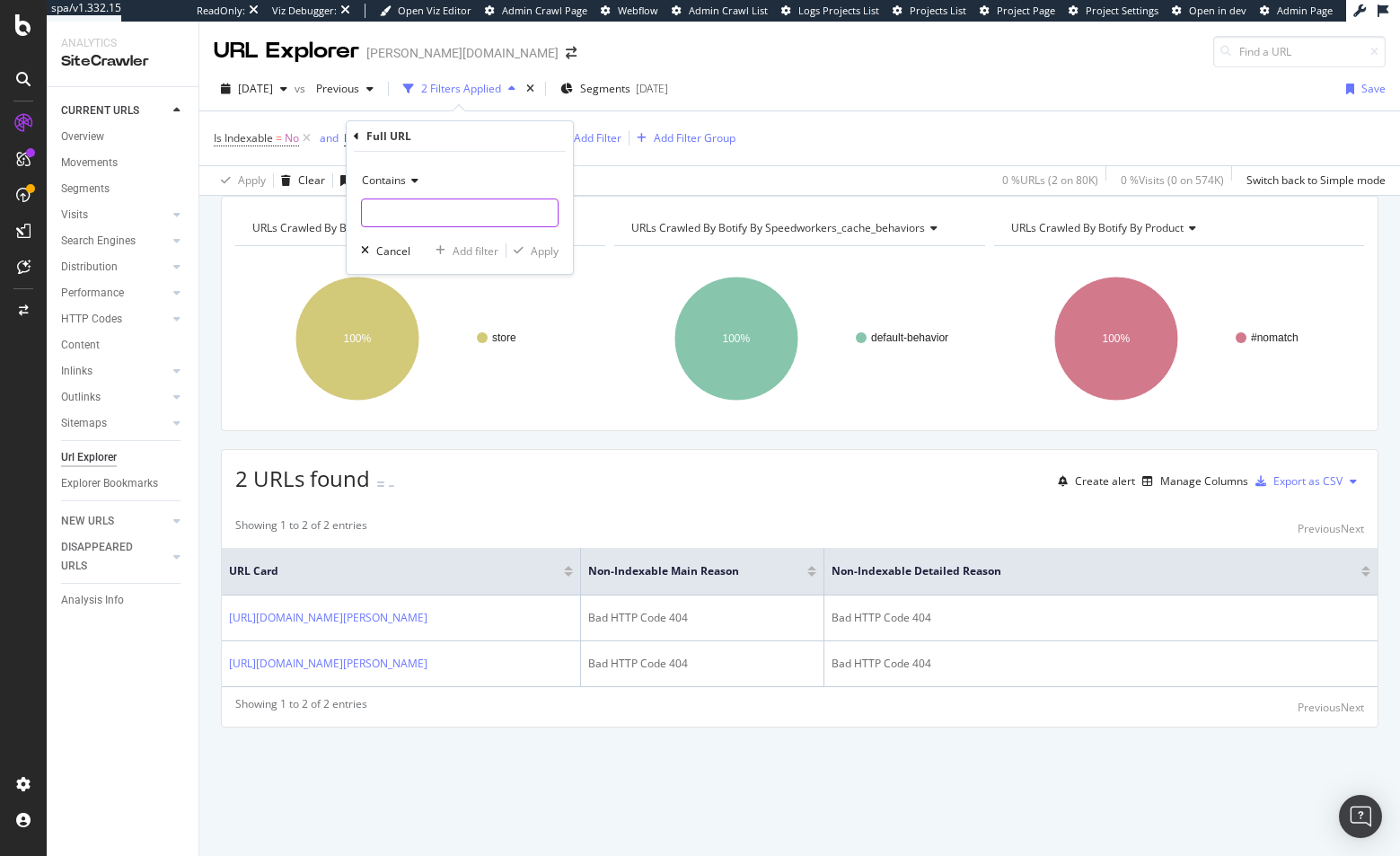 click on "GRAND%2520RAPIDS" at bounding box center [460, 213] 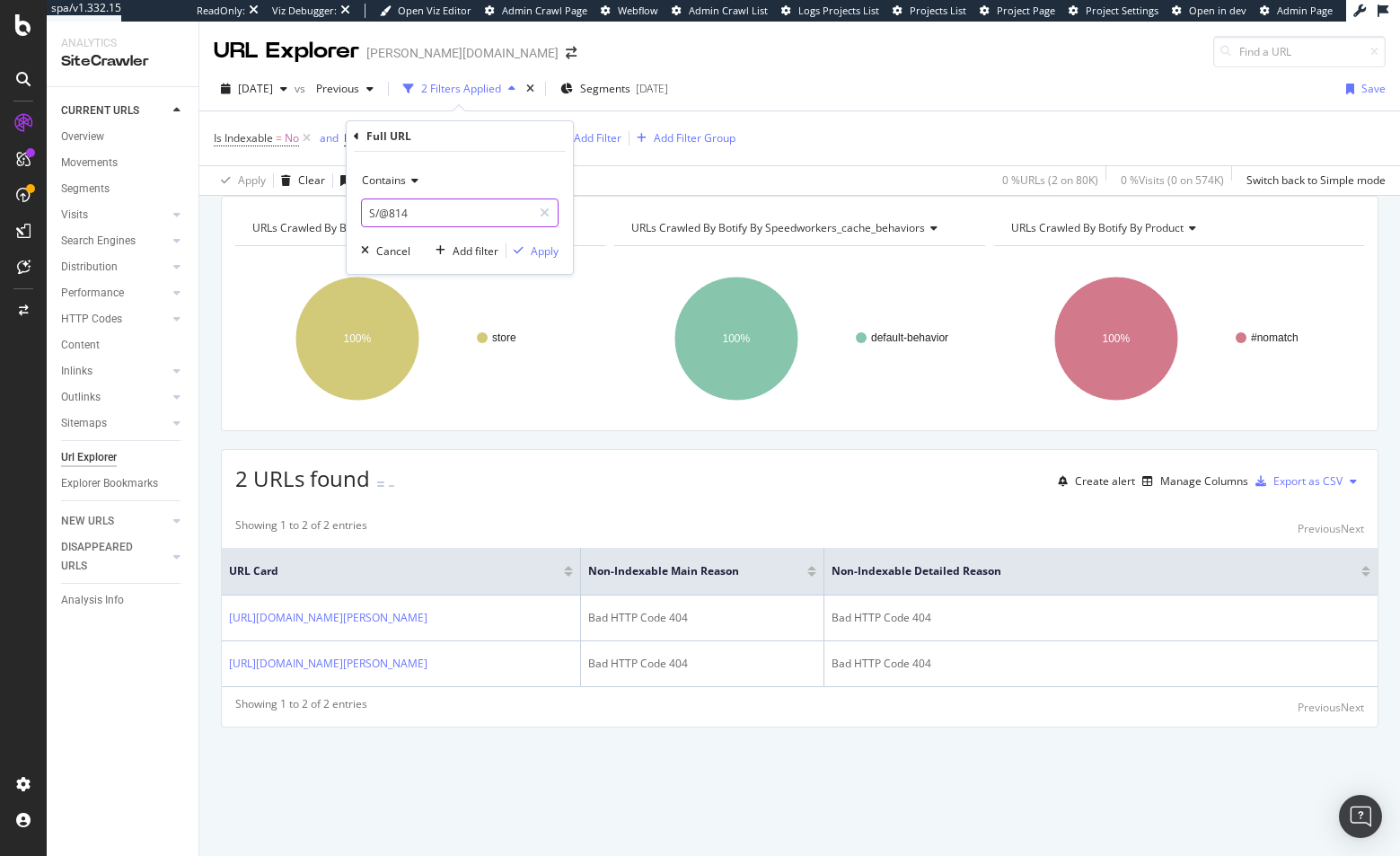 click on "S/@814" at bounding box center (446, 213) 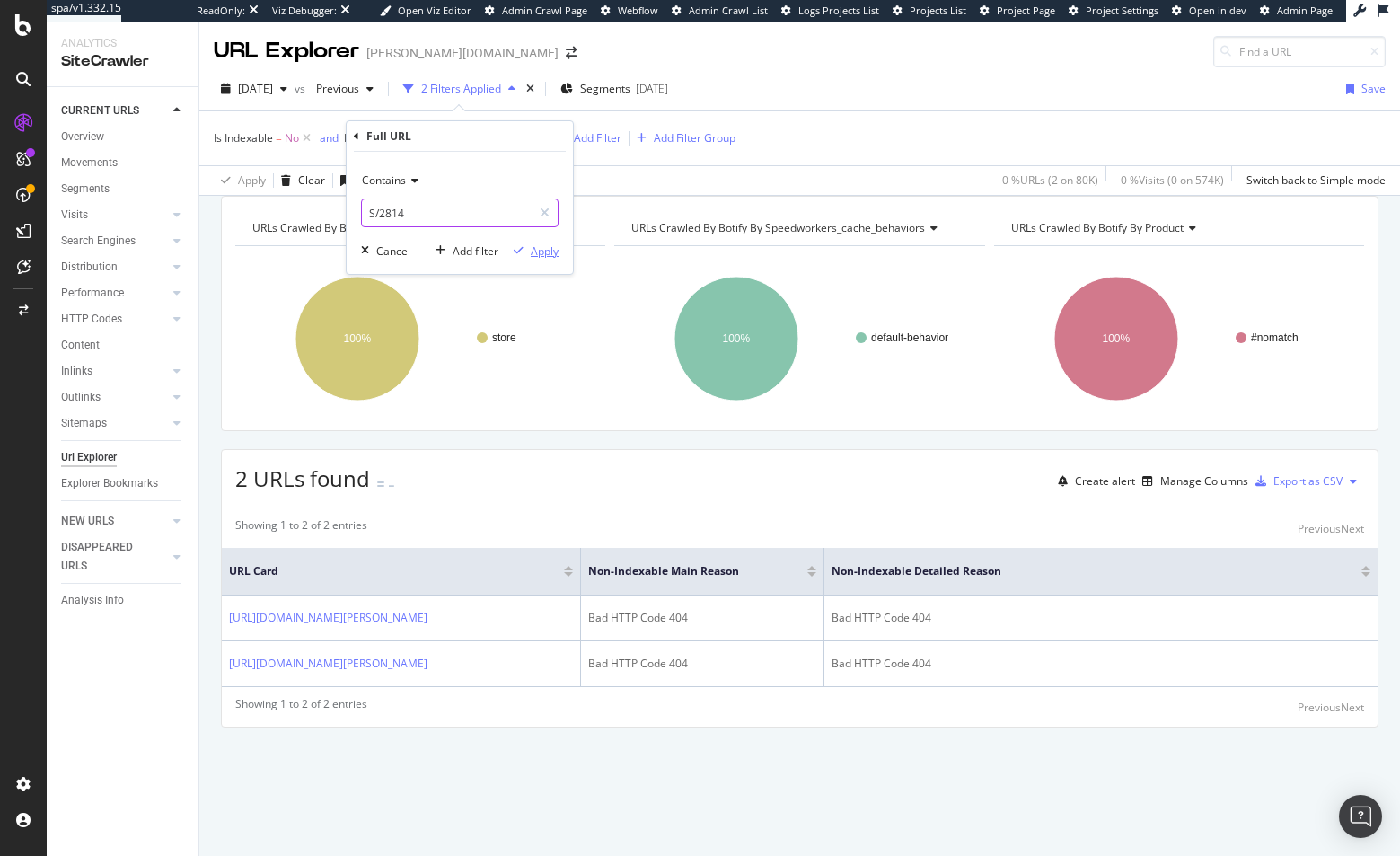 type on "S/2814" 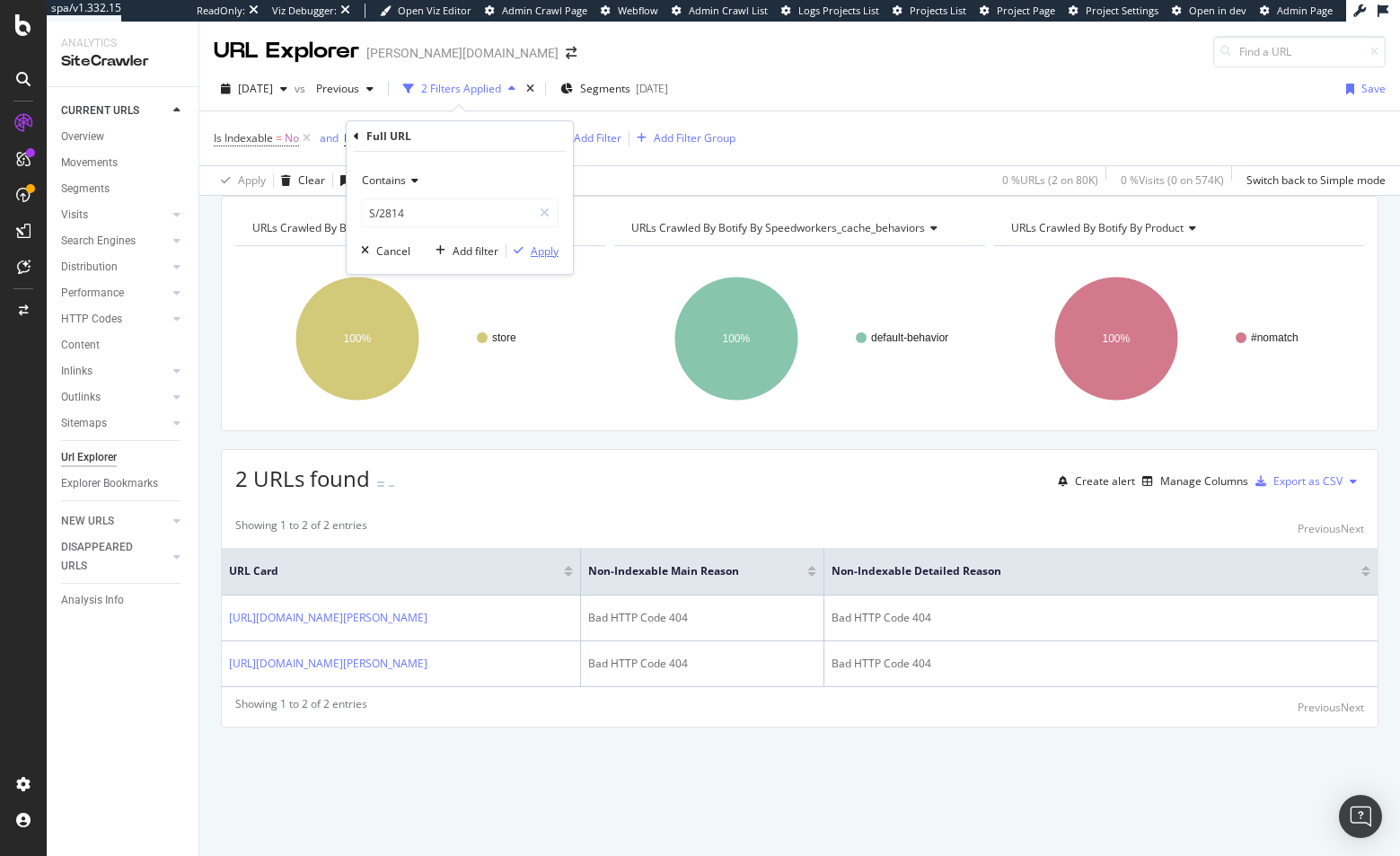 click on "Apply" at bounding box center (544, 251) 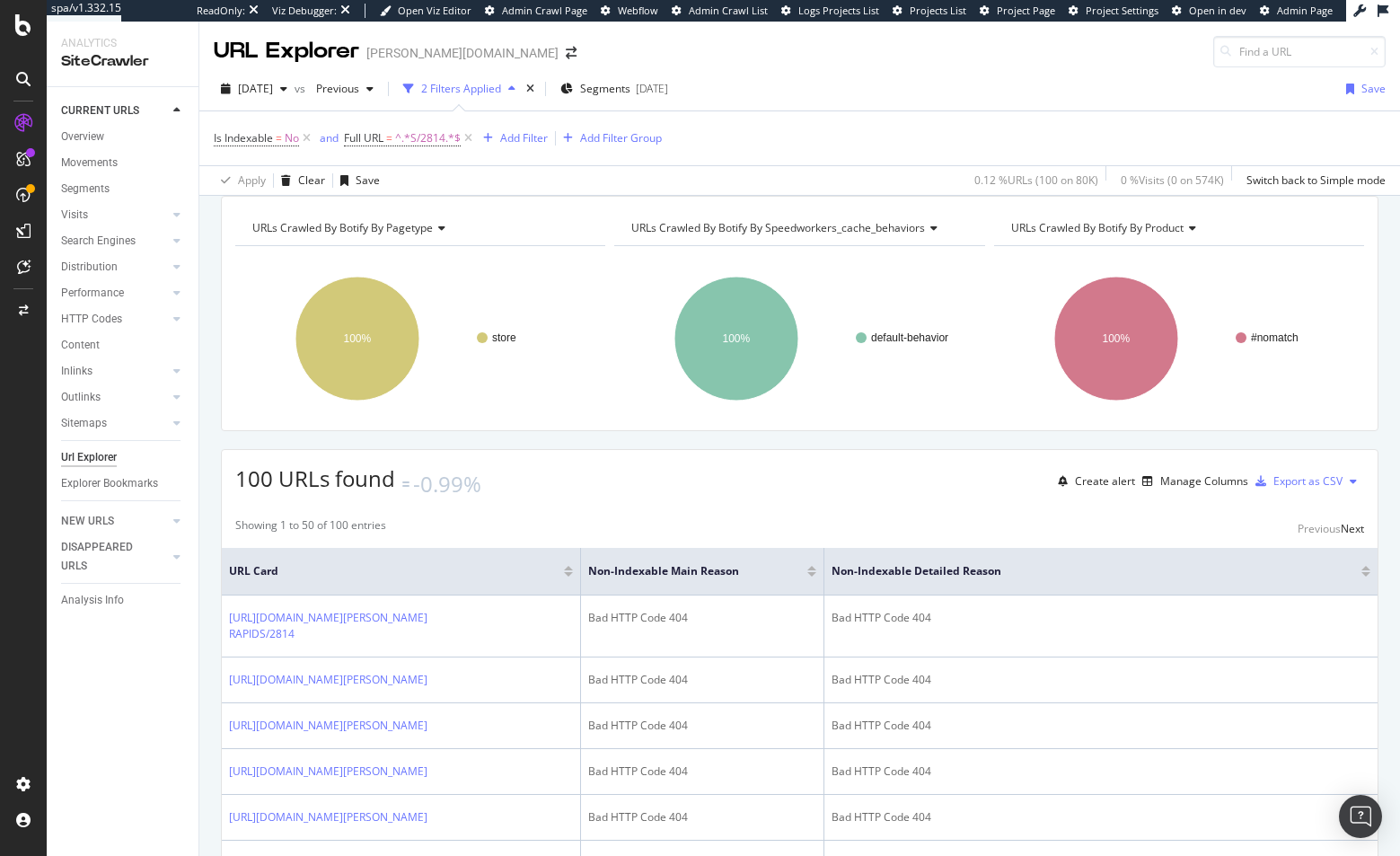 scroll, scrollTop: 4, scrollLeft: 0, axis: vertical 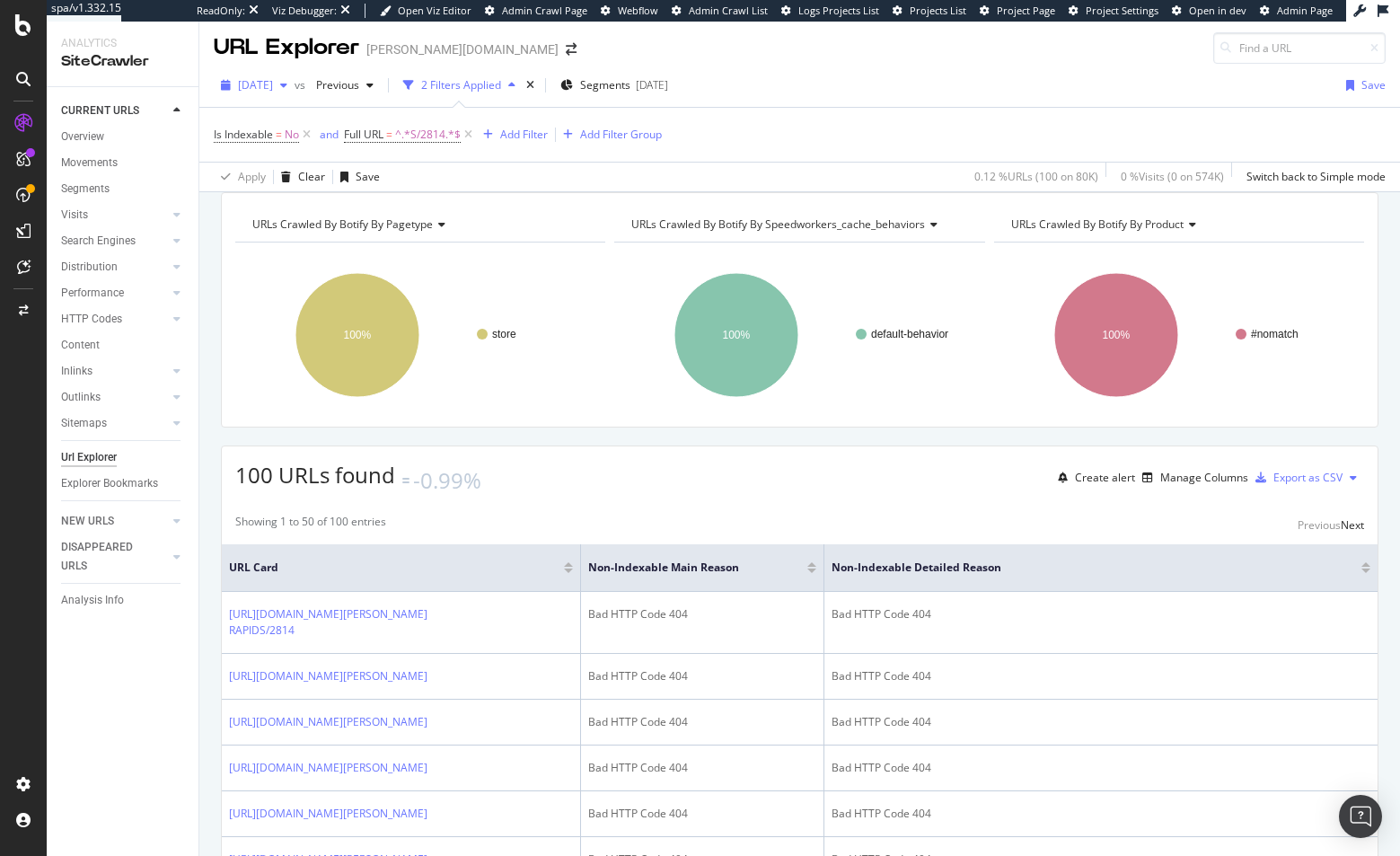click on "[DATE]" at bounding box center (255, 84) 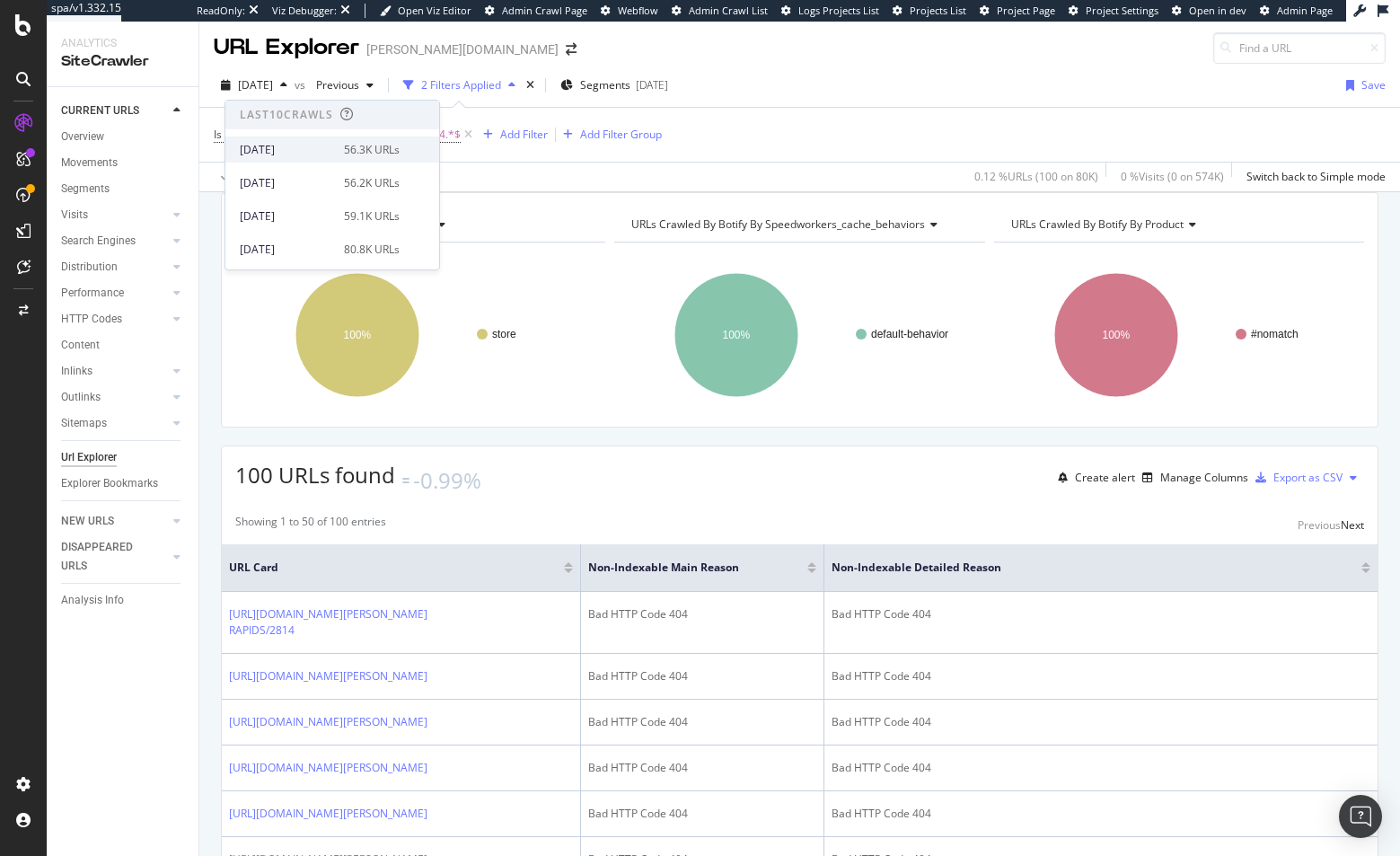 click on "[DATE]" at bounding box center [286, 150] 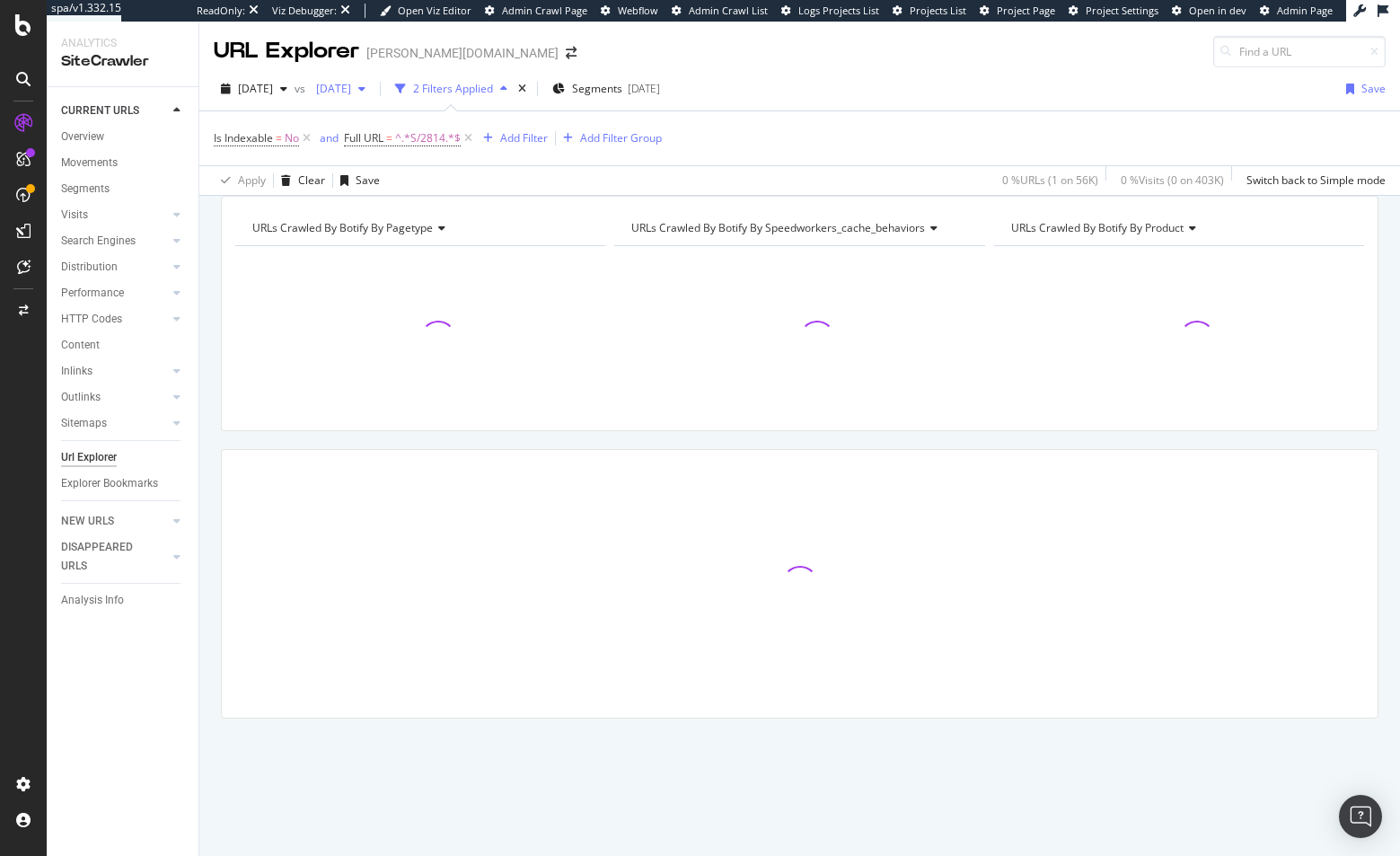 click on "[DATE]" at bounding box center [330, 88] 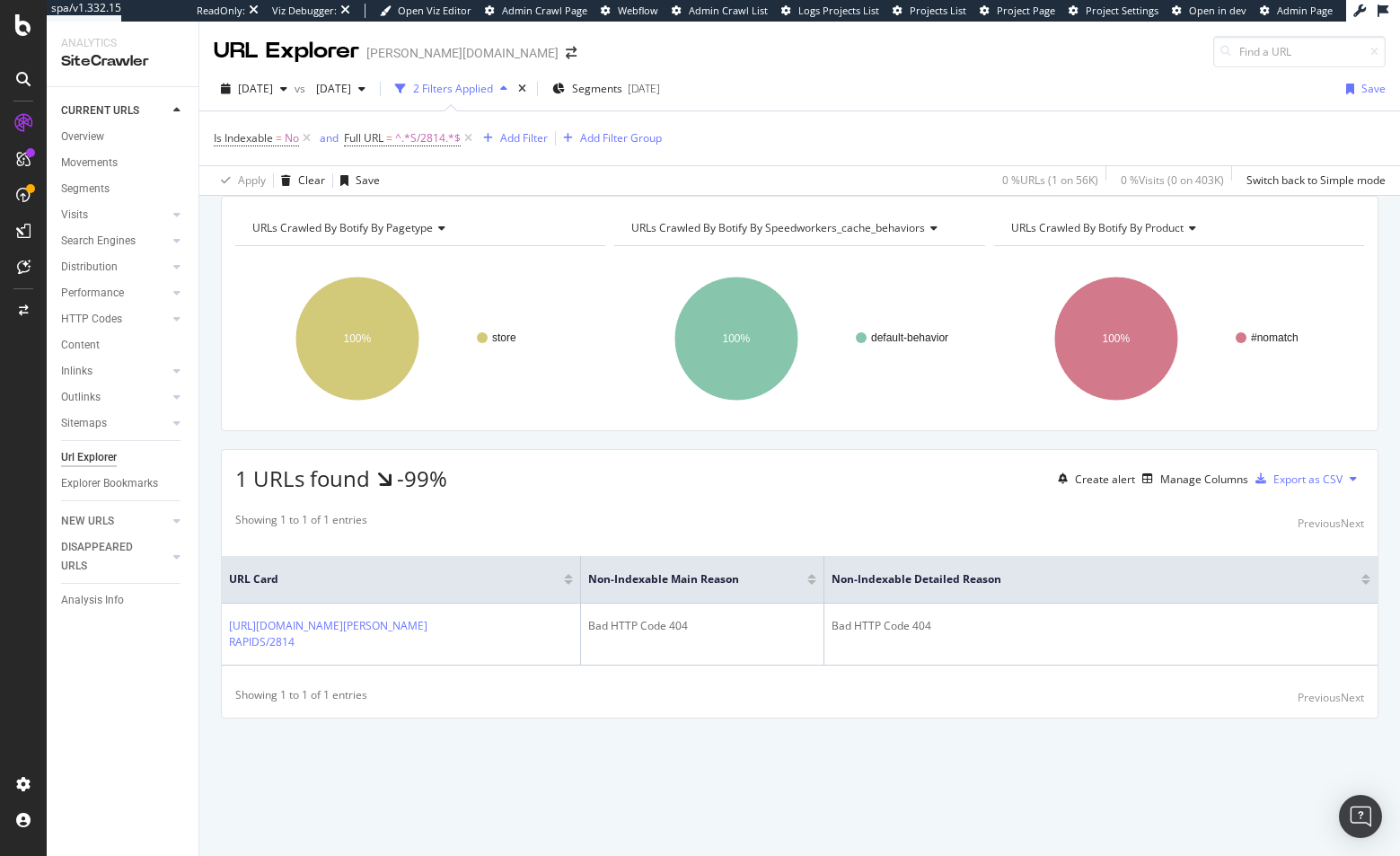 click on "Showing 1 to 1 of 1 entries Previous Next" at bounding box center [799, 523] 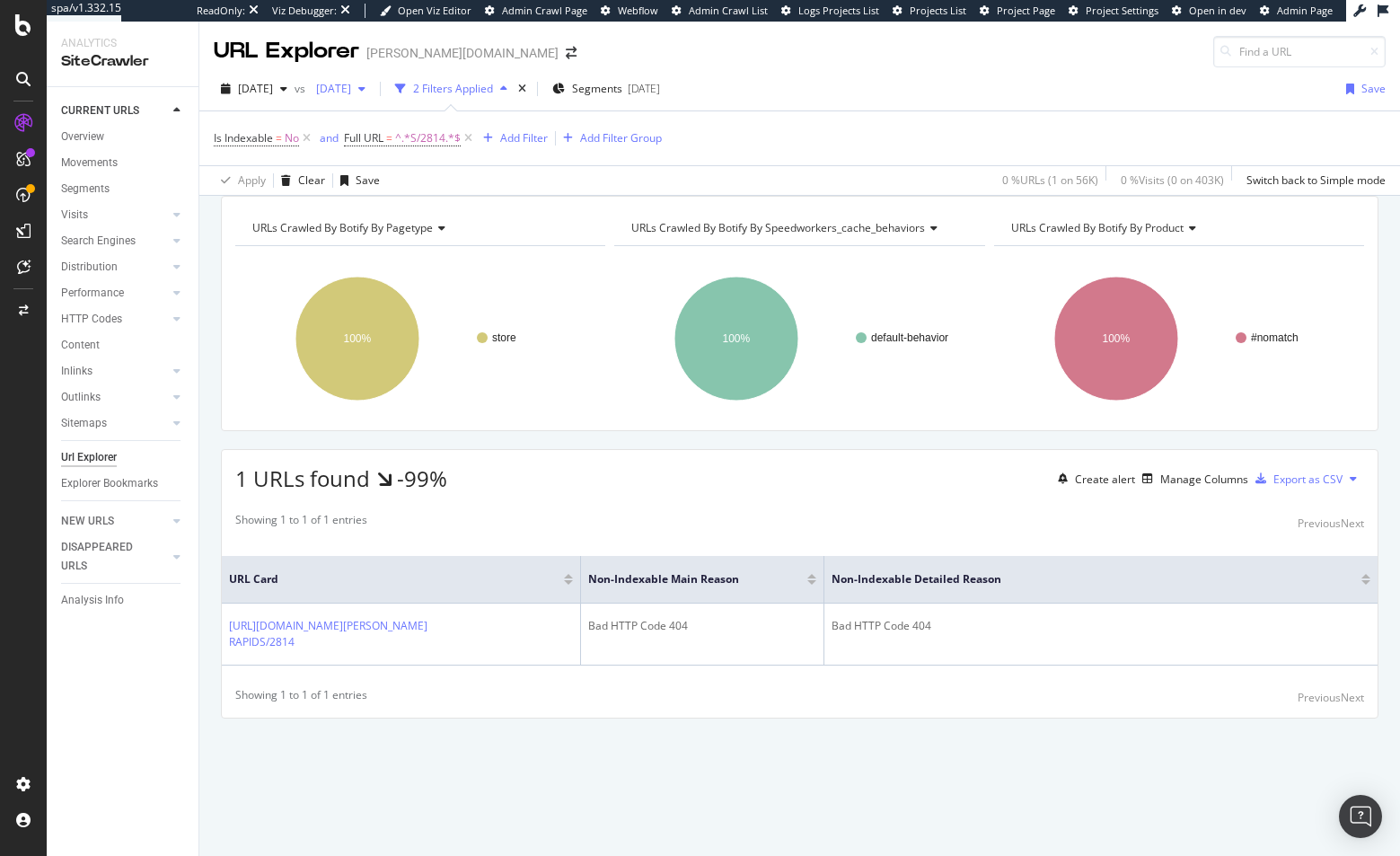 click on "[DATE]" at bounding box center (330, 88) 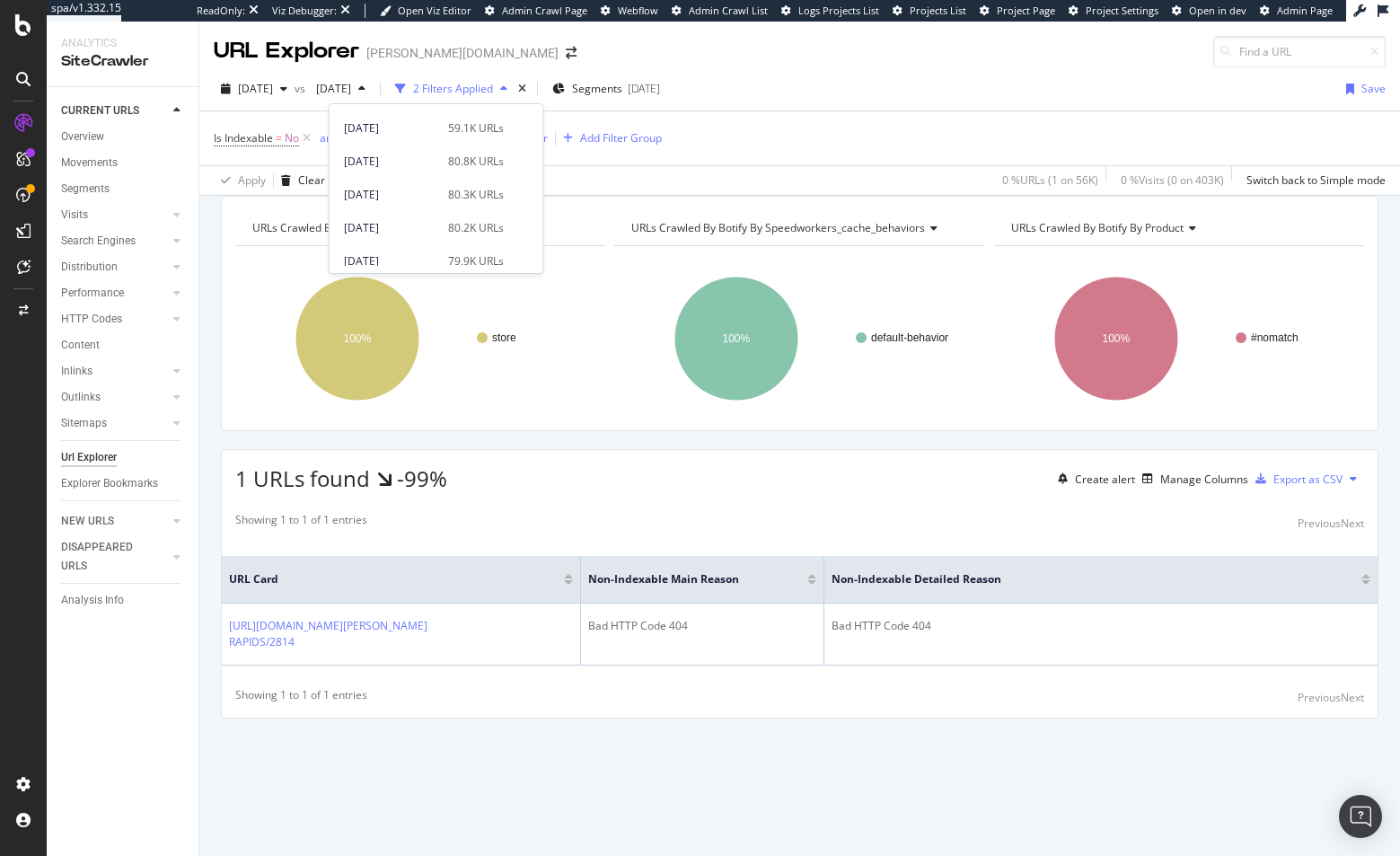 scroll, scrollTop: 76, scrollLeft: 0, axis: vertical 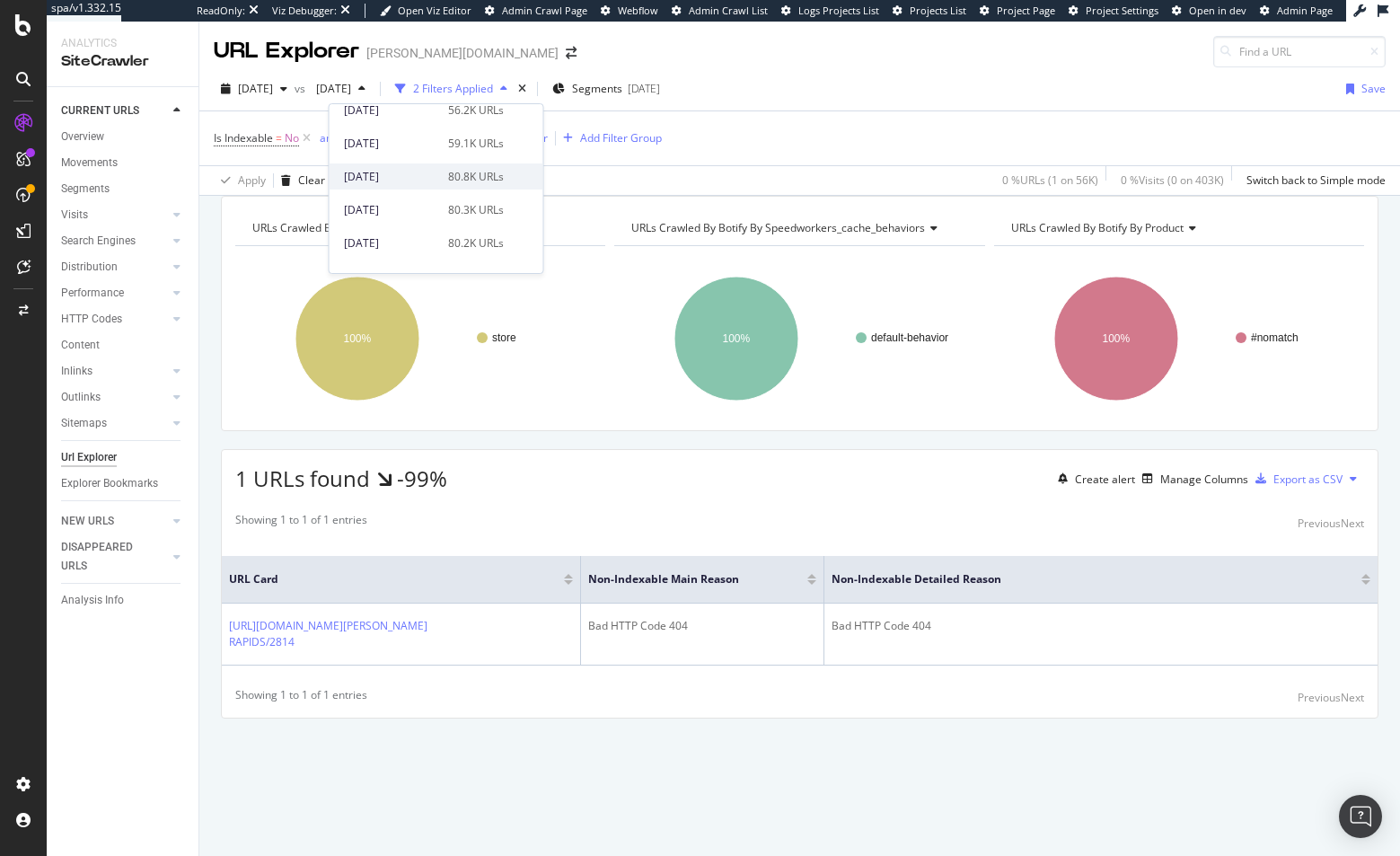 click on "[DATE]" at bounding box center [391, 177] 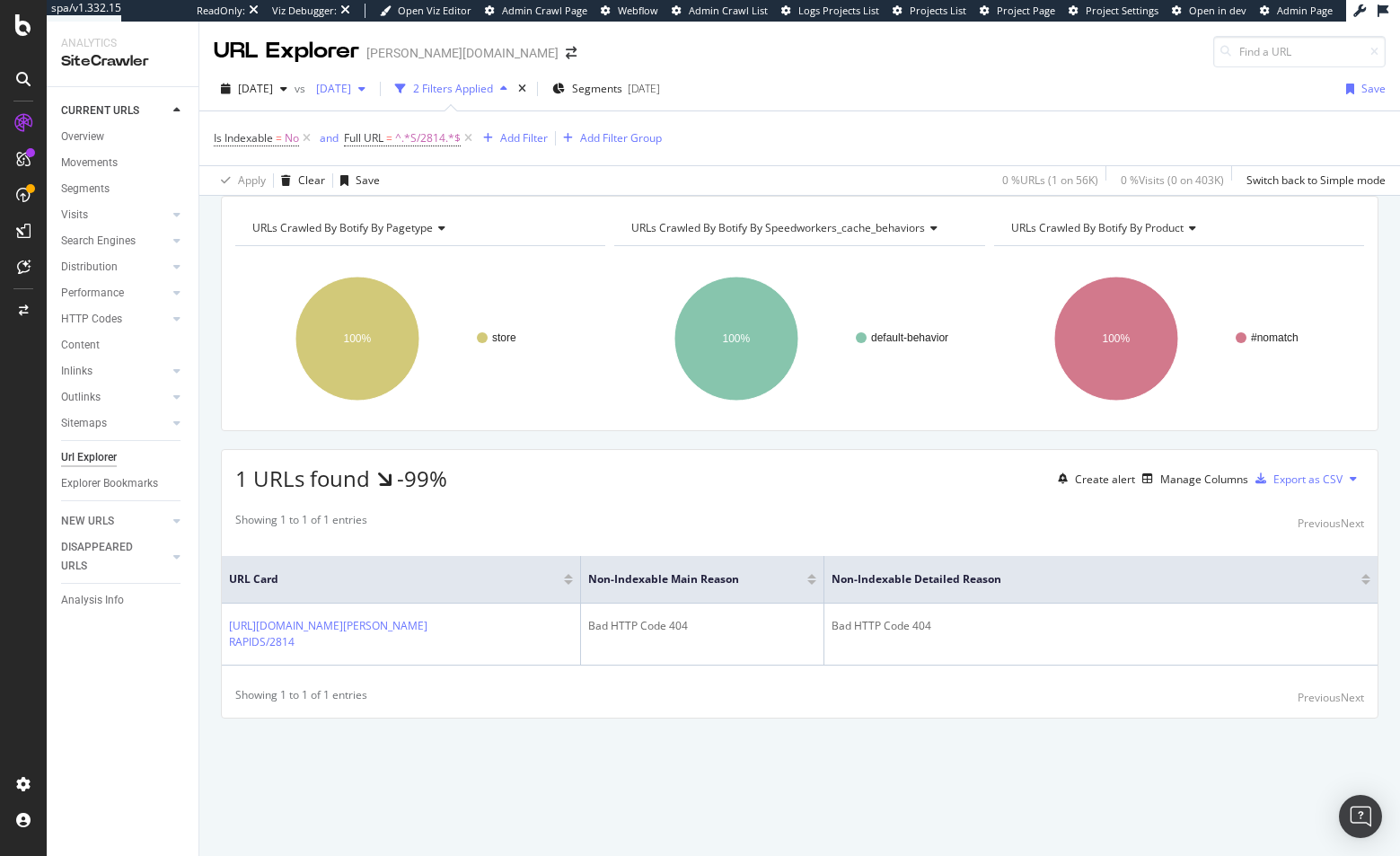 click on "[DATE]" at bounding box center [340, 89] 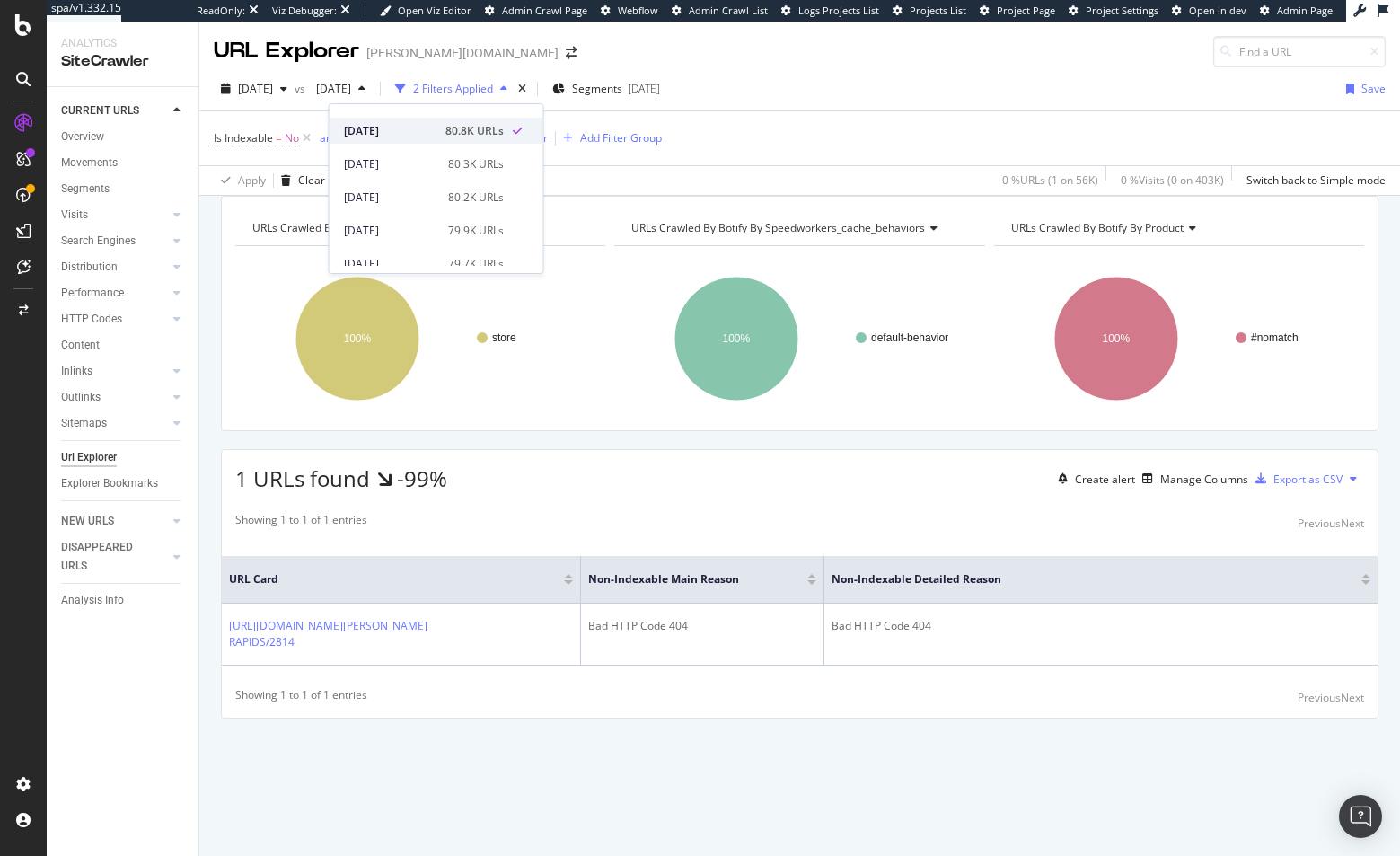 scroll, scrollTop: 128, scrollLeft: 0, axis: vertical 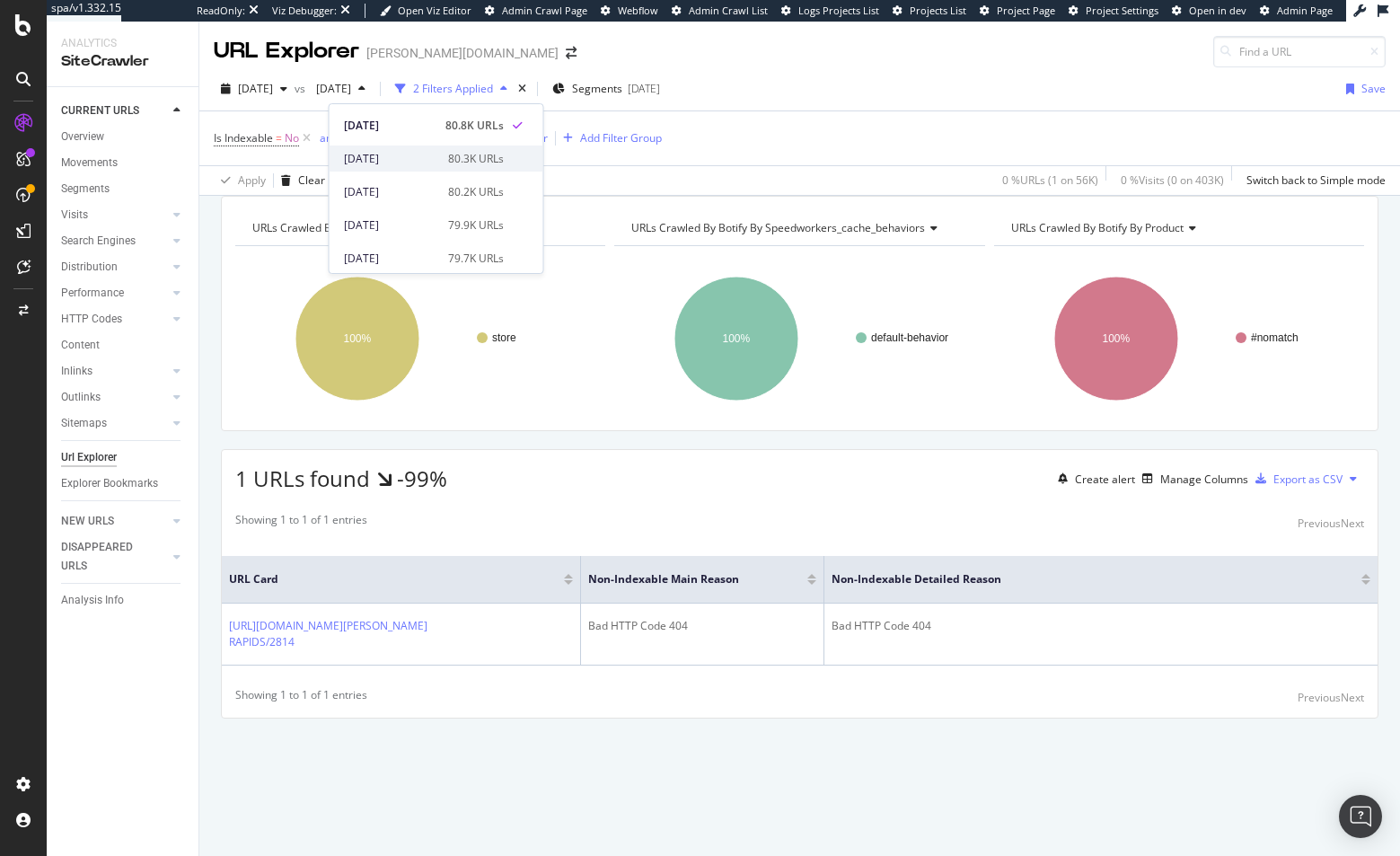 click on "[DATE]" at bounding box center (391, 159) 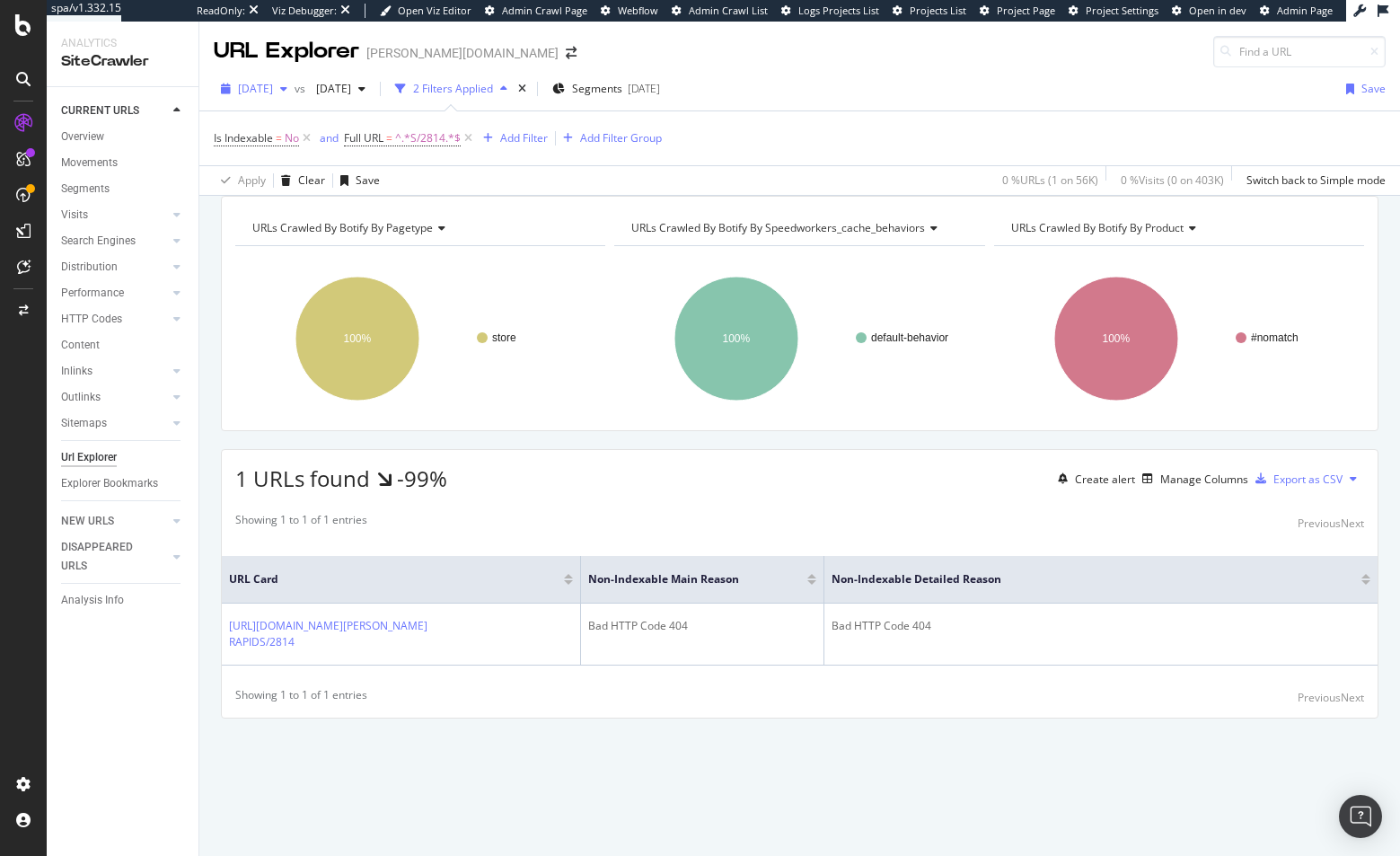 click on "[DATE]" at bounding box center (255, 88) 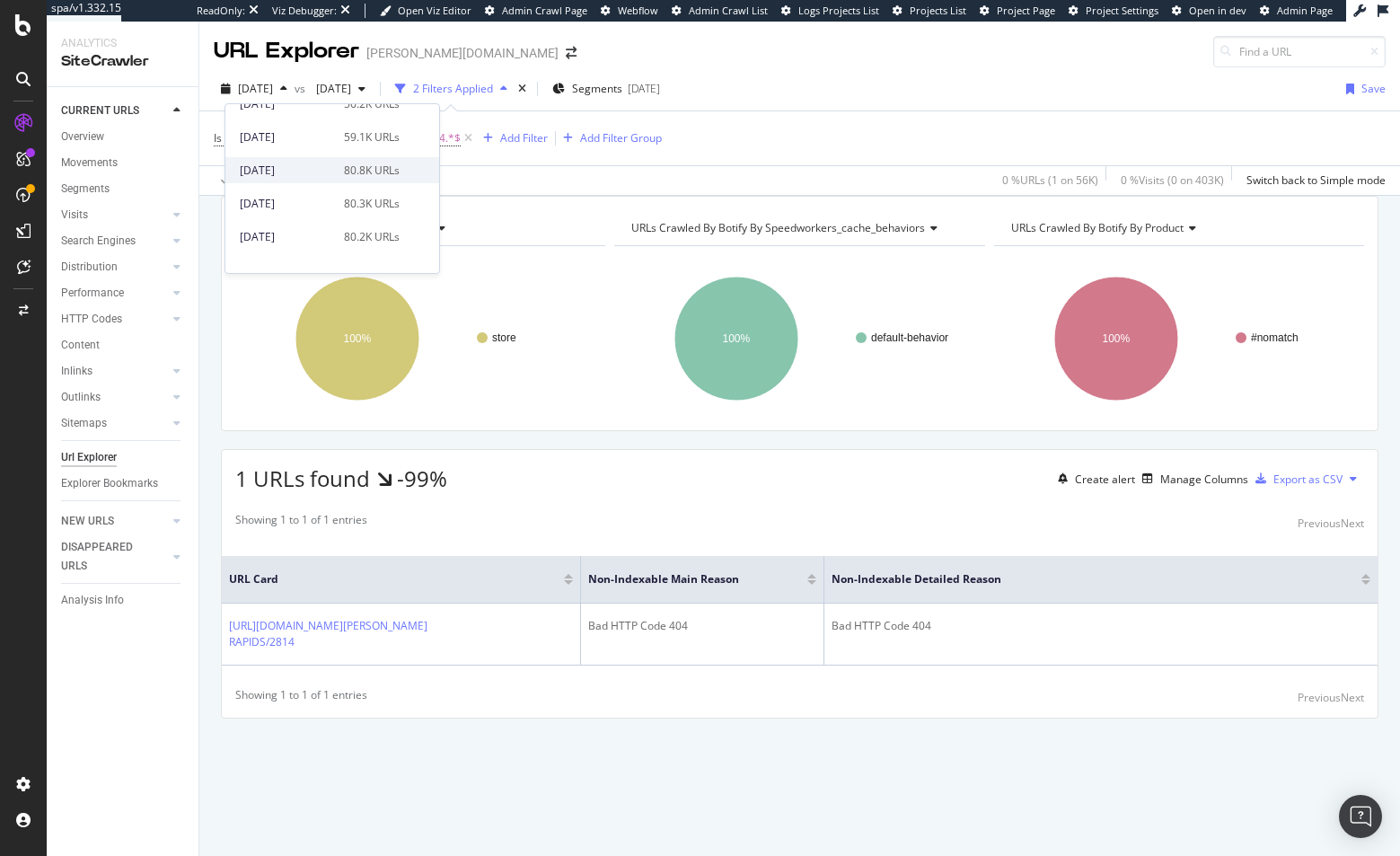 scroll, scrollTop: 83, scrollLeft: 0, axis: vertical 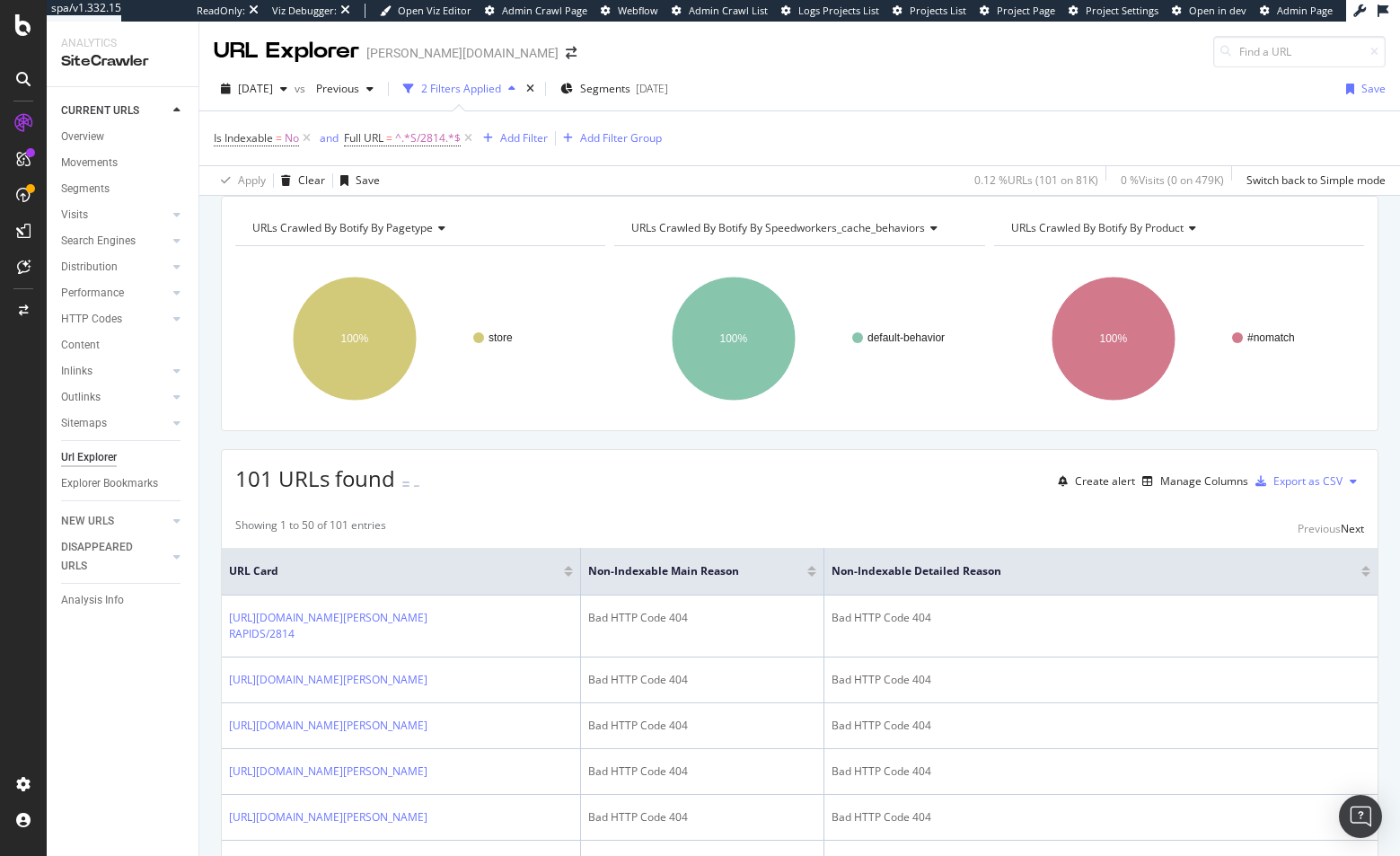 click on "URLs Crawled By Botify By pagetype" at bounding box center (342, 227) 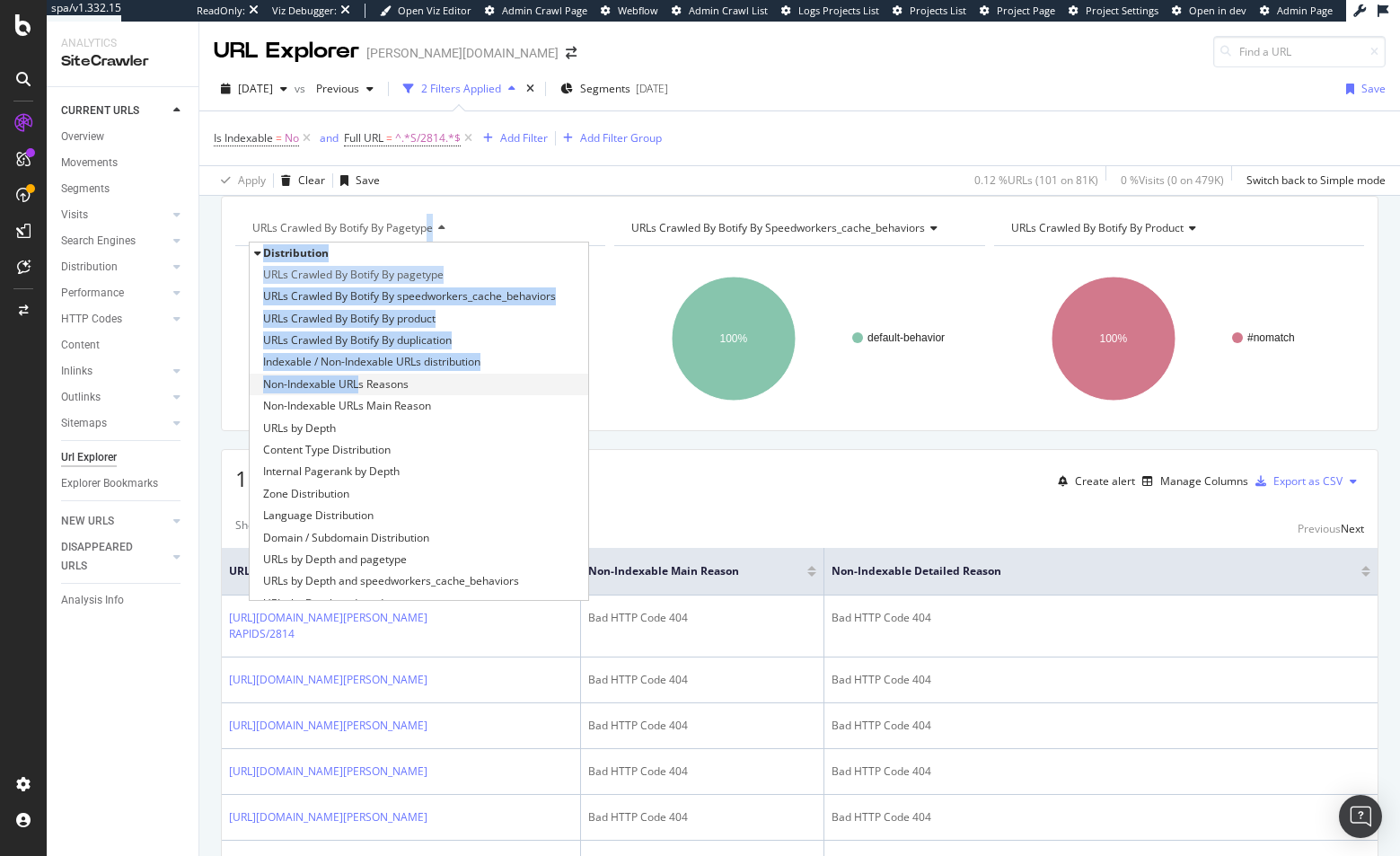 drag, startPoint x: 425, startPoint y: 244, endPoint x: 361, endPoint y: 408, distance: 176.04545 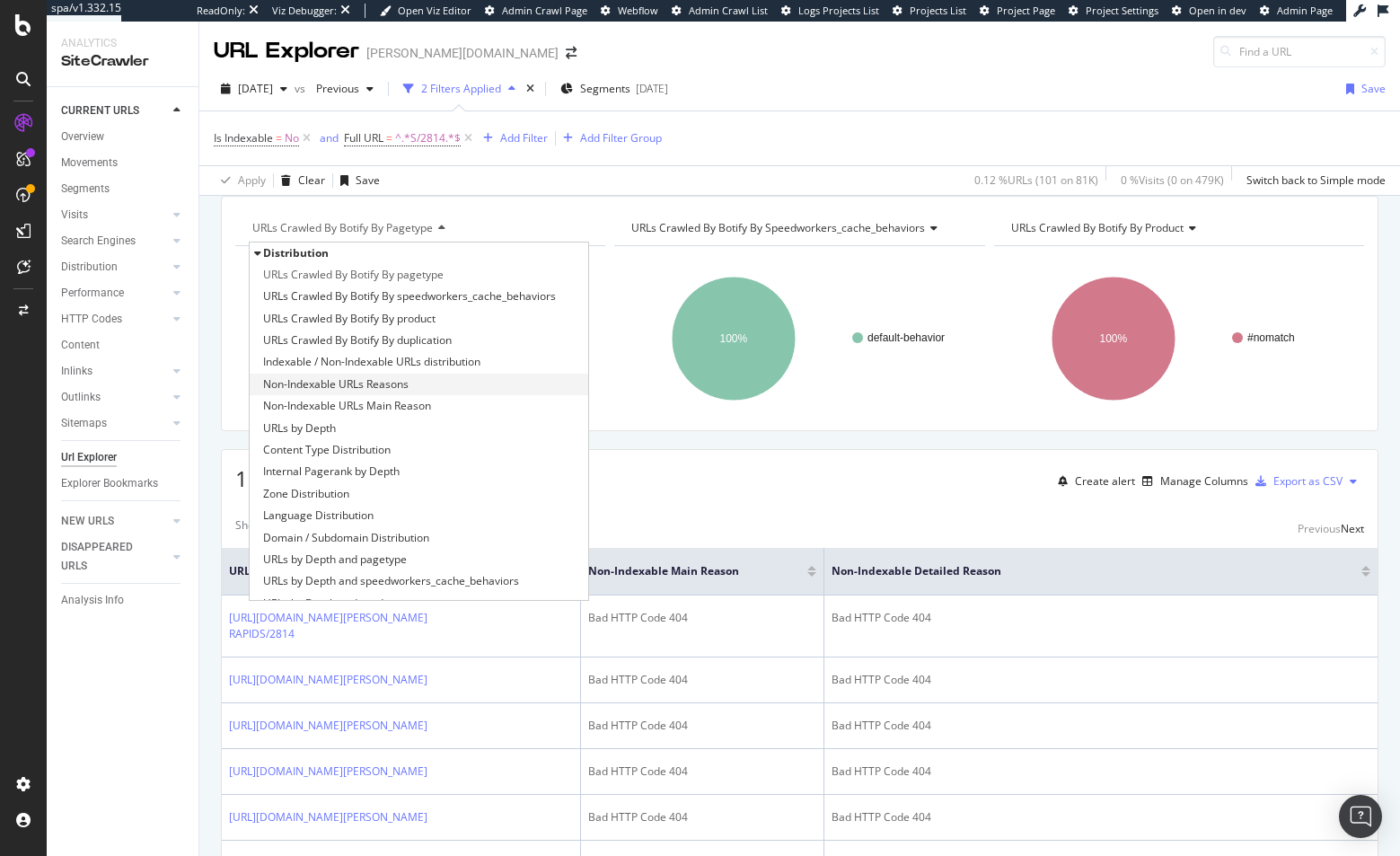 click on "Non-Indexable URLs Reasons" at bounding box center (418, 384) 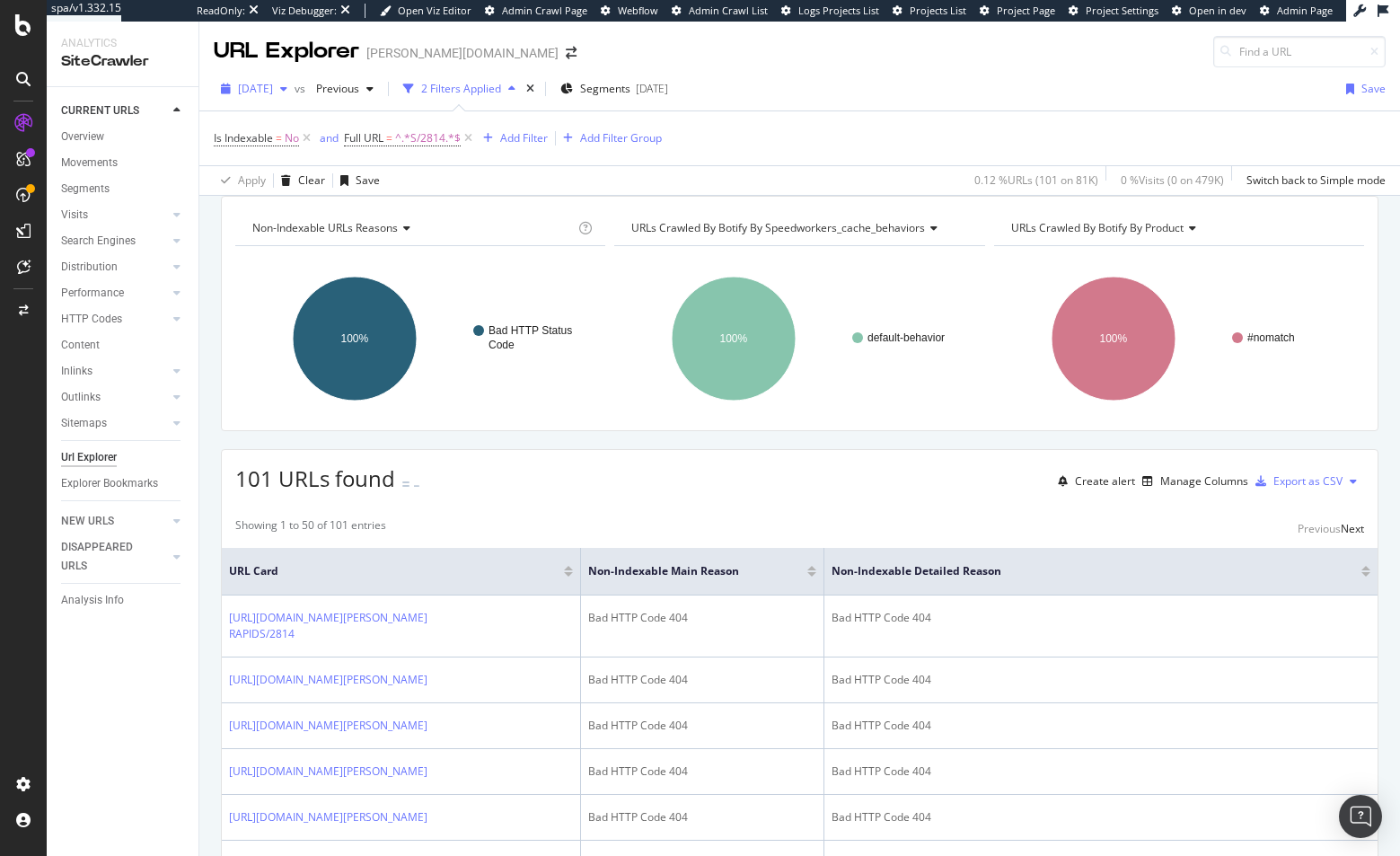 click on "[DATE]" at bounding box center (255, 88) 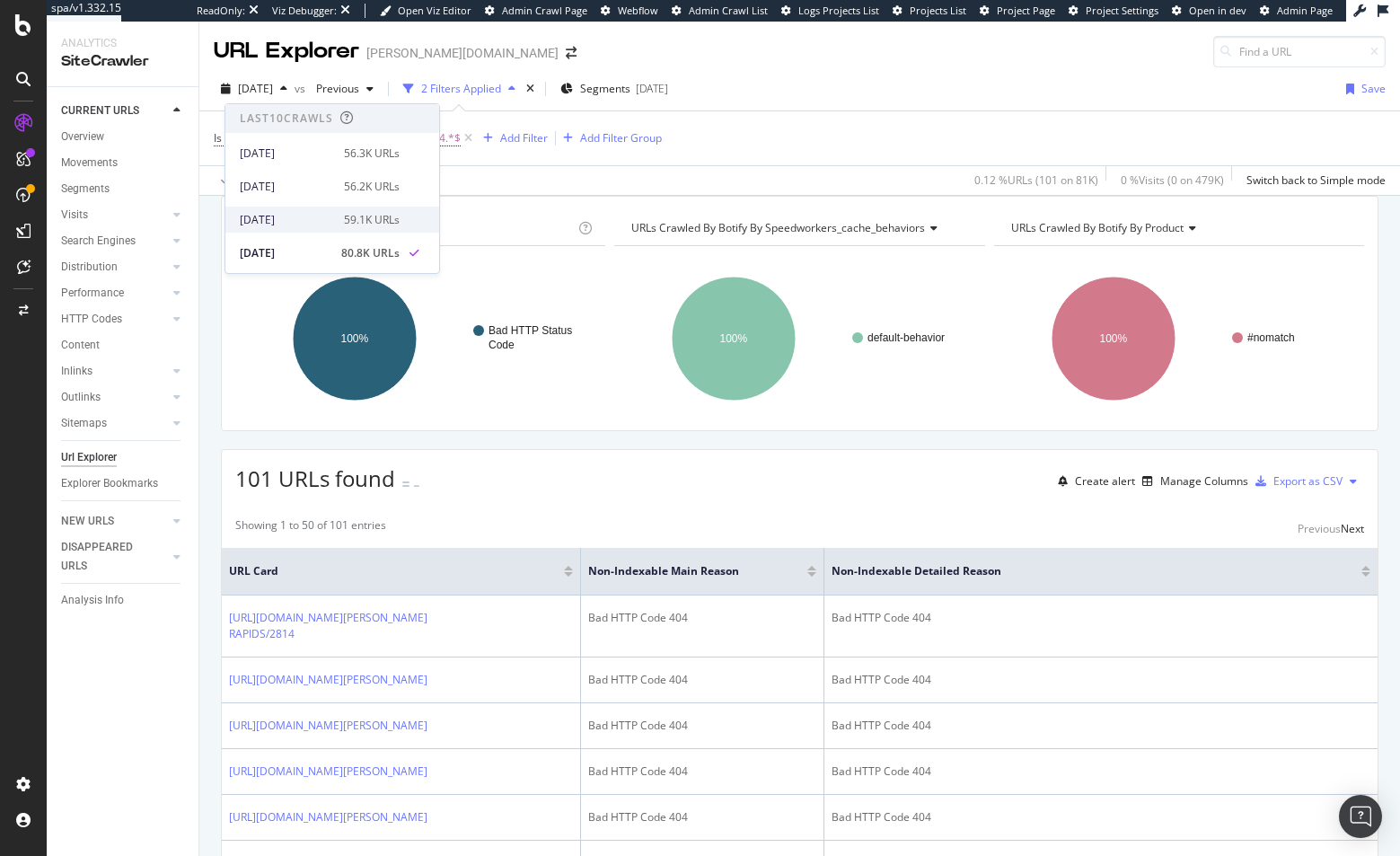 click on "[DATE]" at bounding box center [286, 220] 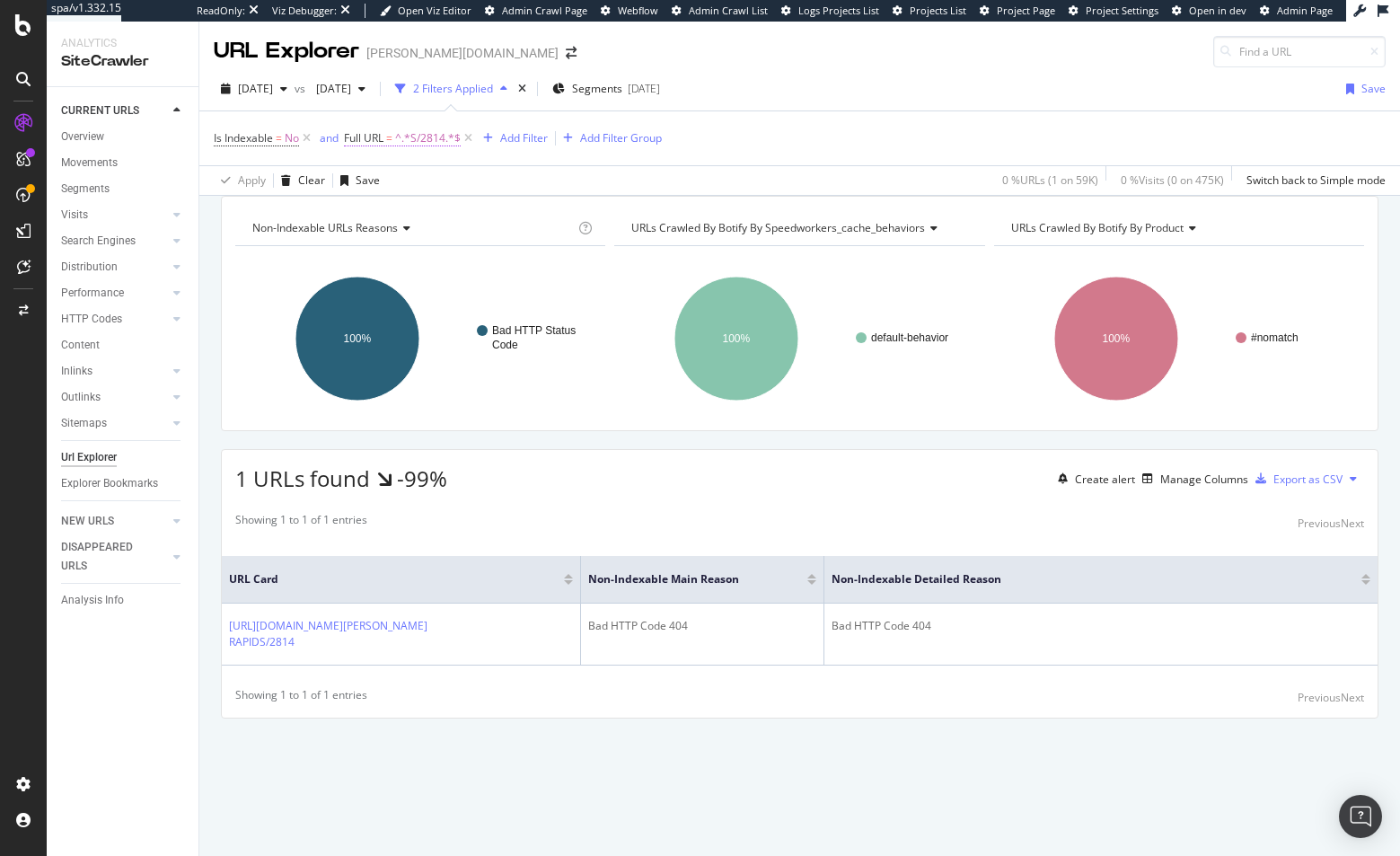 click on "^.*S/2814.*$" at bounding box center [427, 138] 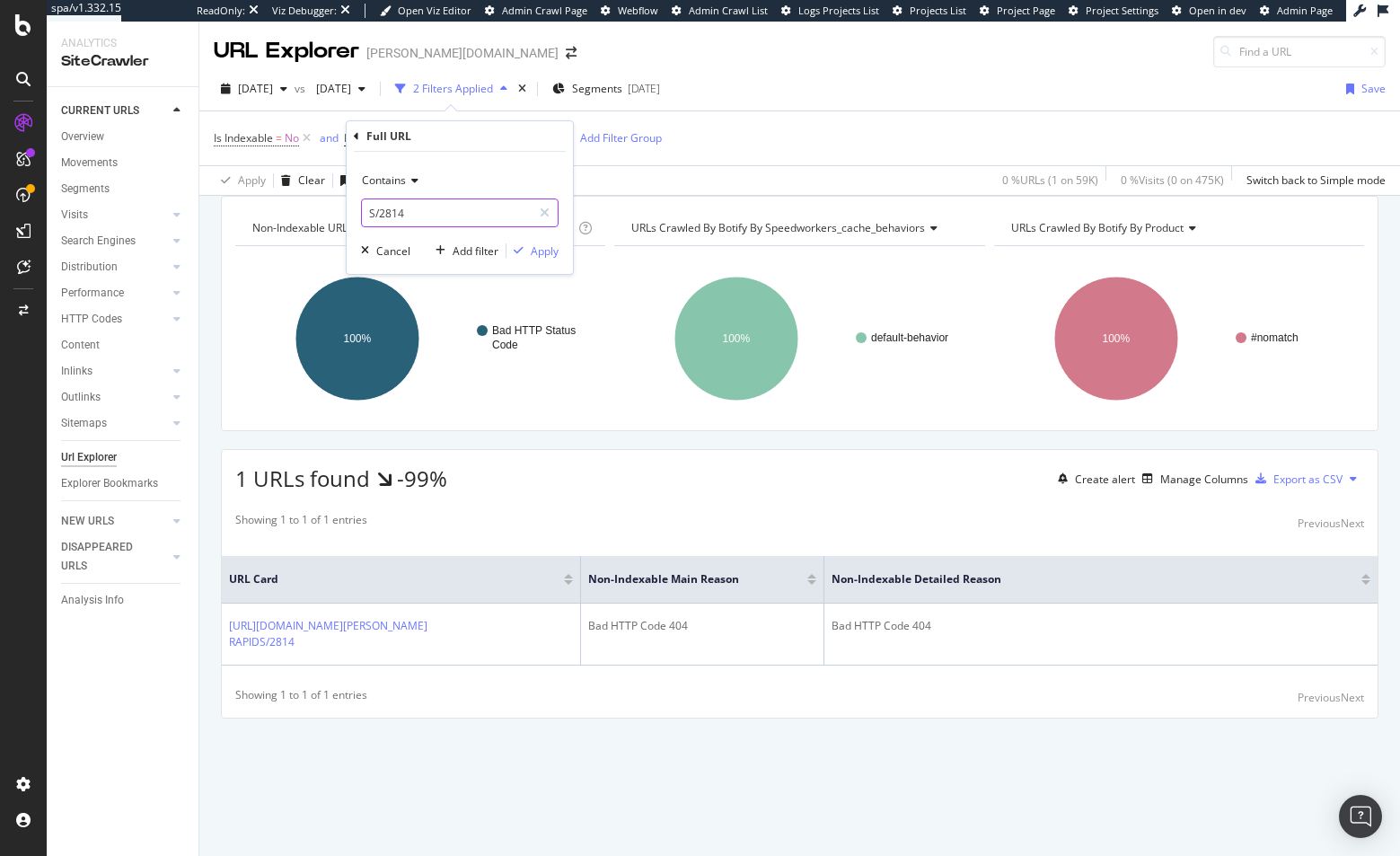 click on "S/2814" at bounding box center (446, 213) 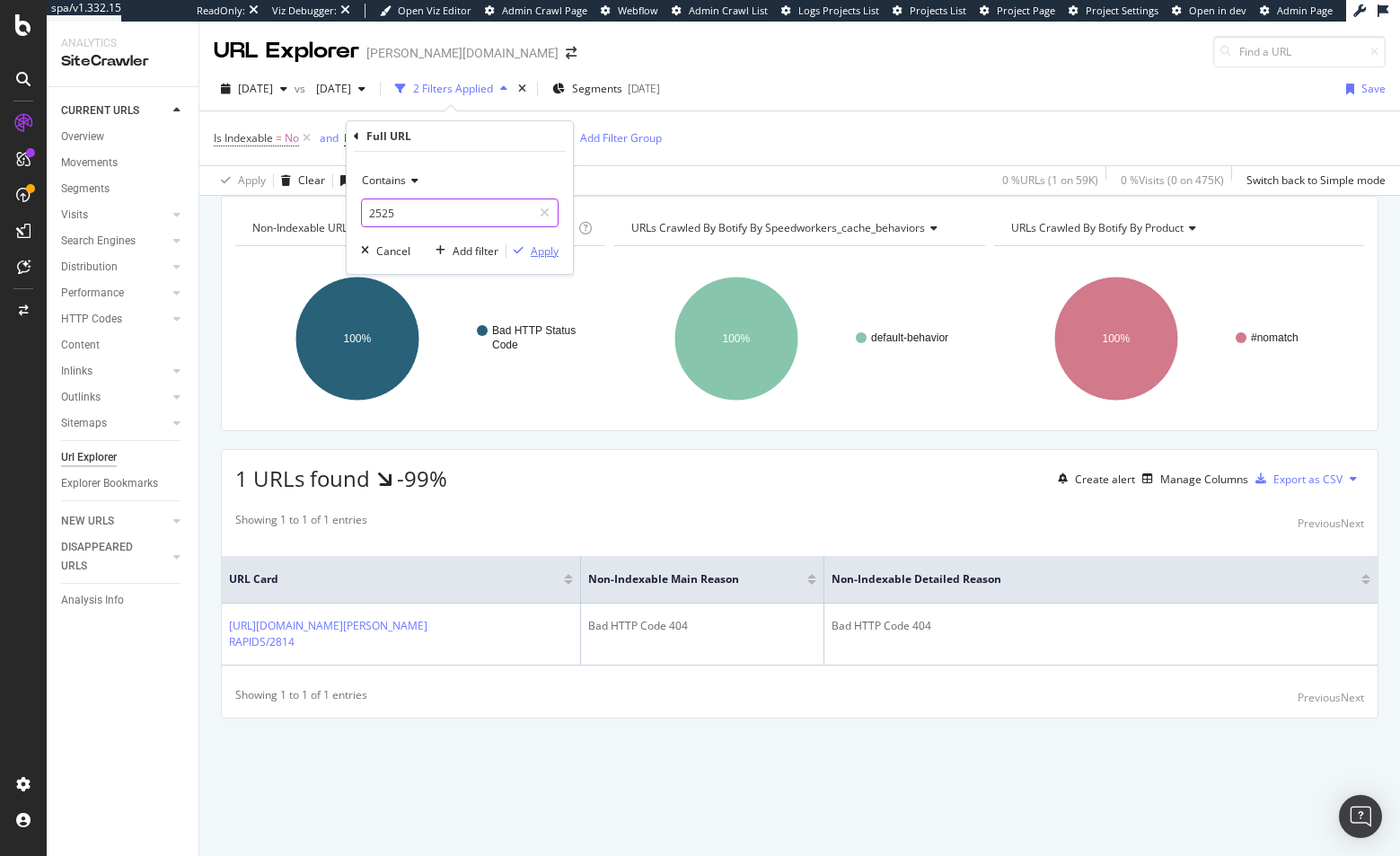 type on "2525" 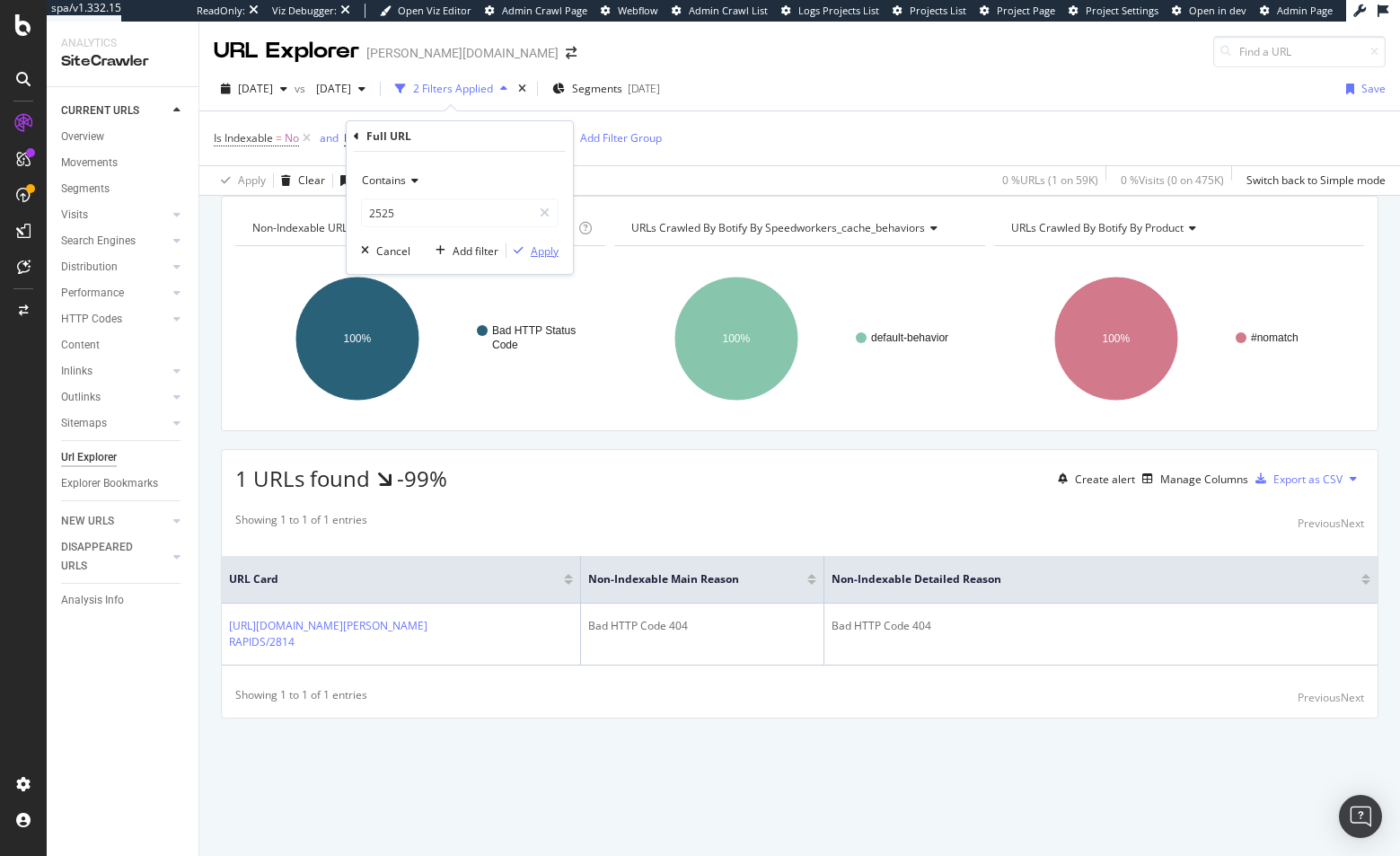 click on "Apply" at bounding box center (544, 251) 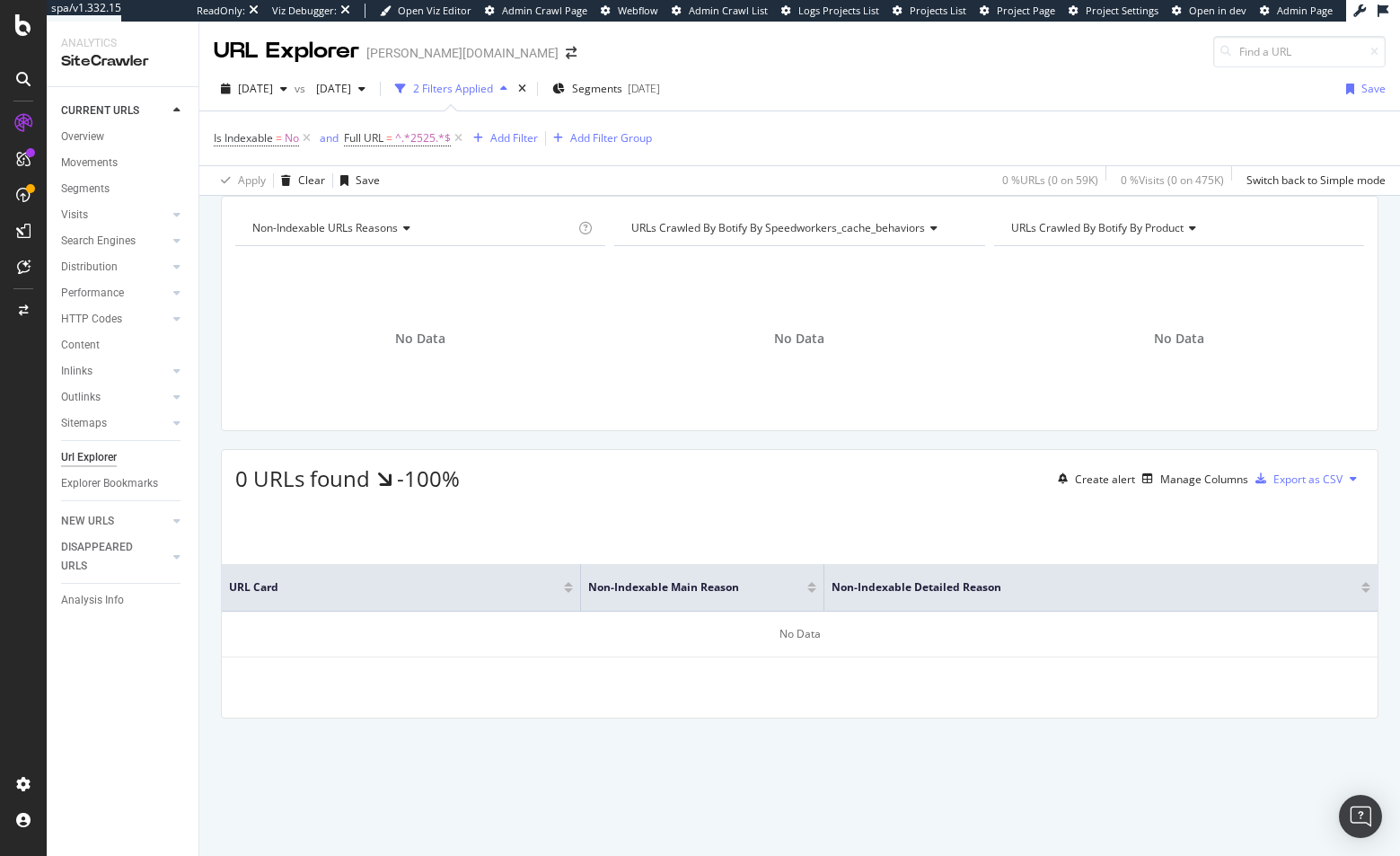 click on "URL Card Non-Indexable Main Reason Non-Indexable Detailed Reason No Data" at bounding box center (799, 610) 